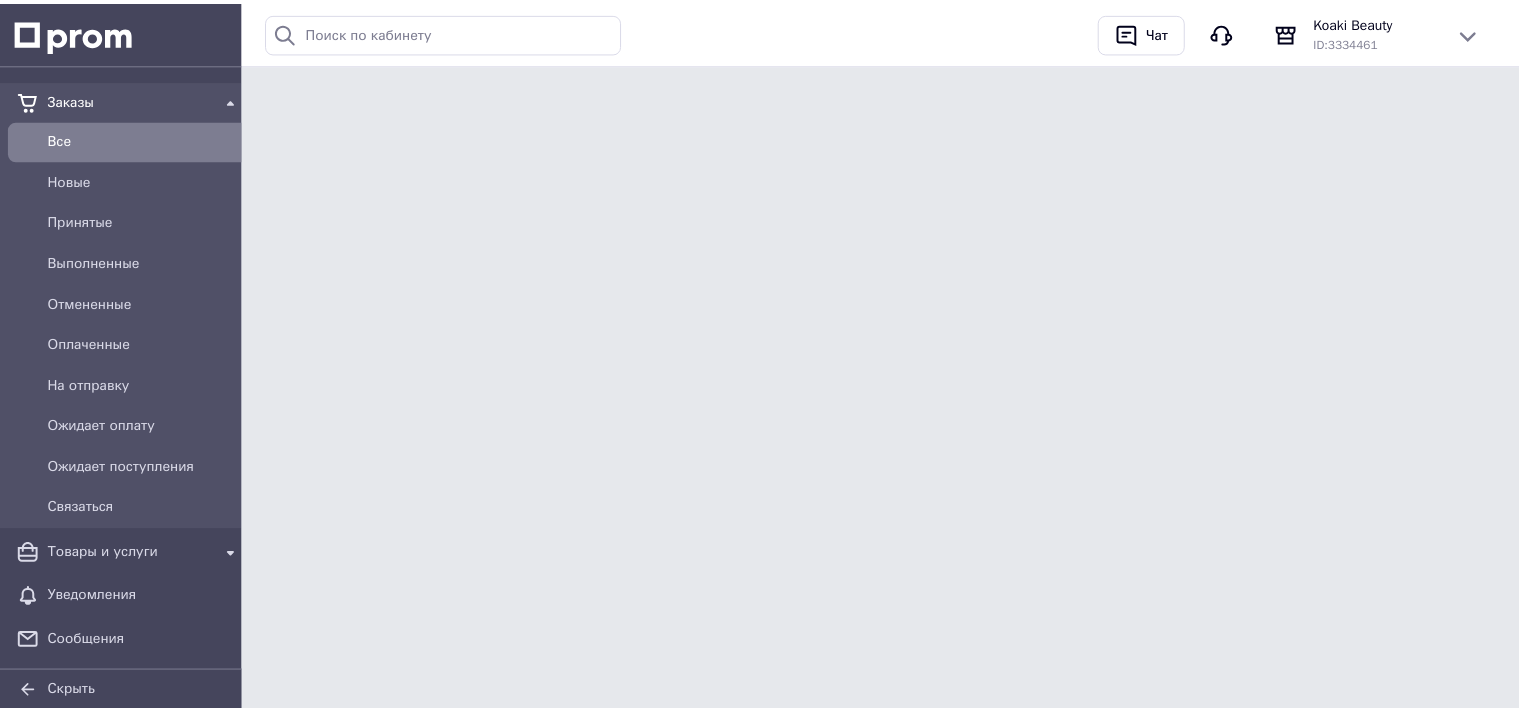 scroll, scrollTop: 0, scrollLeft: 0, axis: both 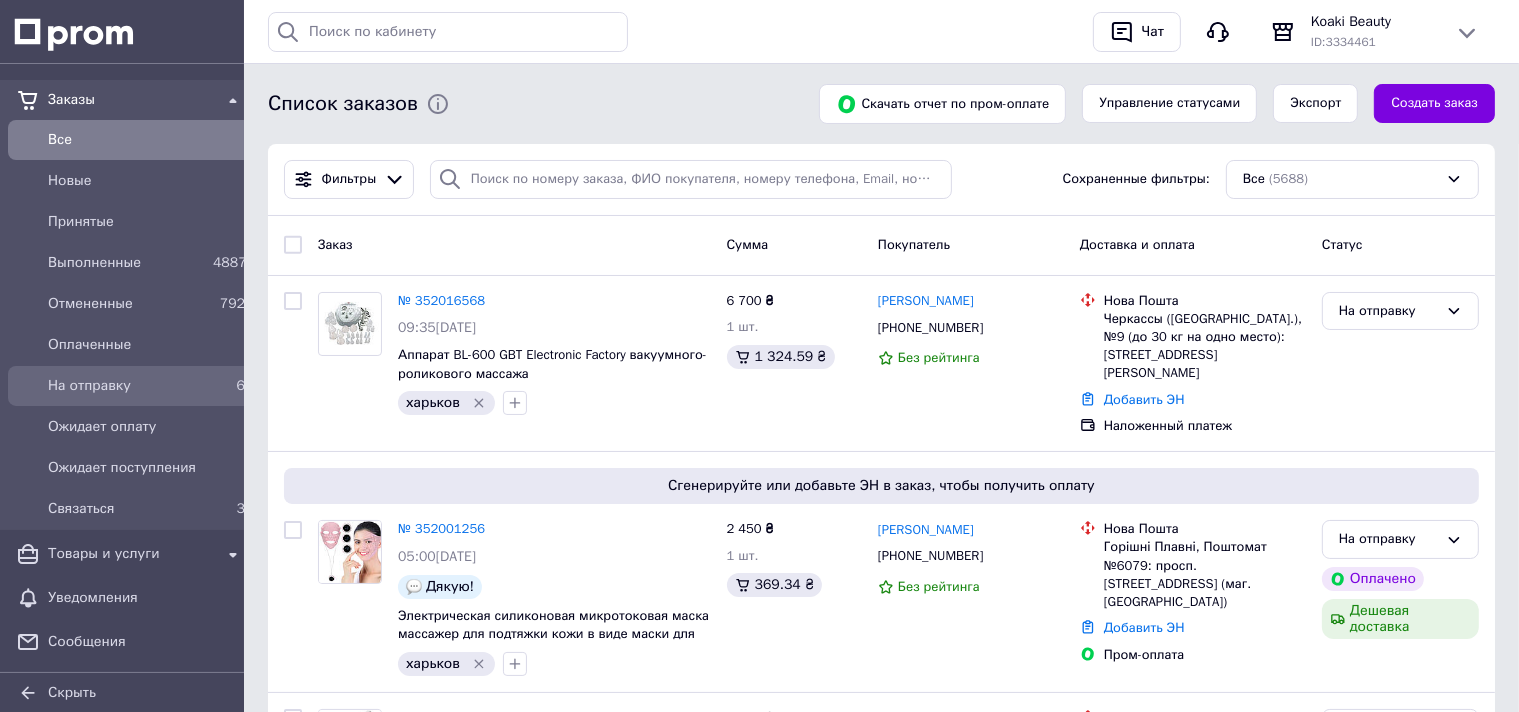 click on "На отправку" at bounding box center [126, 386] 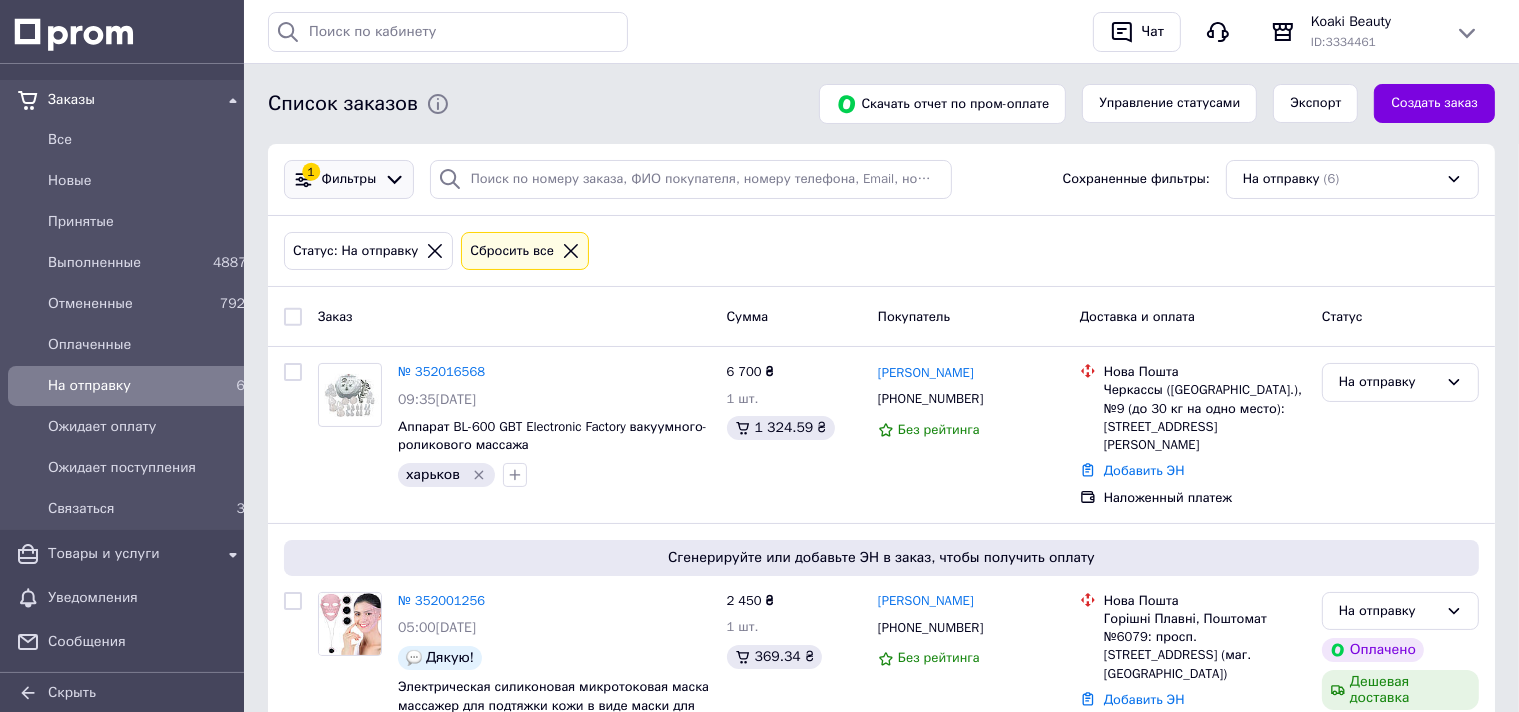 click 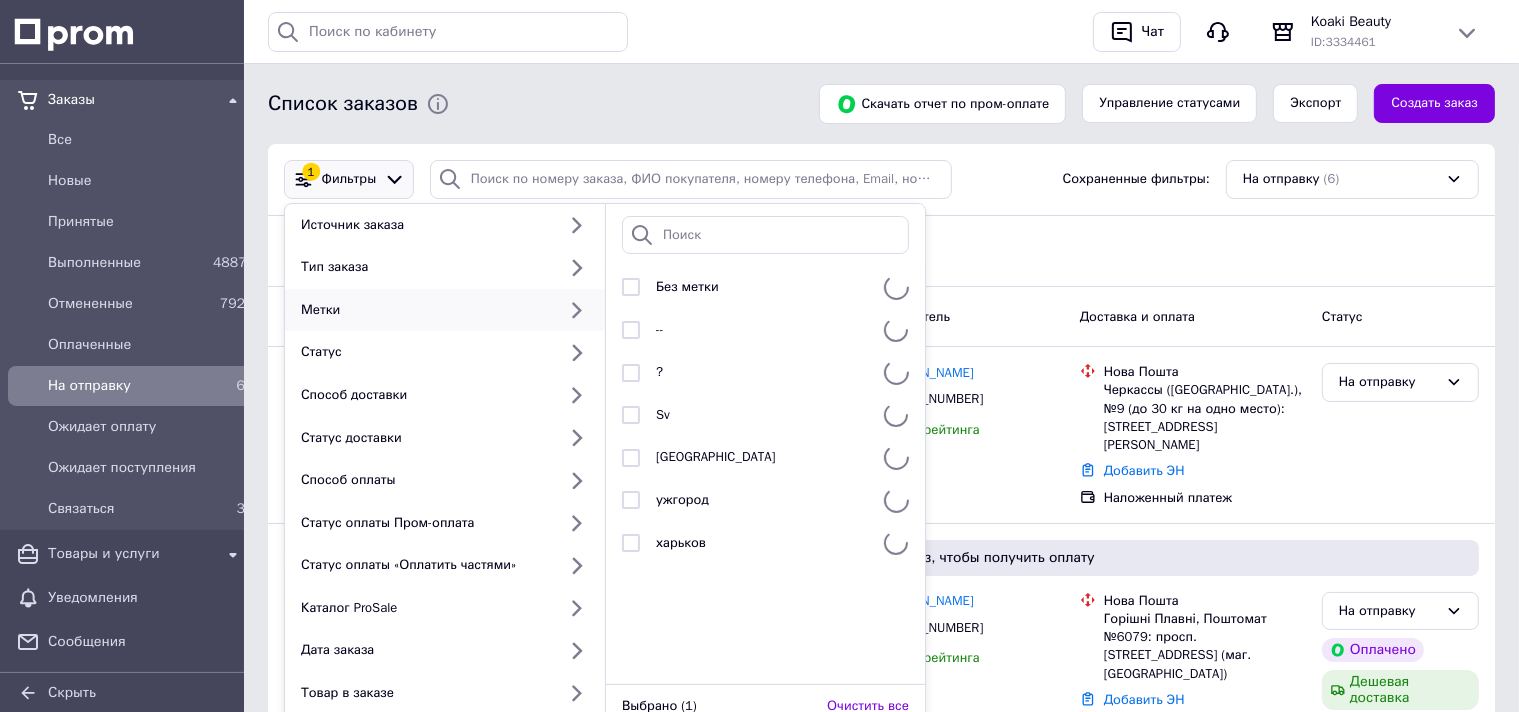 click 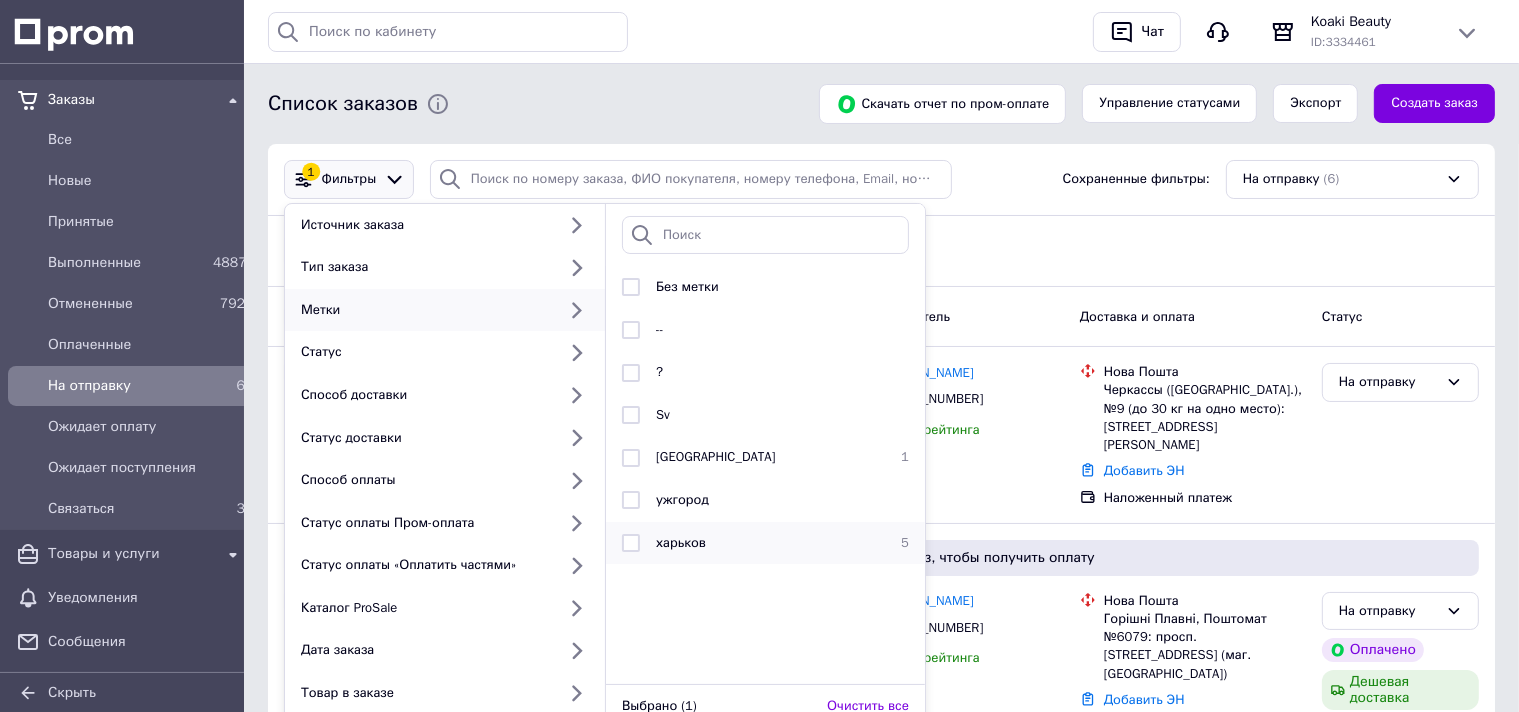 click at bounding box center (631, 543) 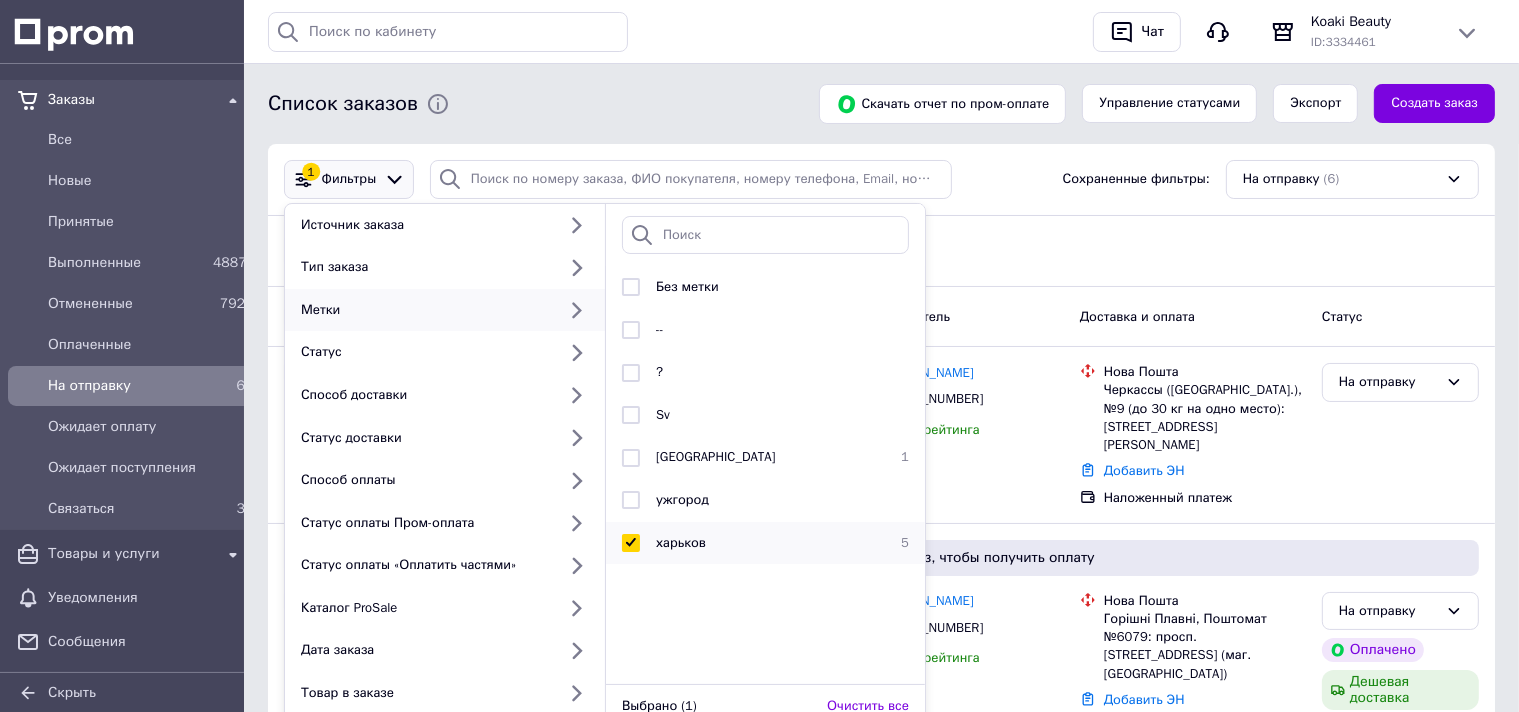 checkbox on "true" 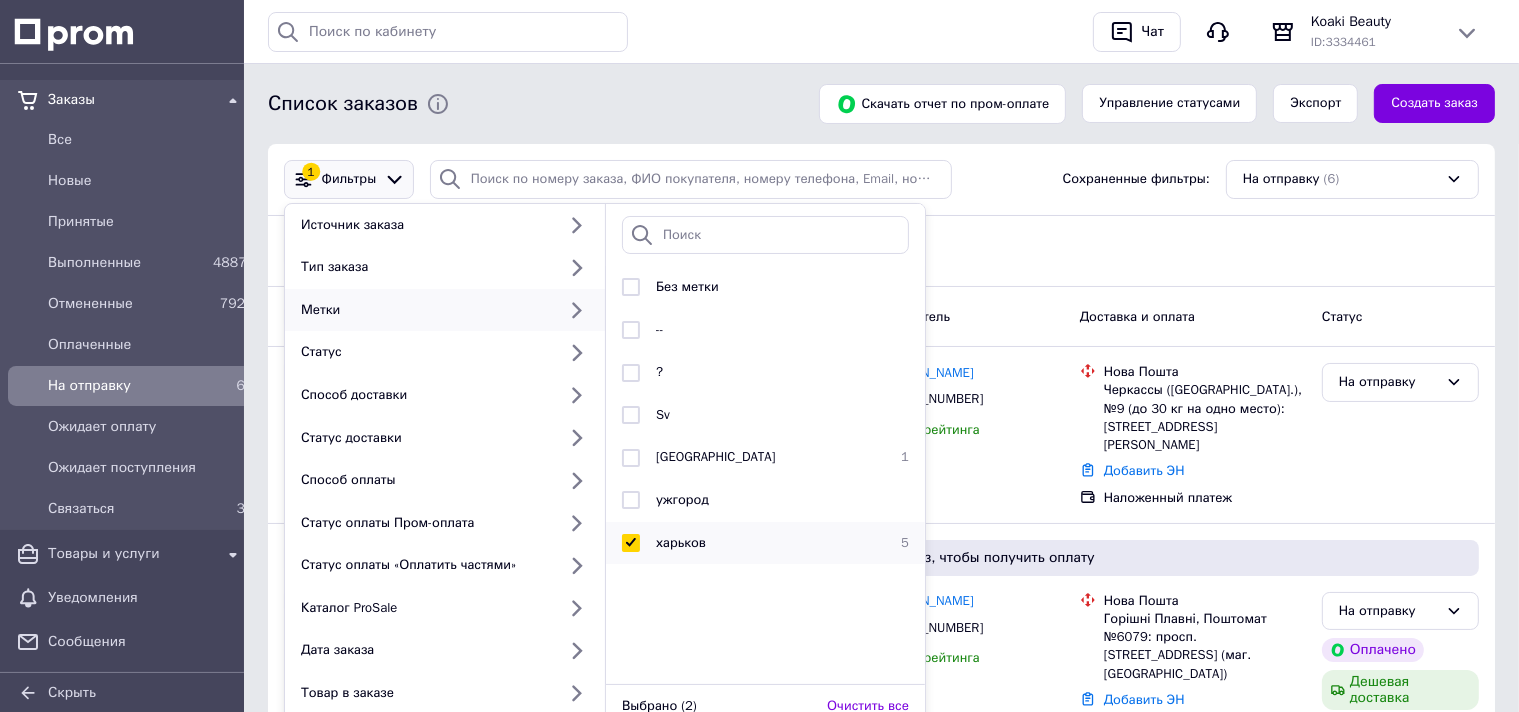 scroll, scrollTop: 422, scrollLeft: 0, axis: vertical 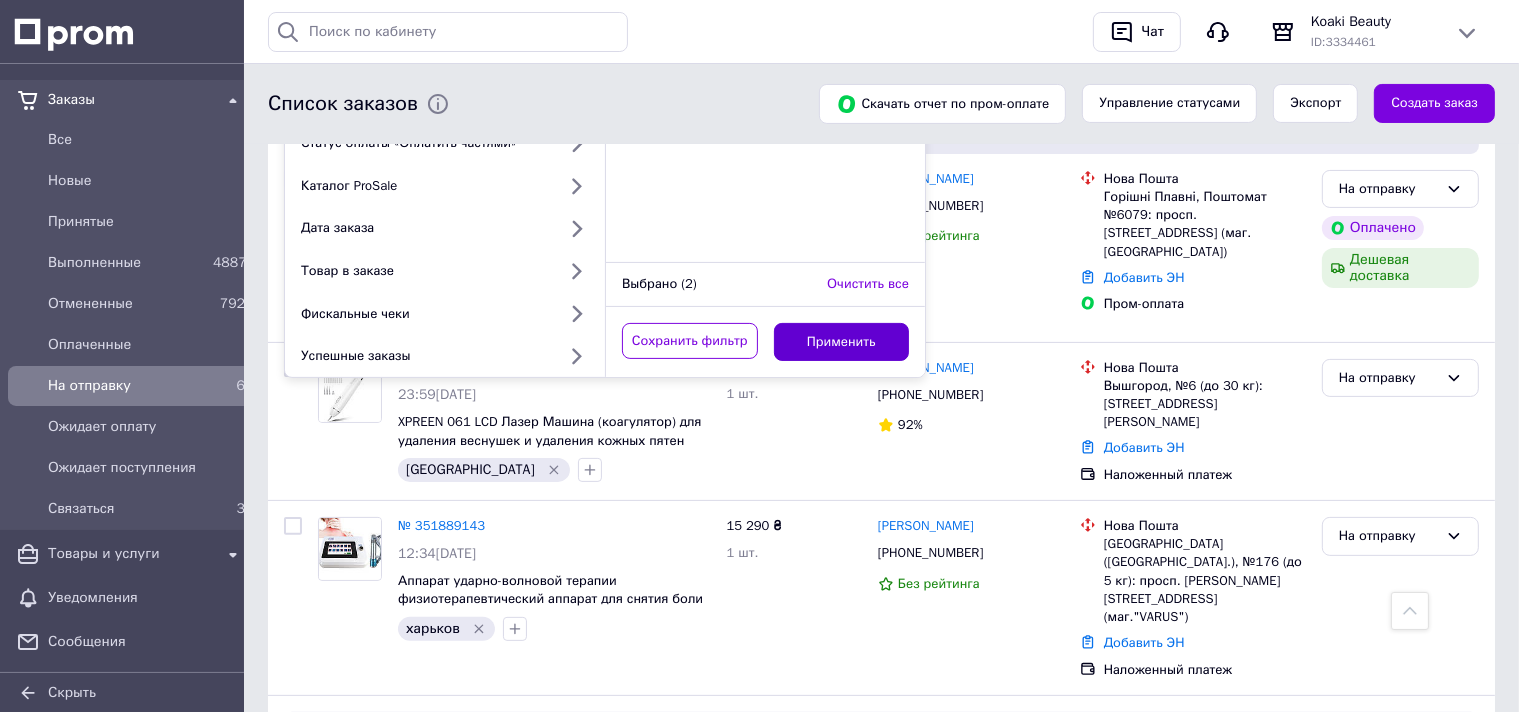 click on "Применить" at bounding box center [842, 342] 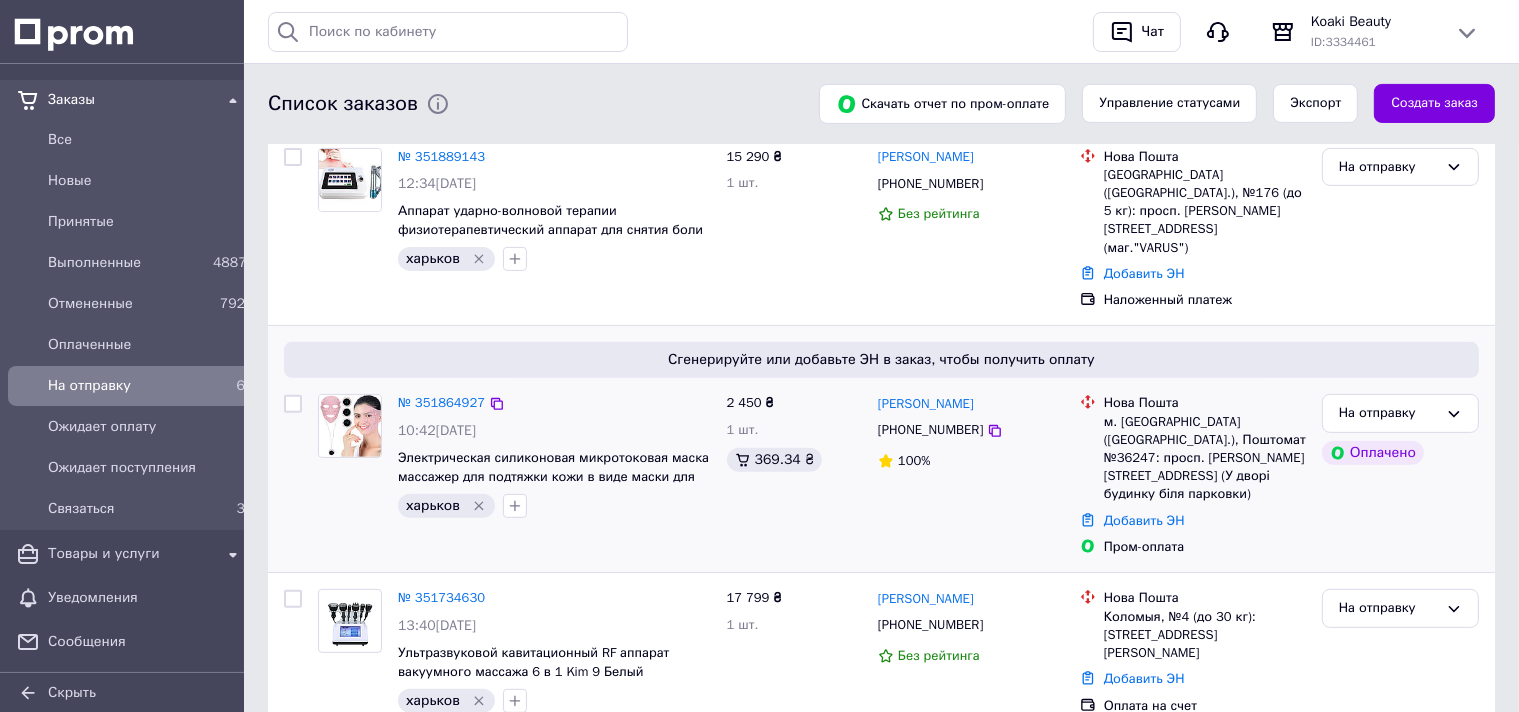 scroll, scrollTop: 639, scrollLeft: 0, axis: vertical 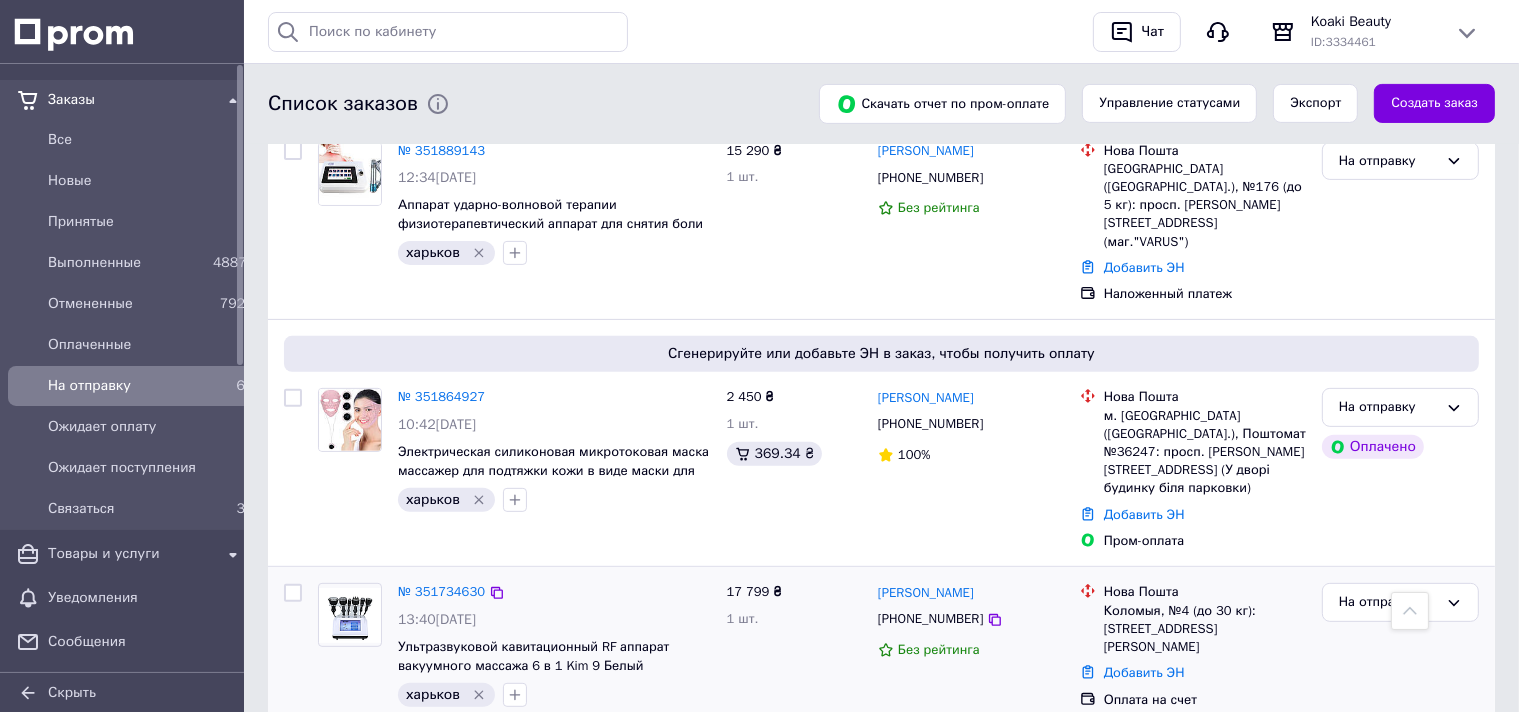 click at bounding box center (293, 593) 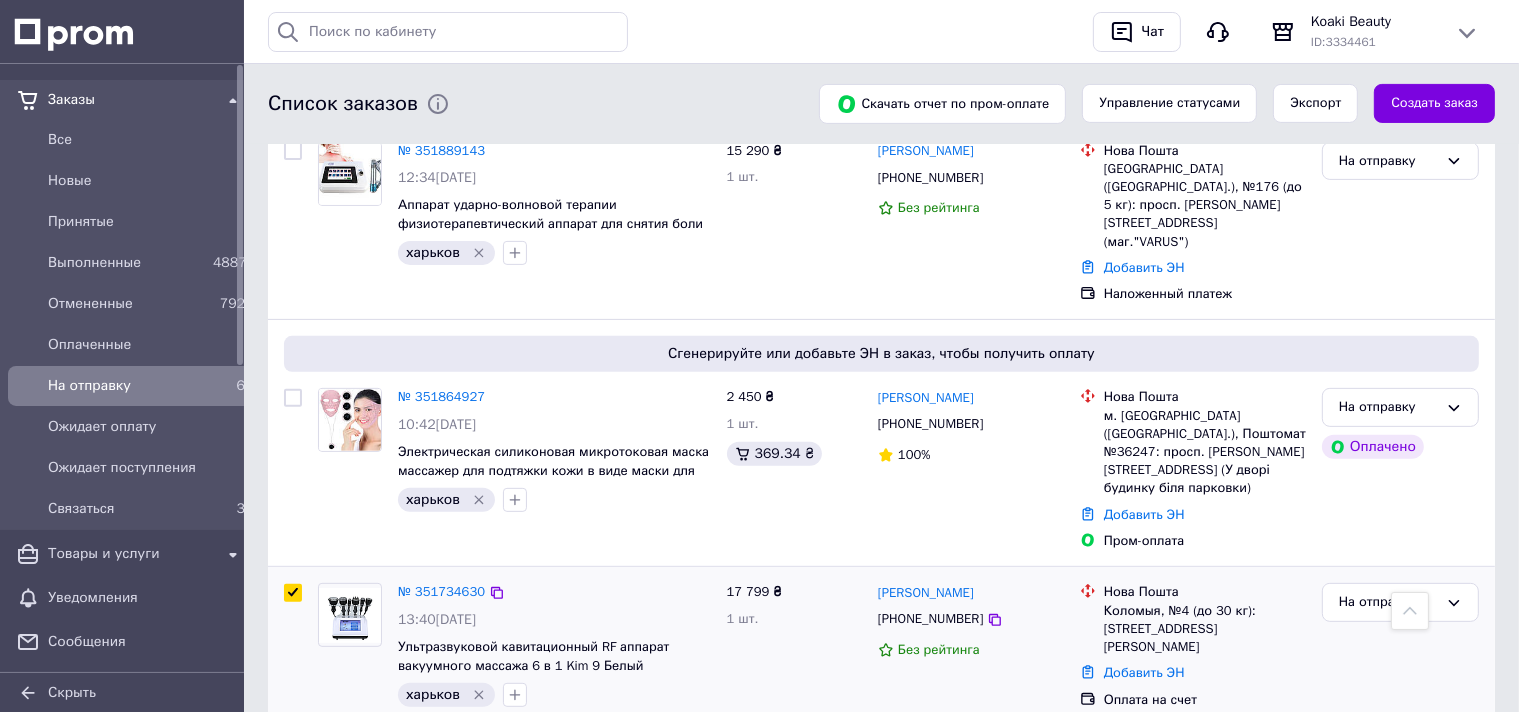 checkbox on "true" 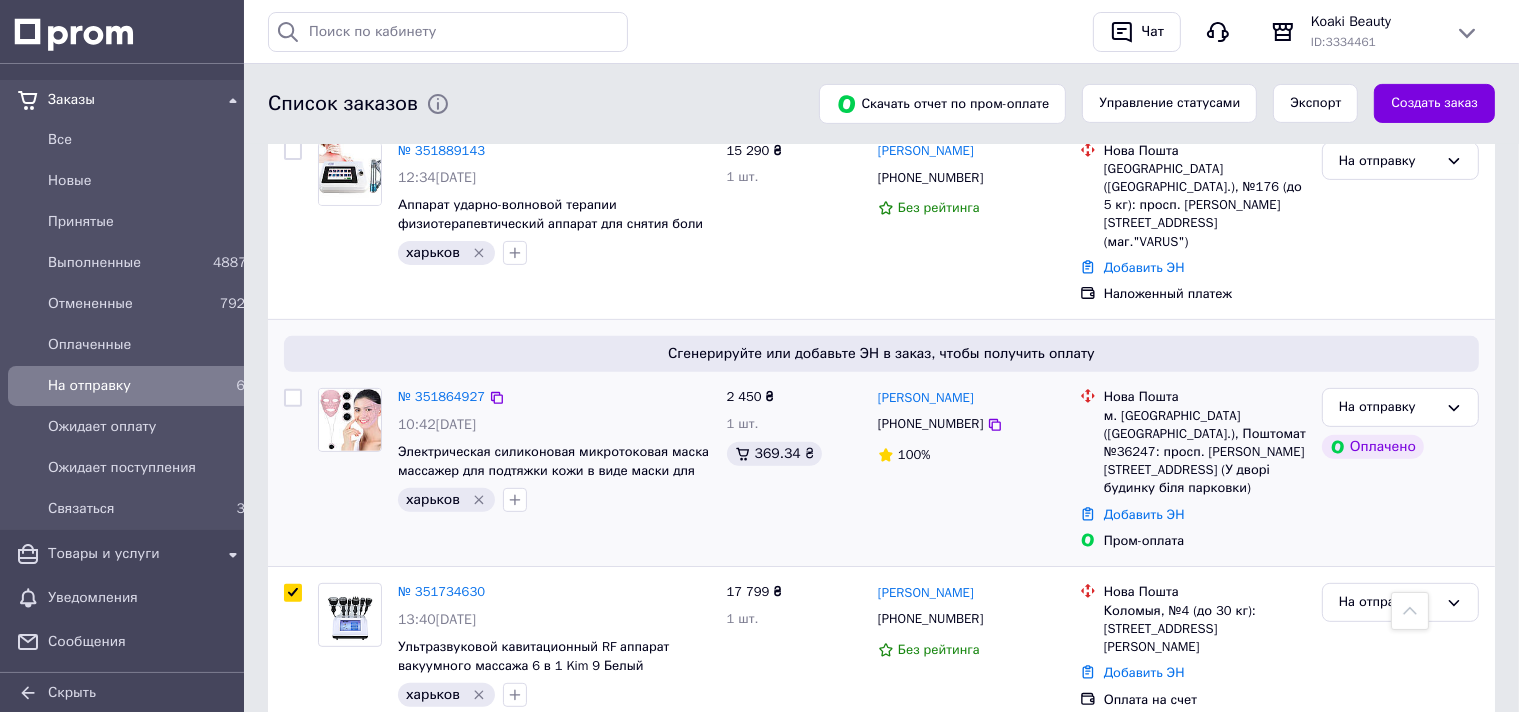click at bounding box center [293, 398] 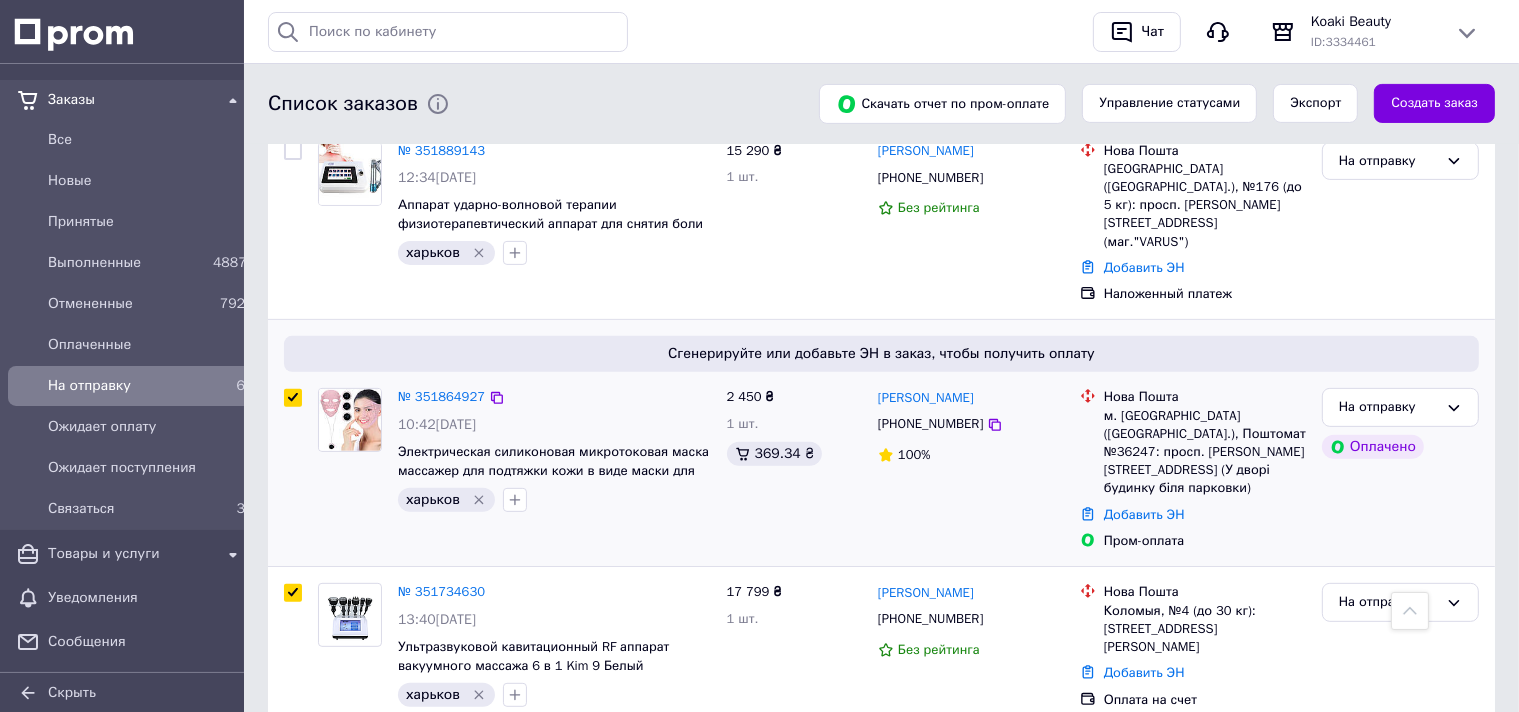 checkbox on "true" 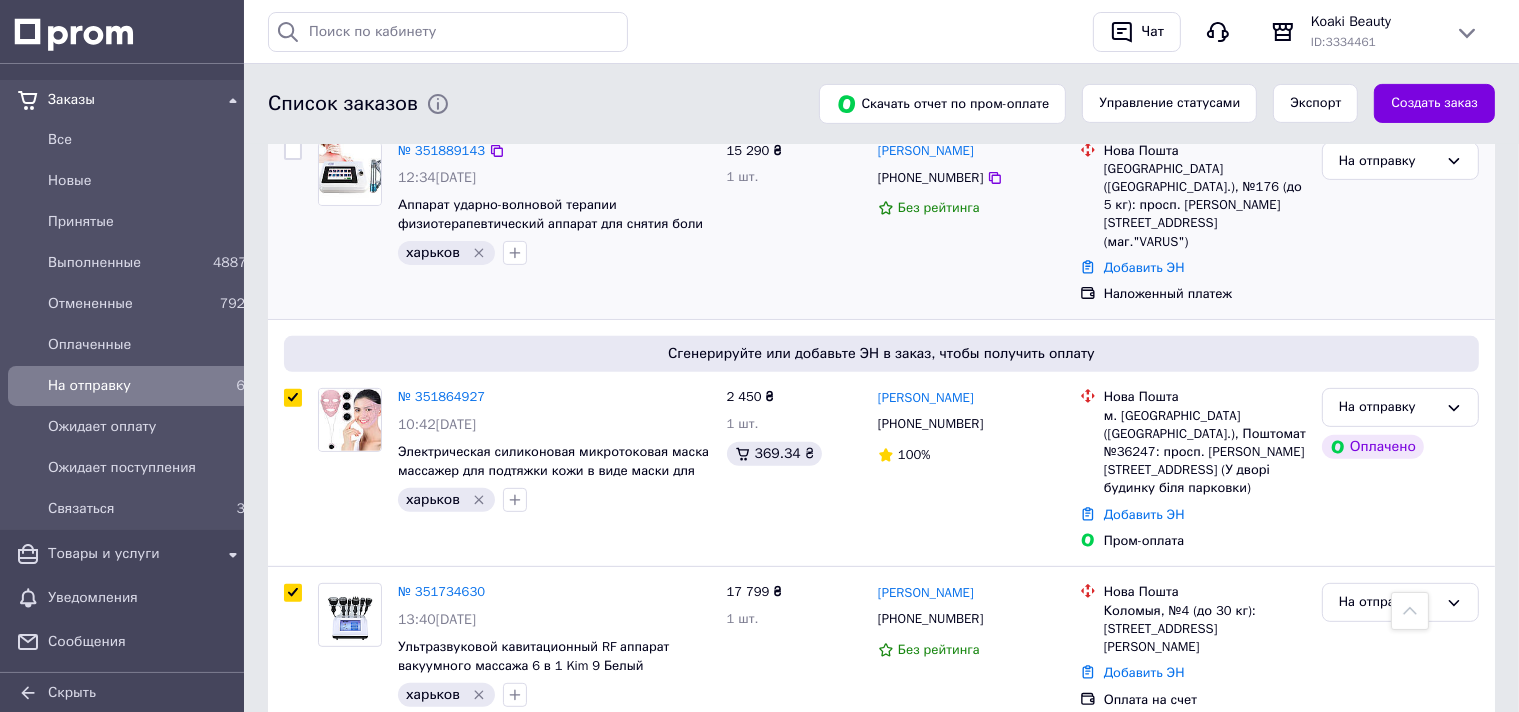 scroll, scrollTop: 428, scrollLeft: 0, axis: vertical 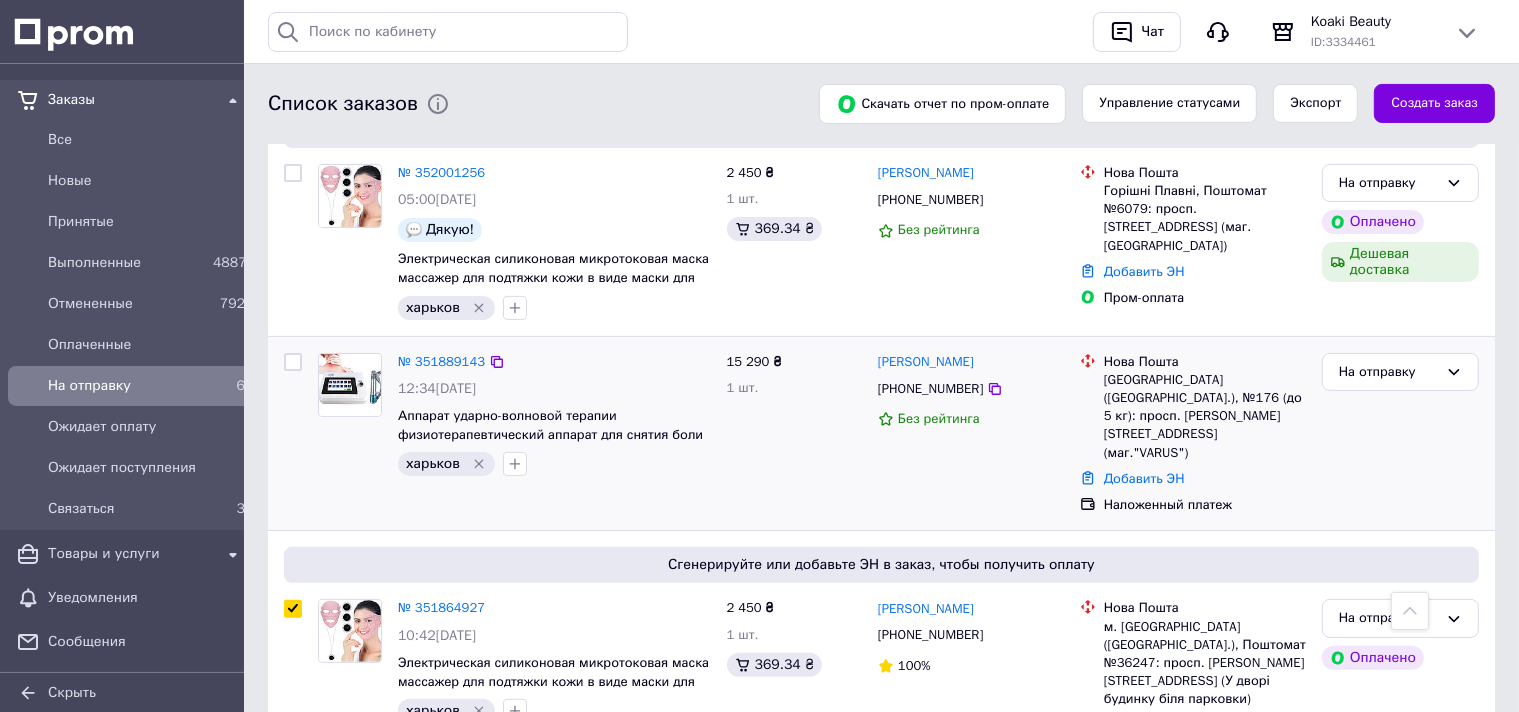 click at bounding box center [293, 362] 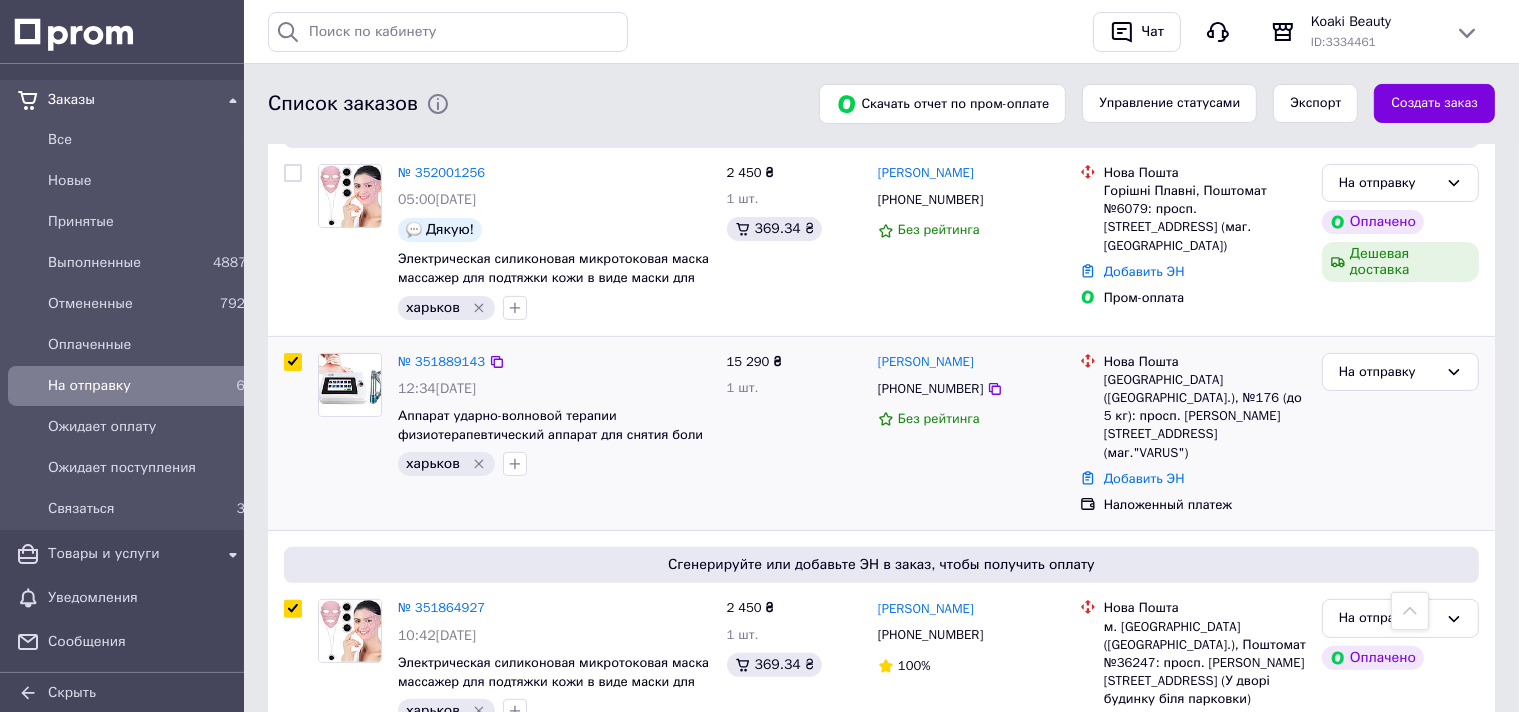 checkbox on "true" 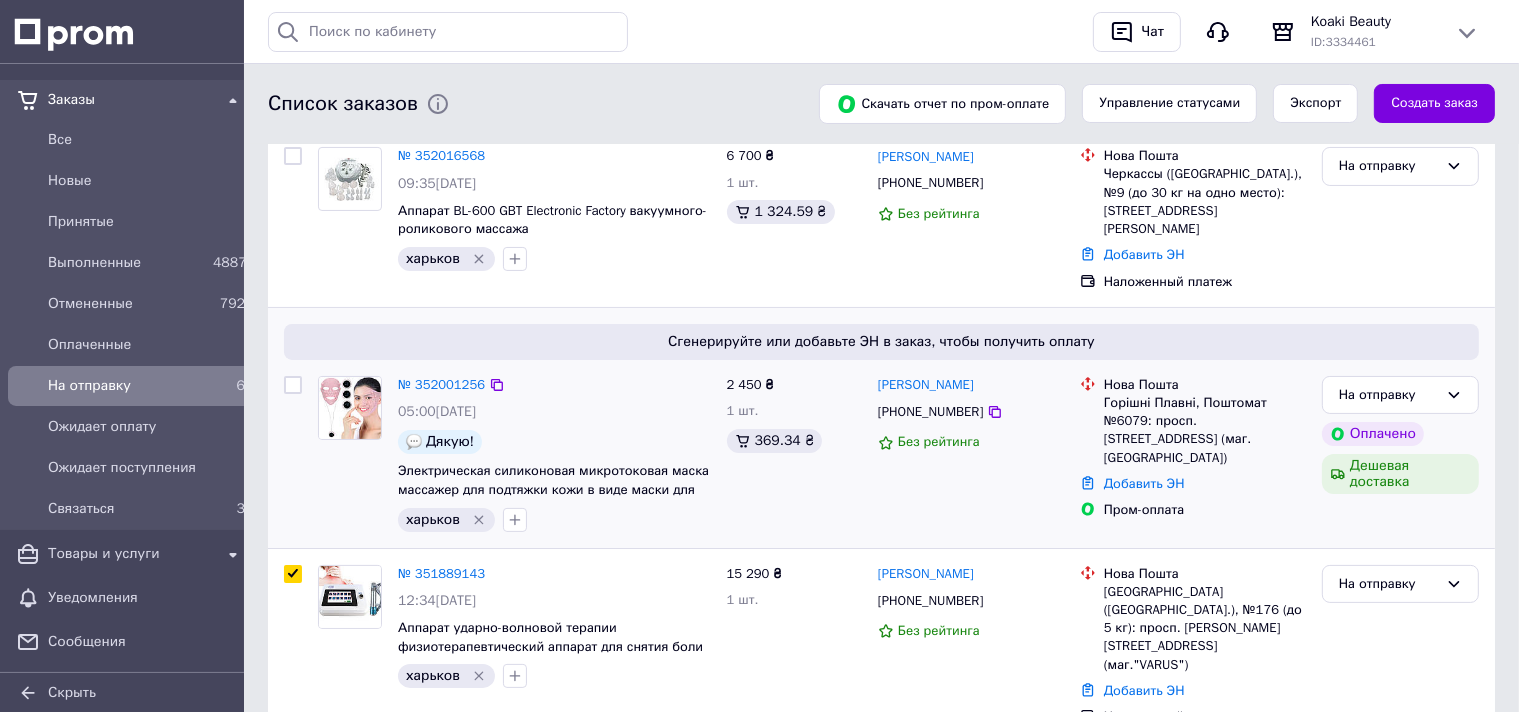click at bounding box center [293, 385] 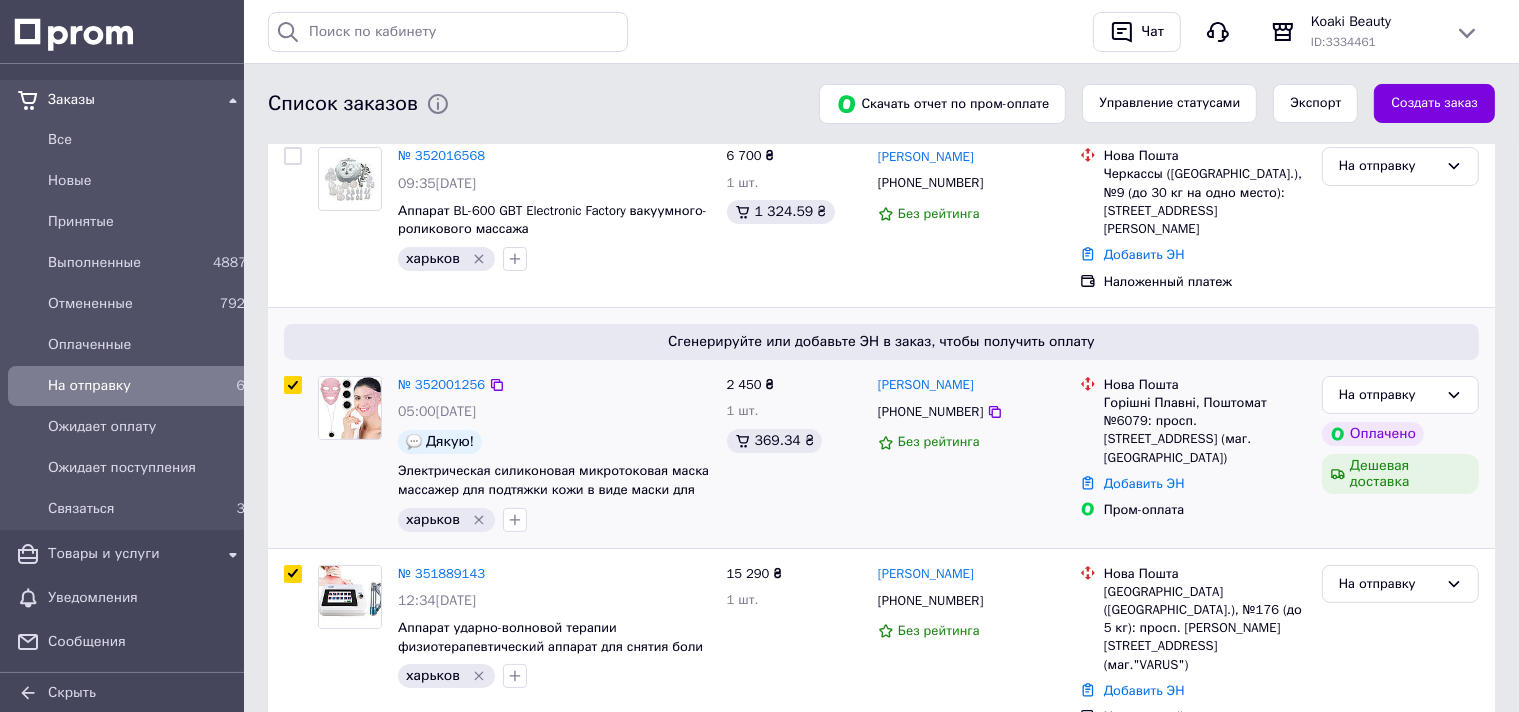 checkbox on "true" 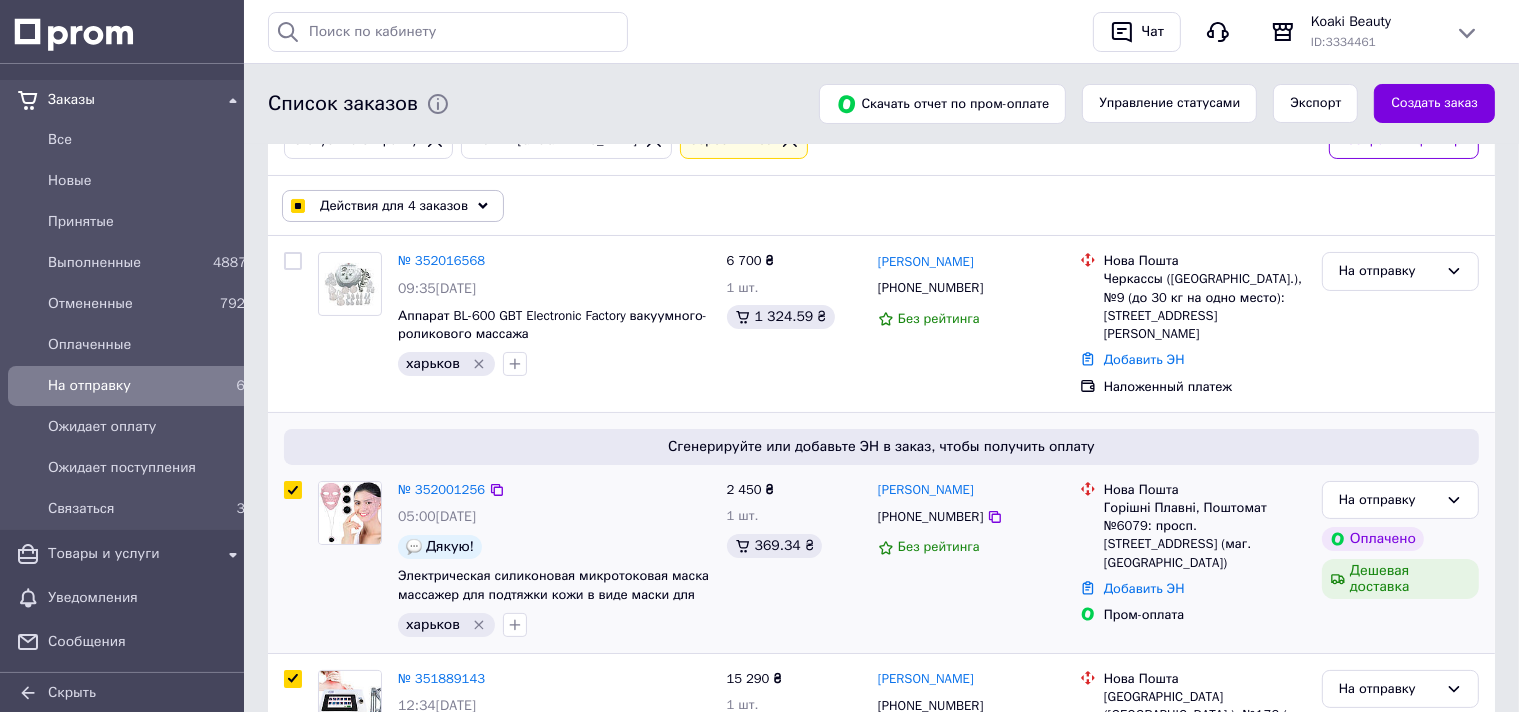 scroll, scrollTop: 216, scrollLeft: 0, axis: vertical 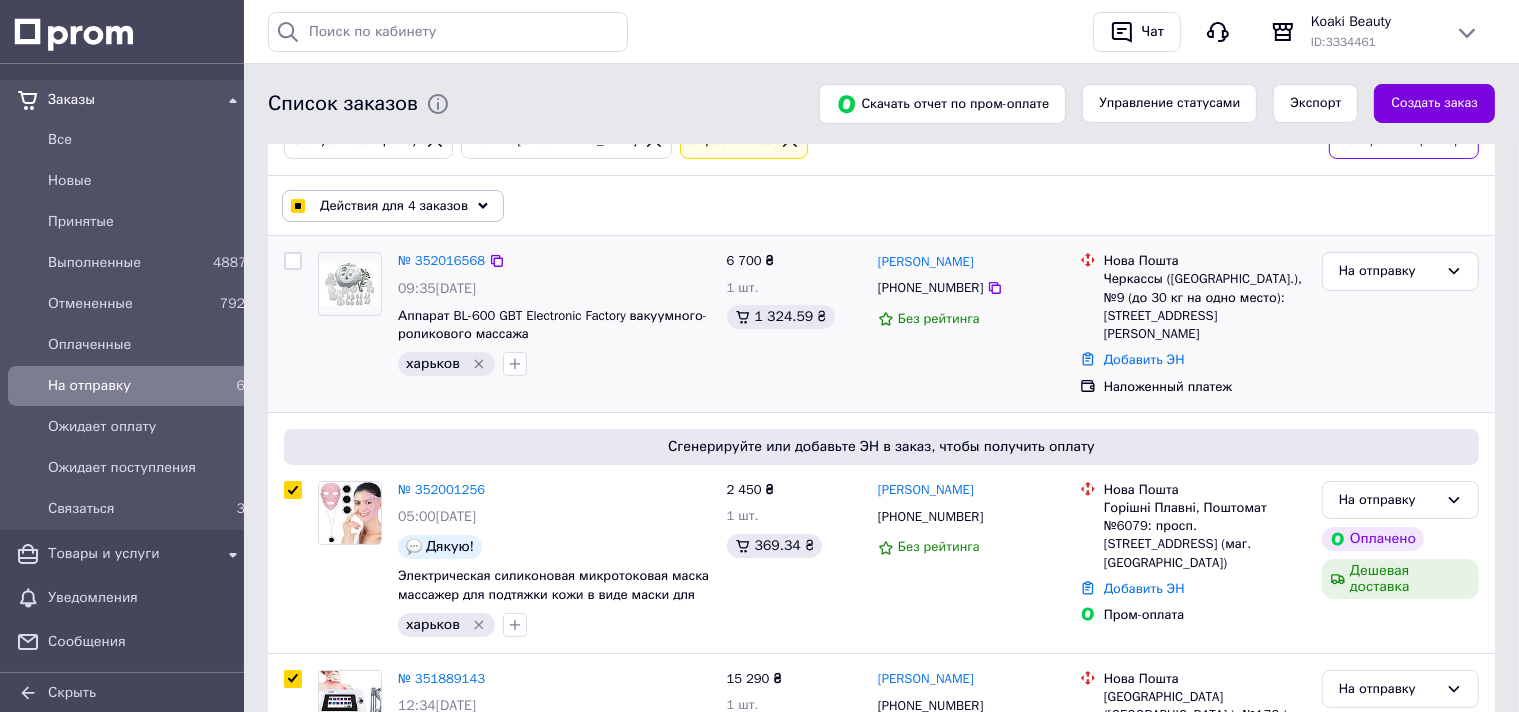 click at bounding box center (293, 261) 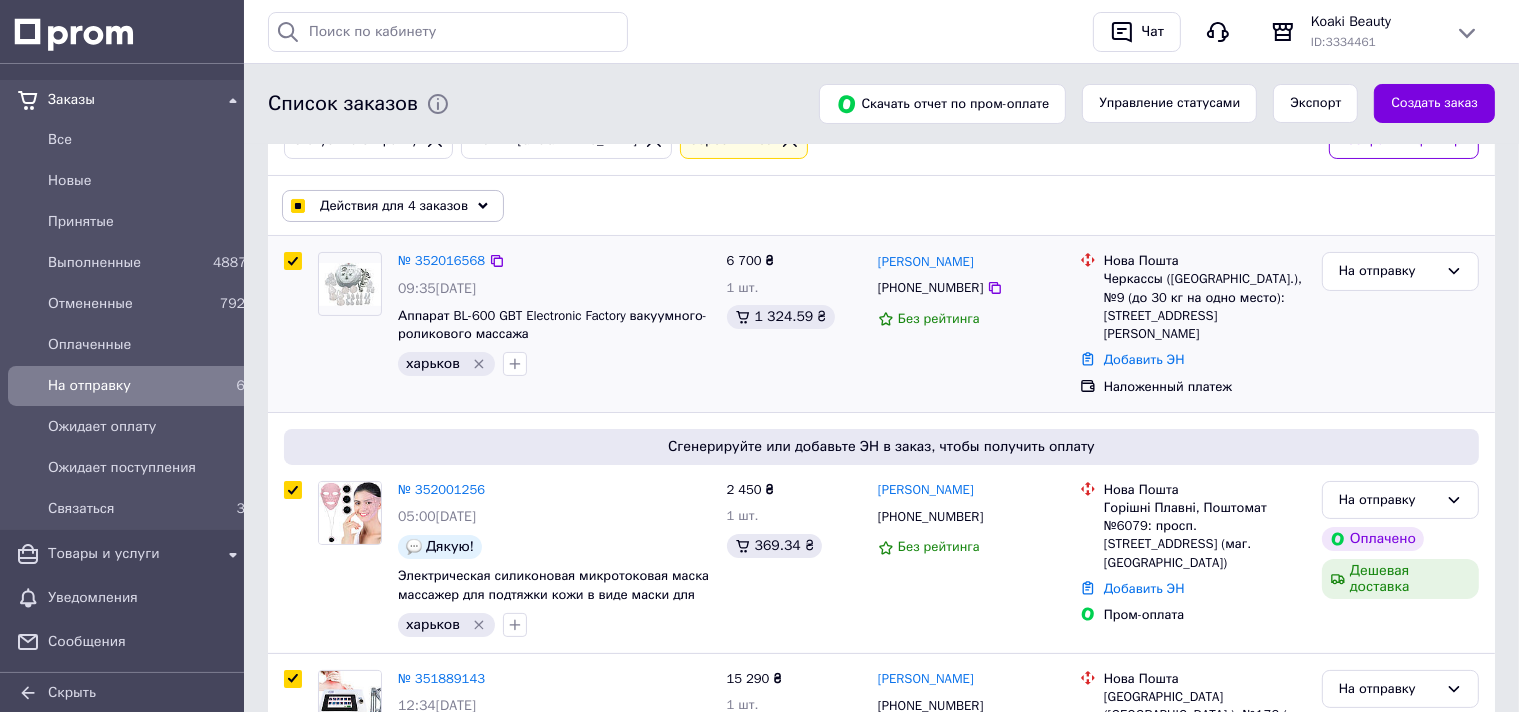 checkbox on "true" 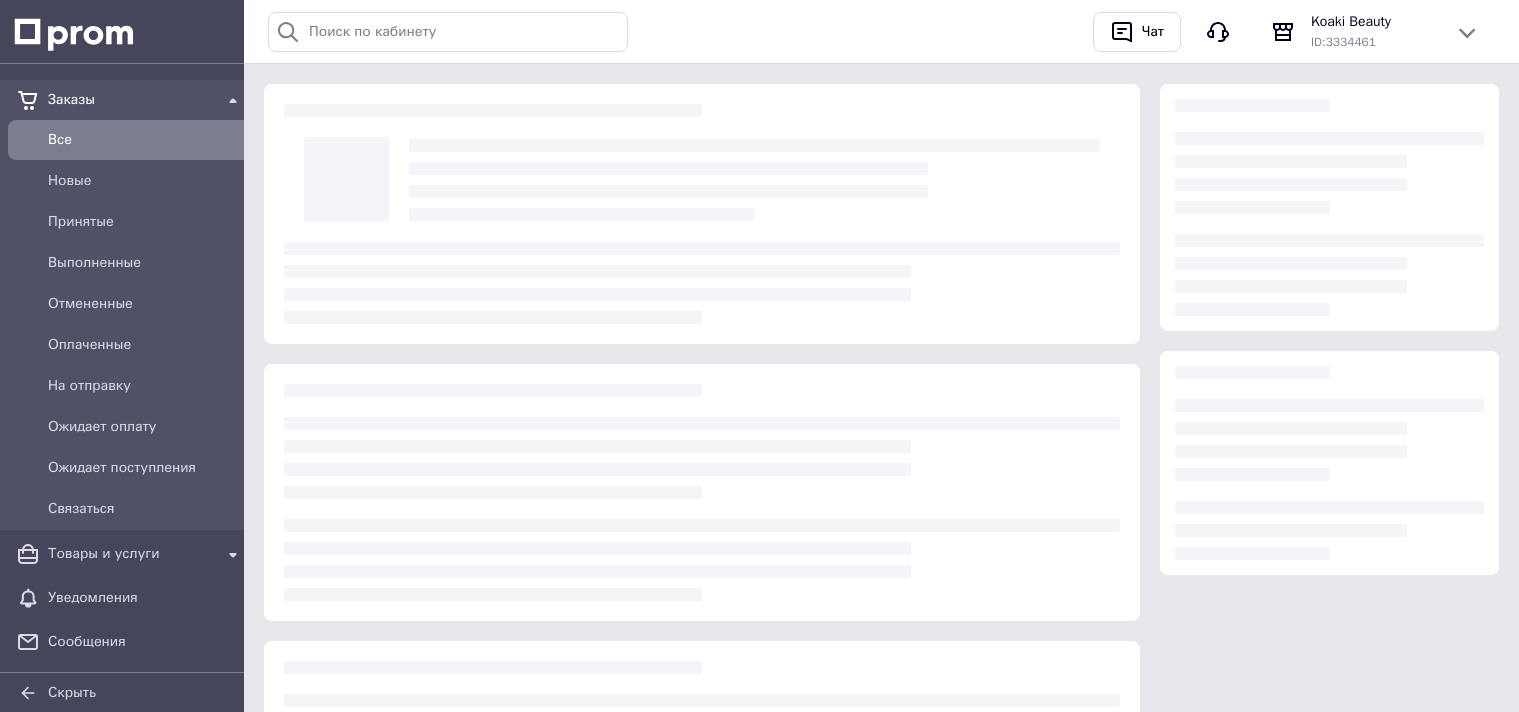 scroll, scrollTop: 0, scrollLeft: 0, axis: both 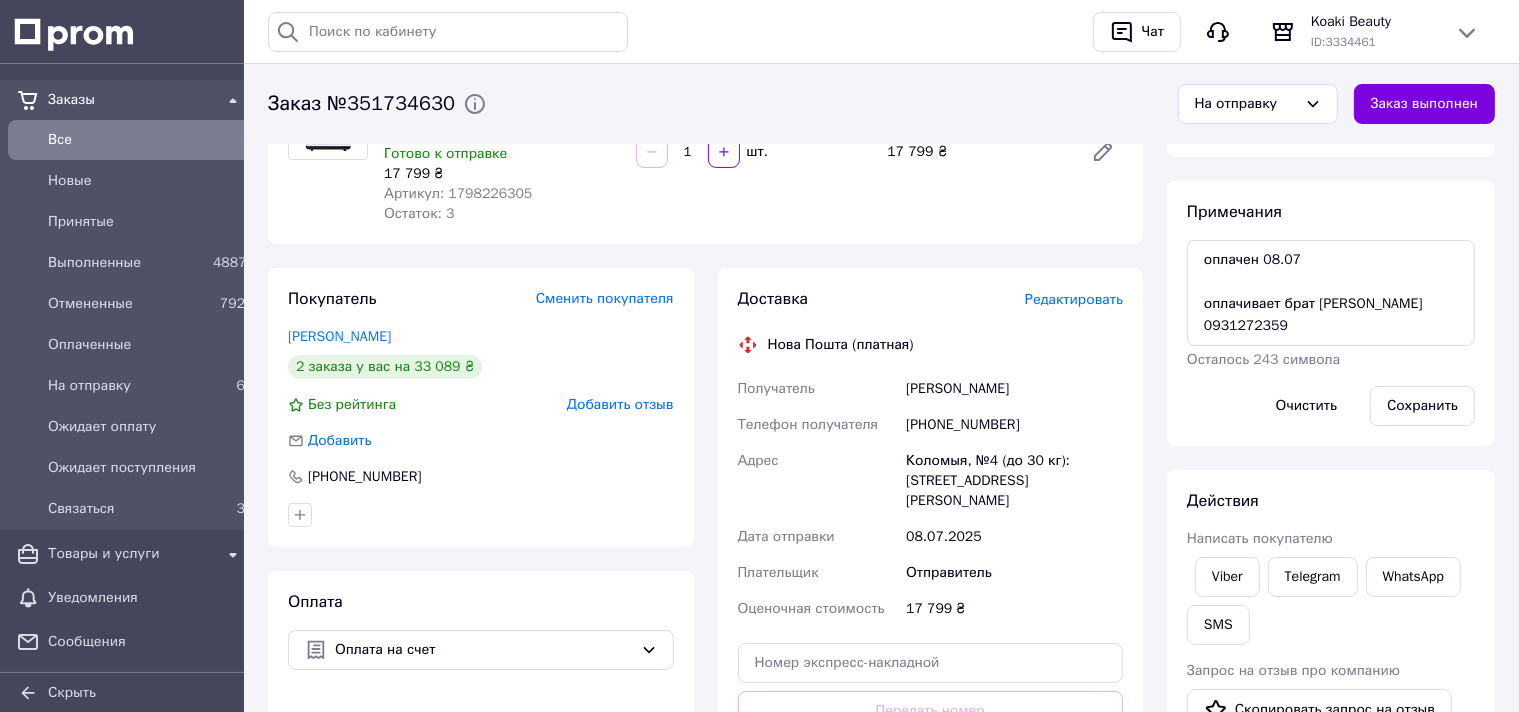click on "Редактировать" at bounding box center [1074, 299] 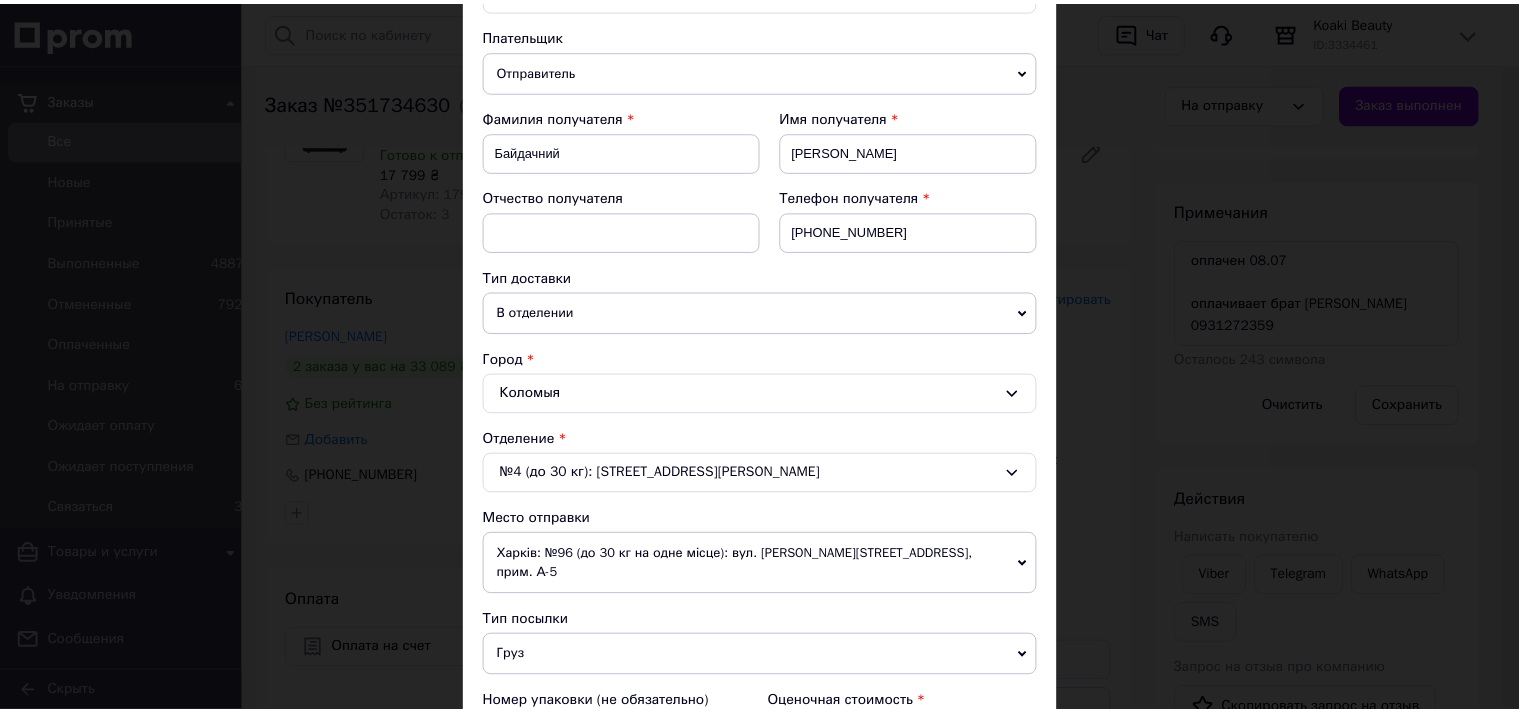 scroll, scrollTop: 0, scrollLeft: 0, axis: both 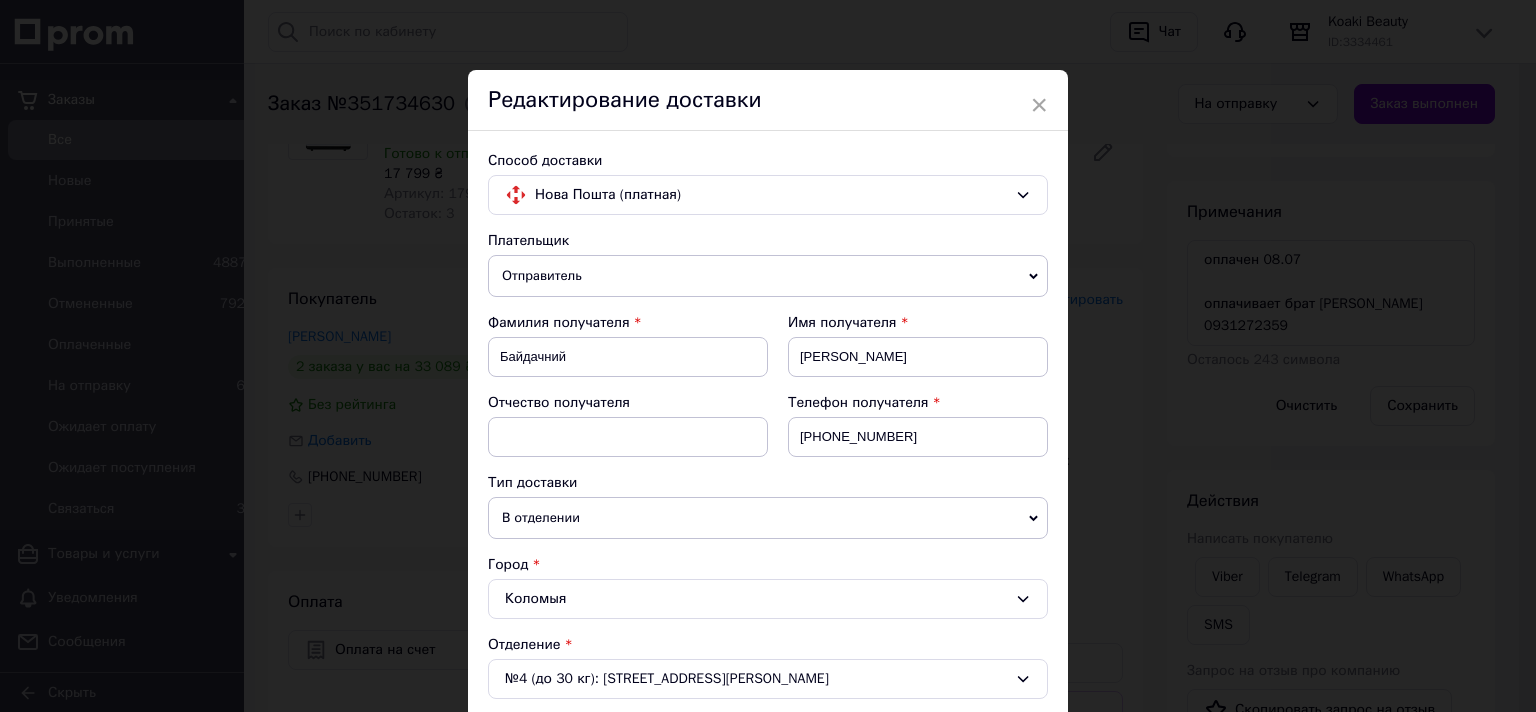 click on "× Редактирование доставки Способ доставки Нова Пошта (платная) Плательщик Отправитель Получатель Фамилия получателя Байдачний Имя получателя Віктор Отчество получателя Телефон получателя +380964458500 Тип доставки В отделении Курьером В почтомате Город Коломыя Отделение №4 (до 30 кг): ул. Сечевых Стрельцов, 39 Место отправки Харків: №96 (до 30 кг на одне місце): вул. Леся Курбаса, 9, прим. А-5 Нет совпадений. Попробуйте изменить условия поиска Добавить еще место отправки Тип посылки Груз Документы Номер упаковки (не обязательно) Оценочная стоимость 17799 Дата отправки" at bounding box center (768, 356) 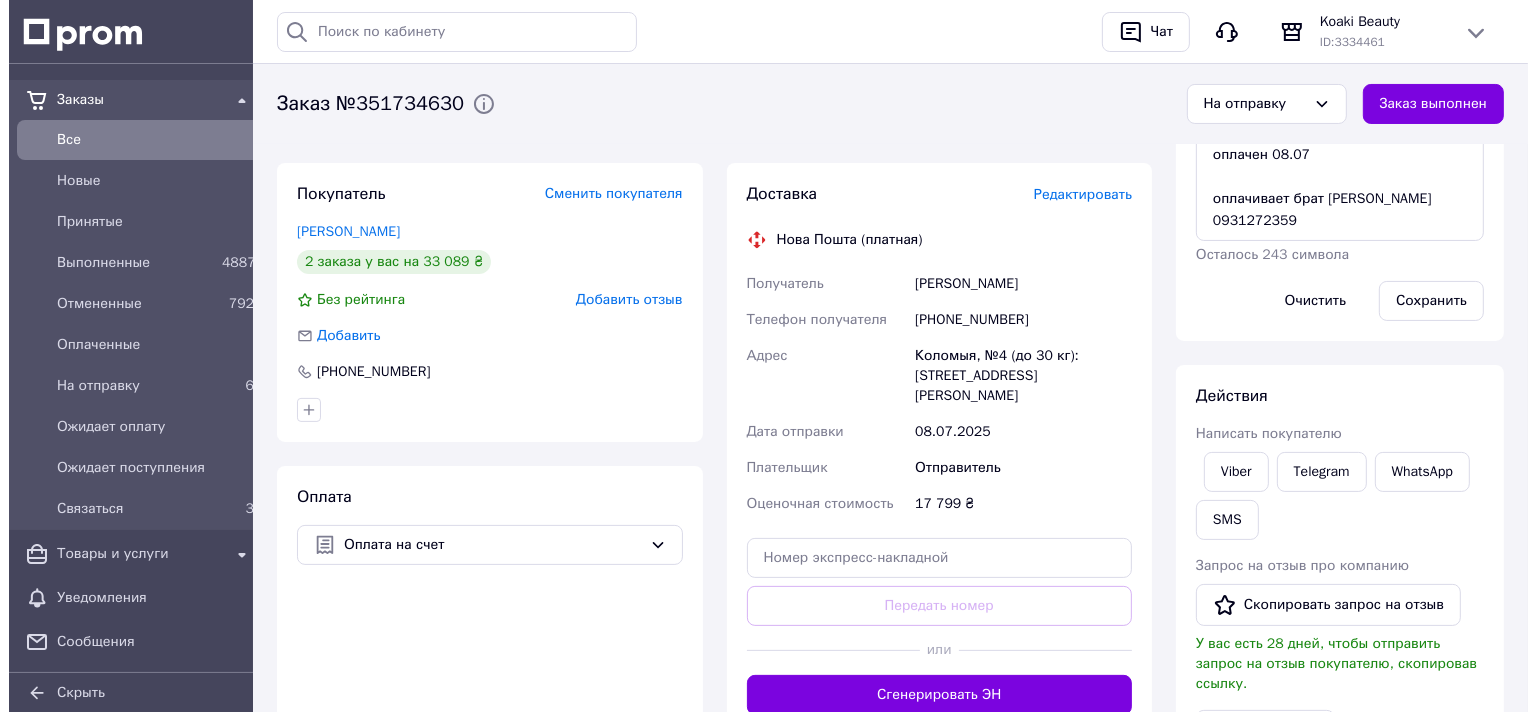 scroll, scrollTop: 422, scrollLeft: 0, axis: vertical 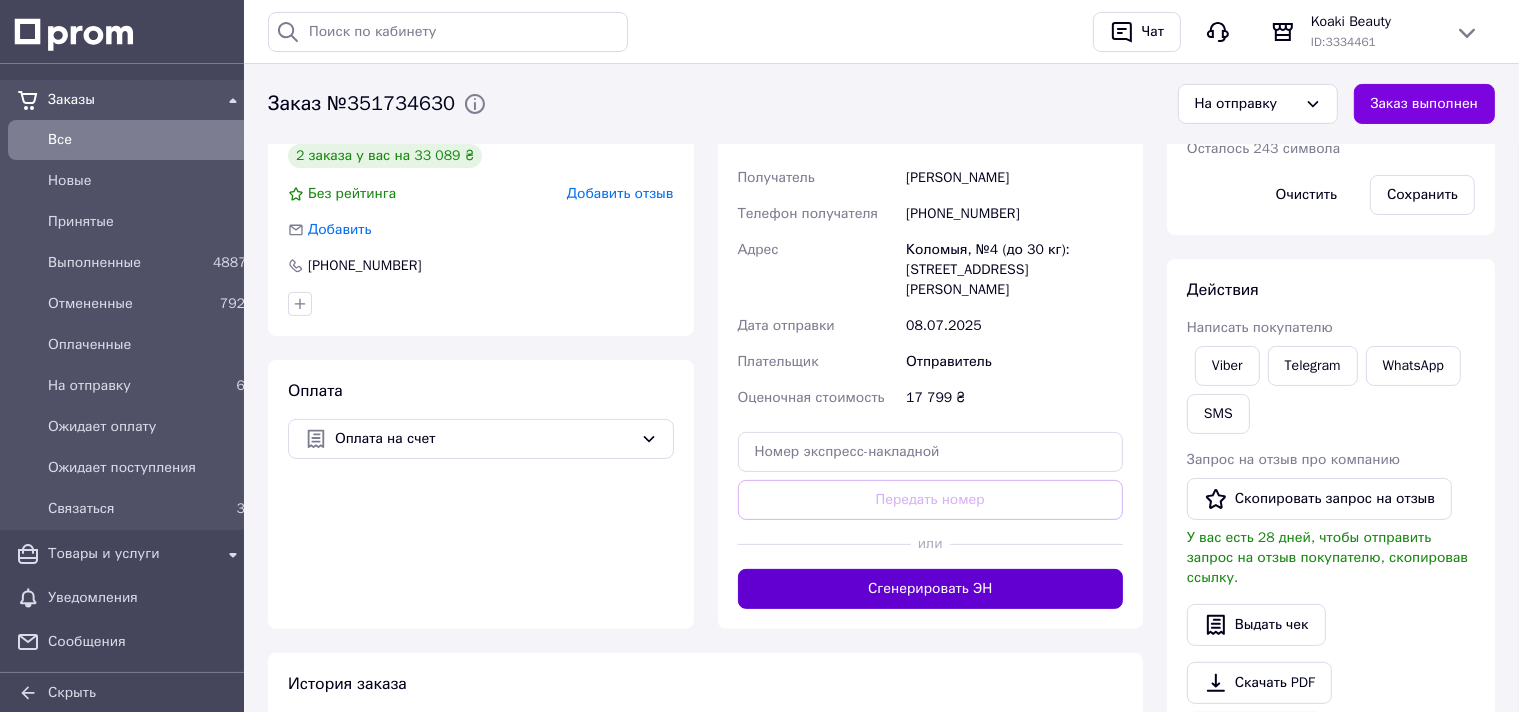 click on "Сгенерировать ЭН" at bounding box center [931, 589] 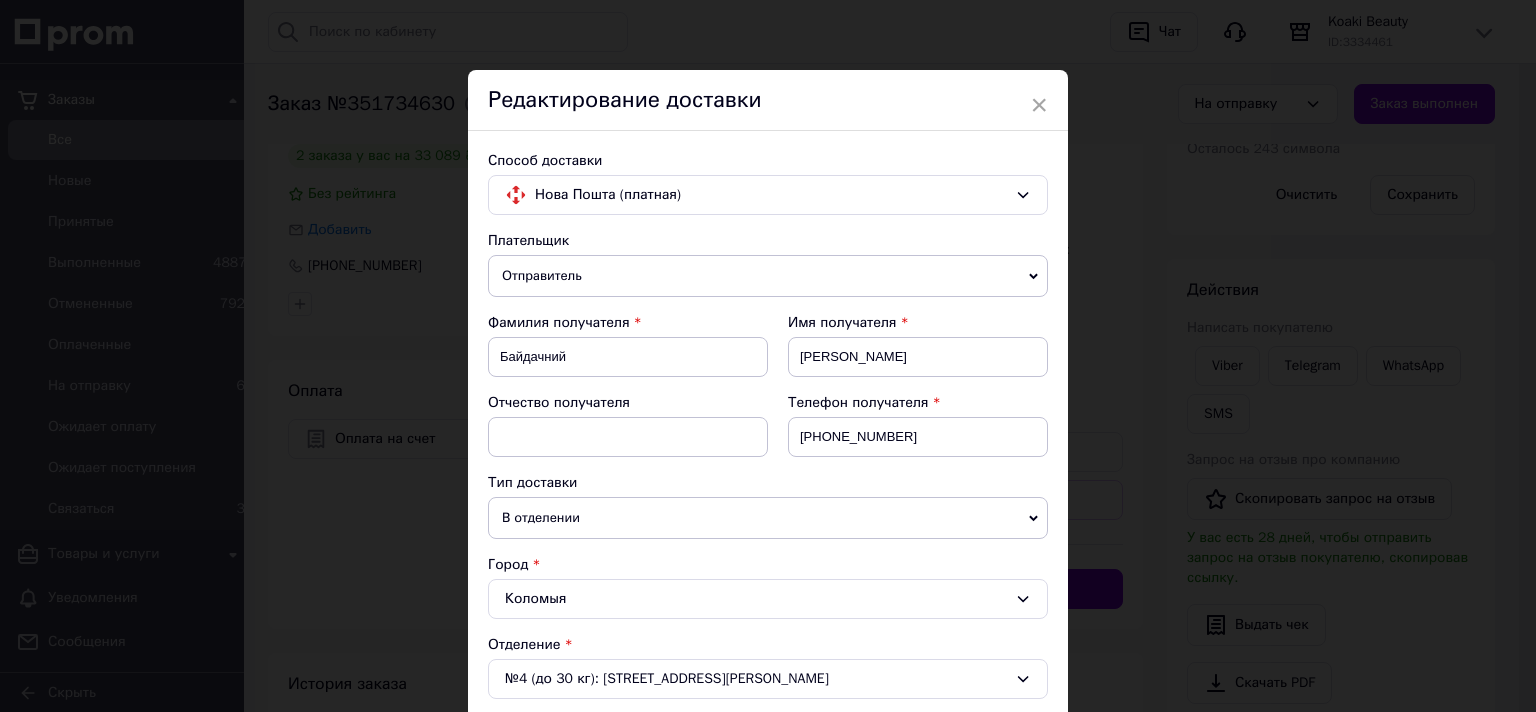 scroll, scrollTop: 552, scrollLeft: 0, axis: vertical 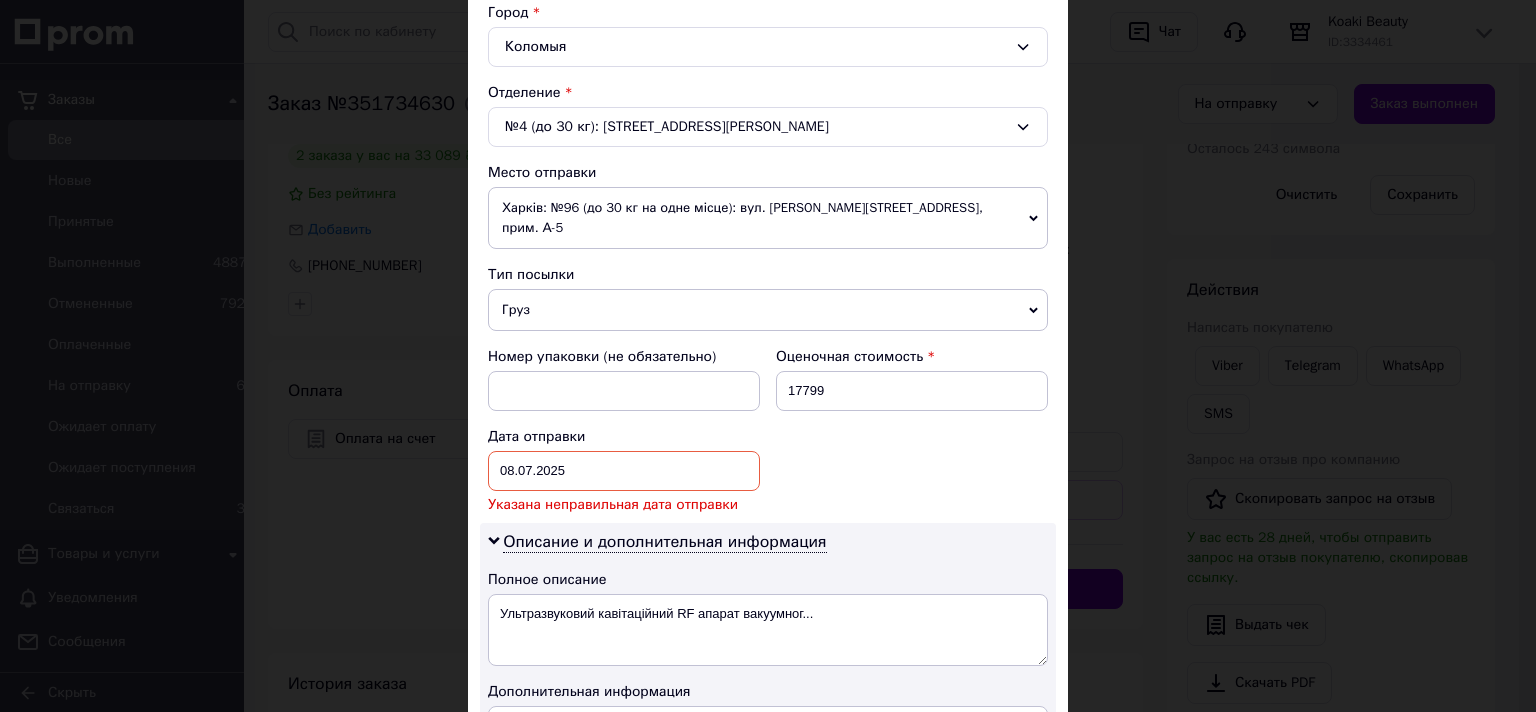 click on "08.07.2025" at bounding box center [624, 471] 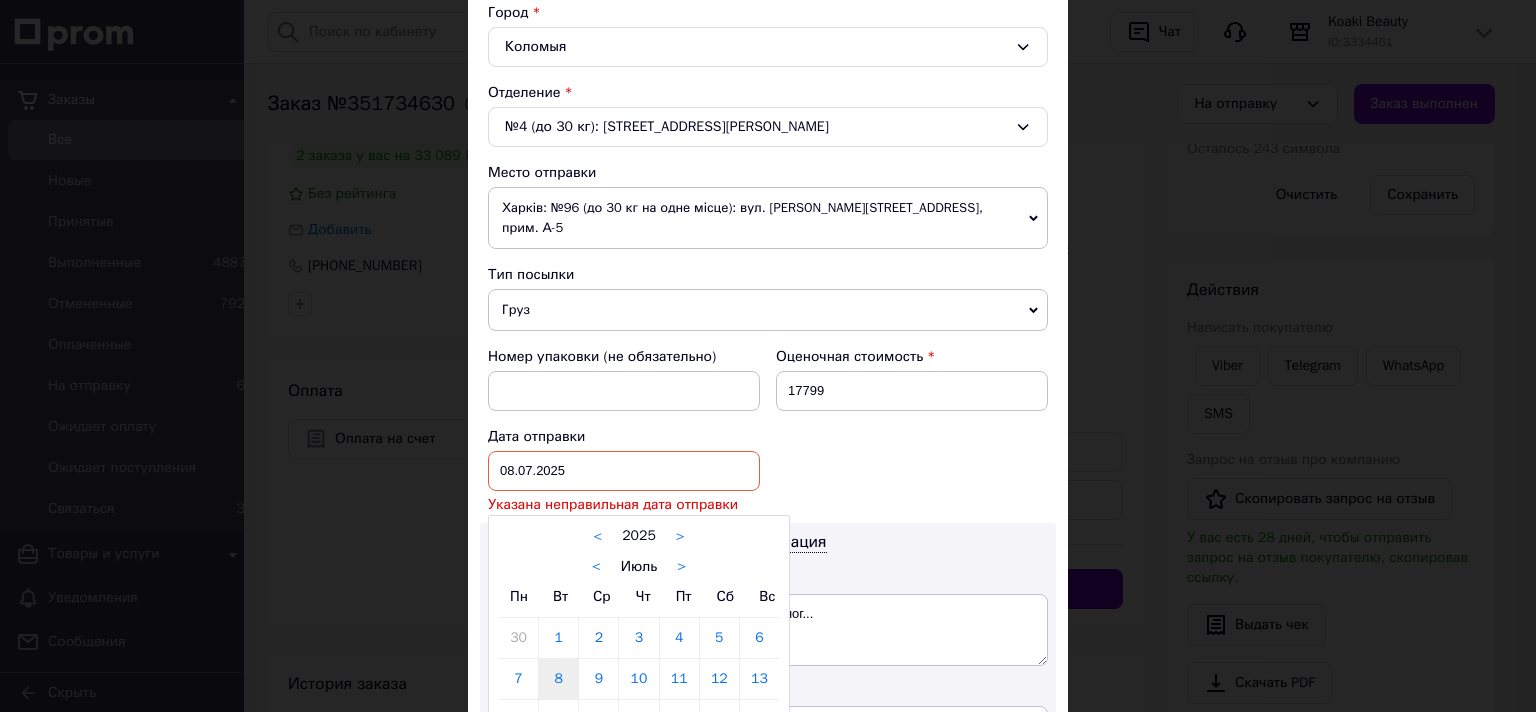 scroll, scrollTop: 773, scrollLeft: 0, axis: vertical 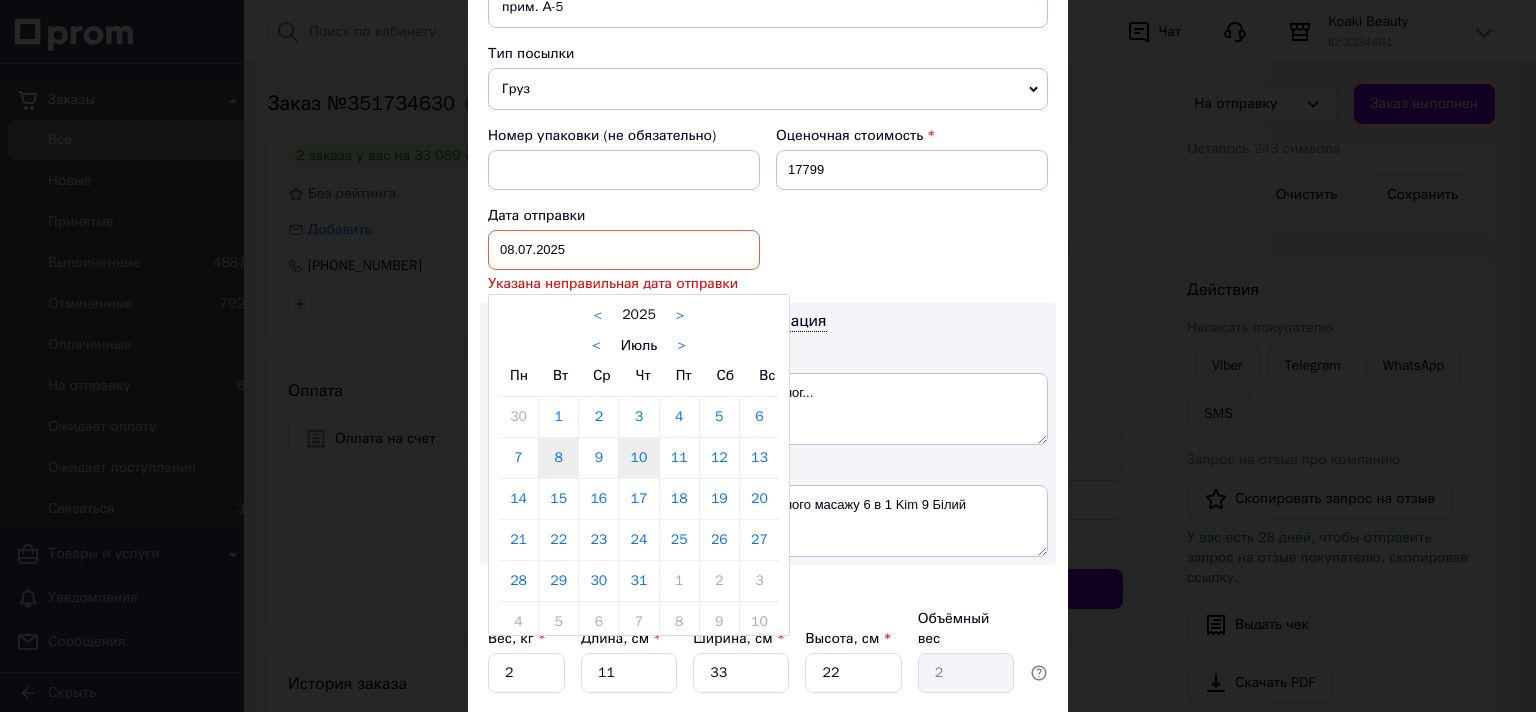 click on "10" at bounding box center (638, 458) 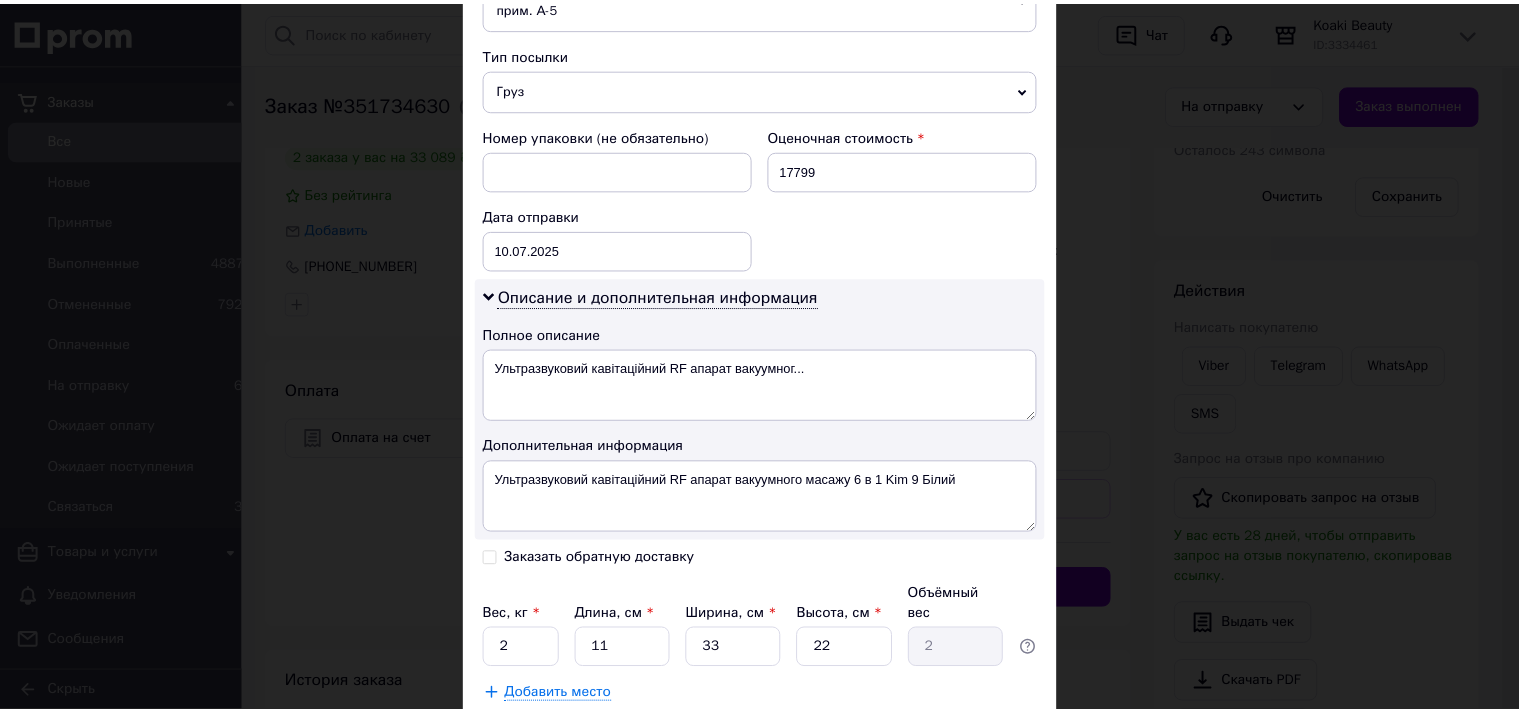 scroll, scrollTop: 870, scrollLeft: 0, axis: vertical 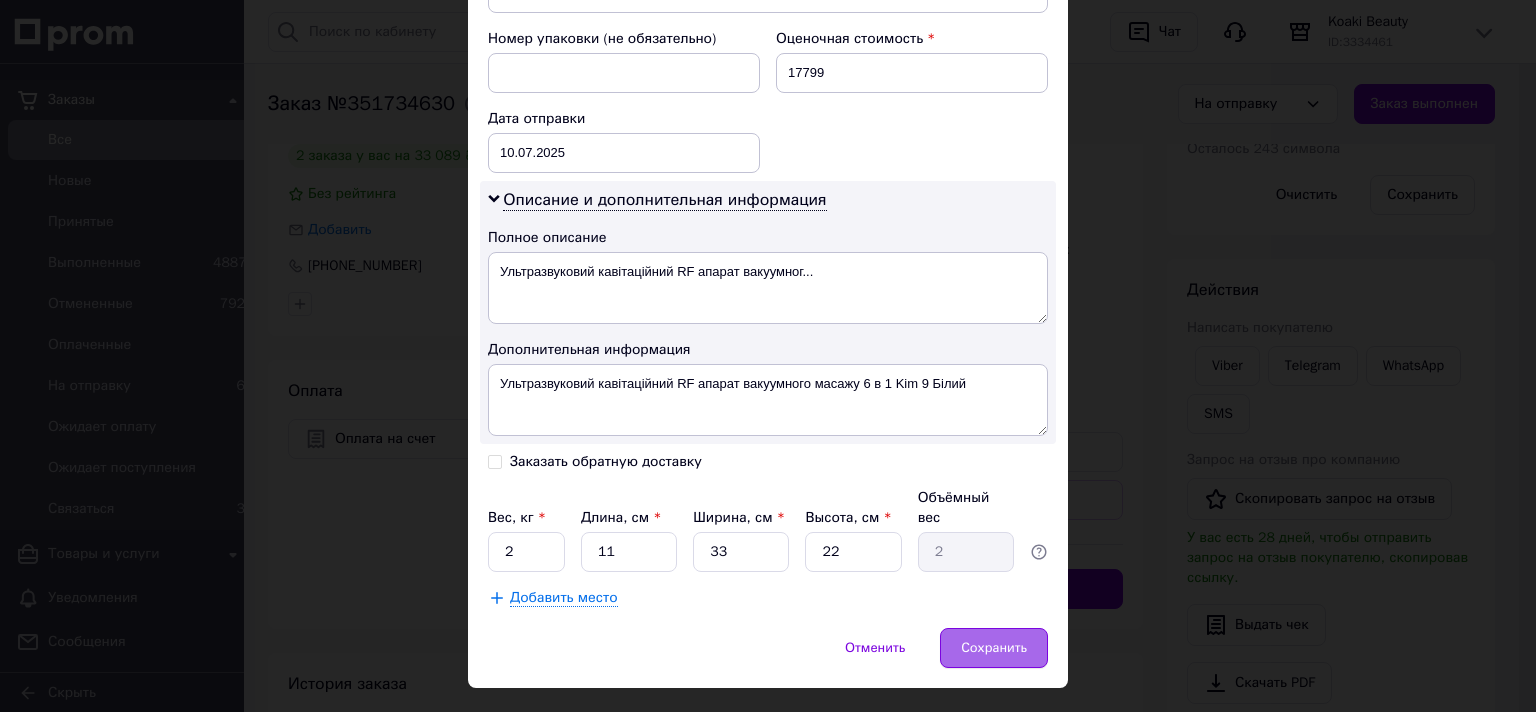 click on "Сохранить" at bounding box center [994, 648] 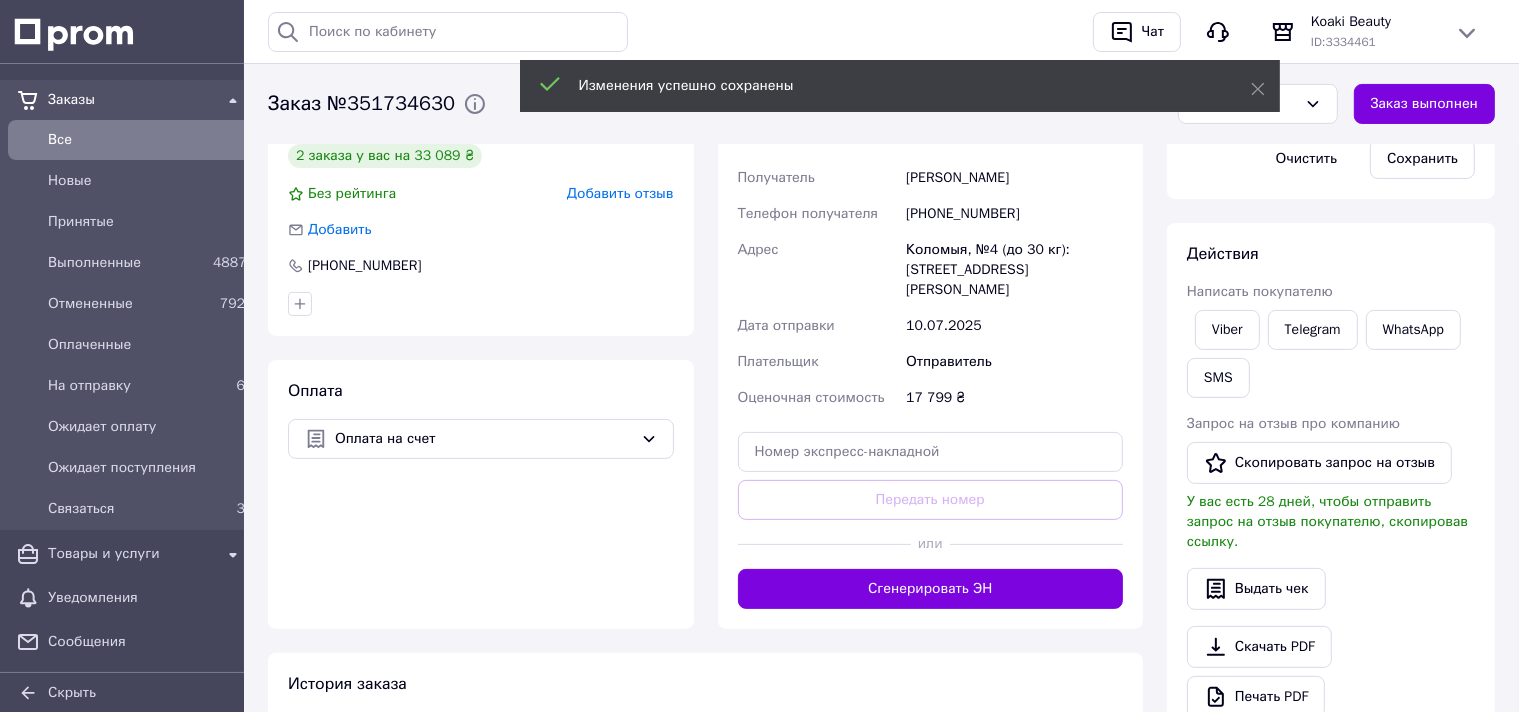 click at bounding box center [824, 544] 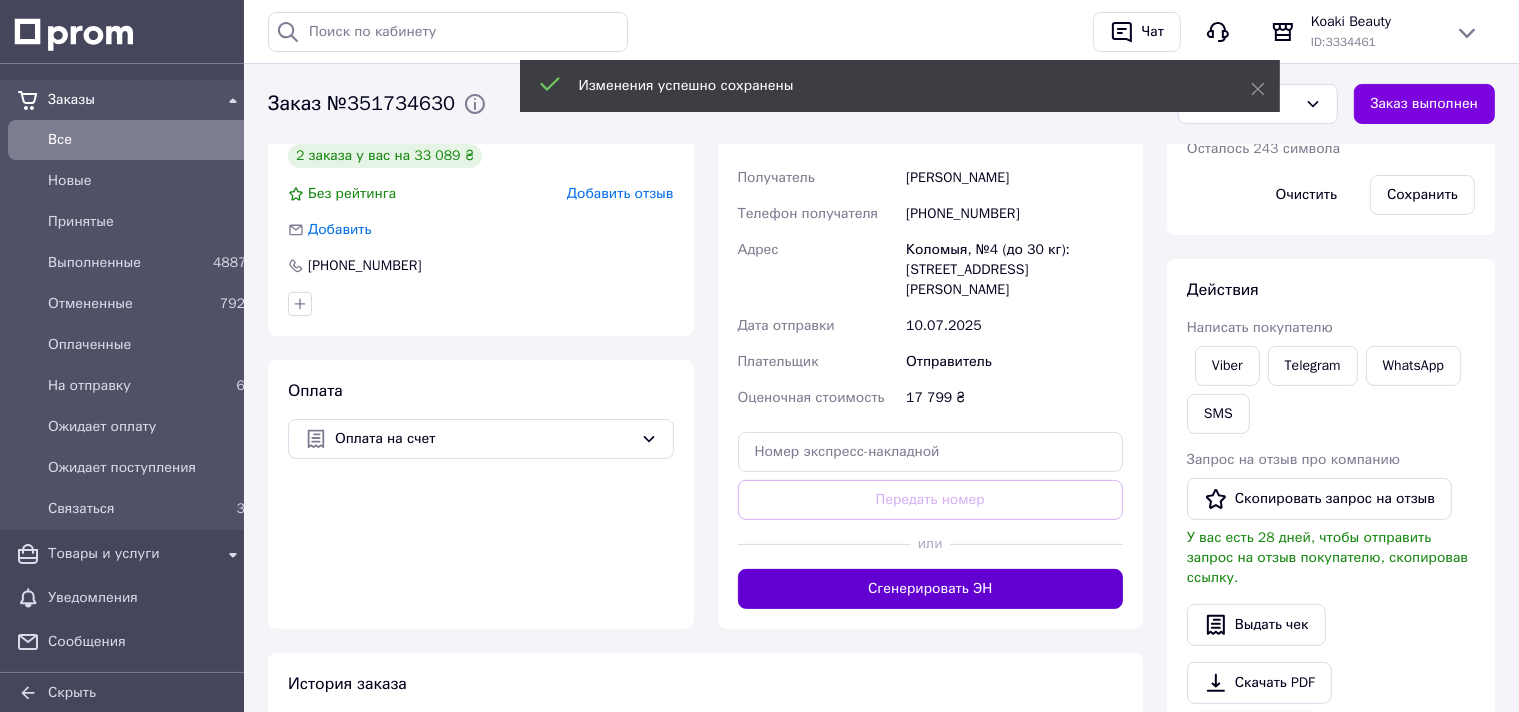 click on "Сгенерировать ЭН" at bounding box center (931, 589) 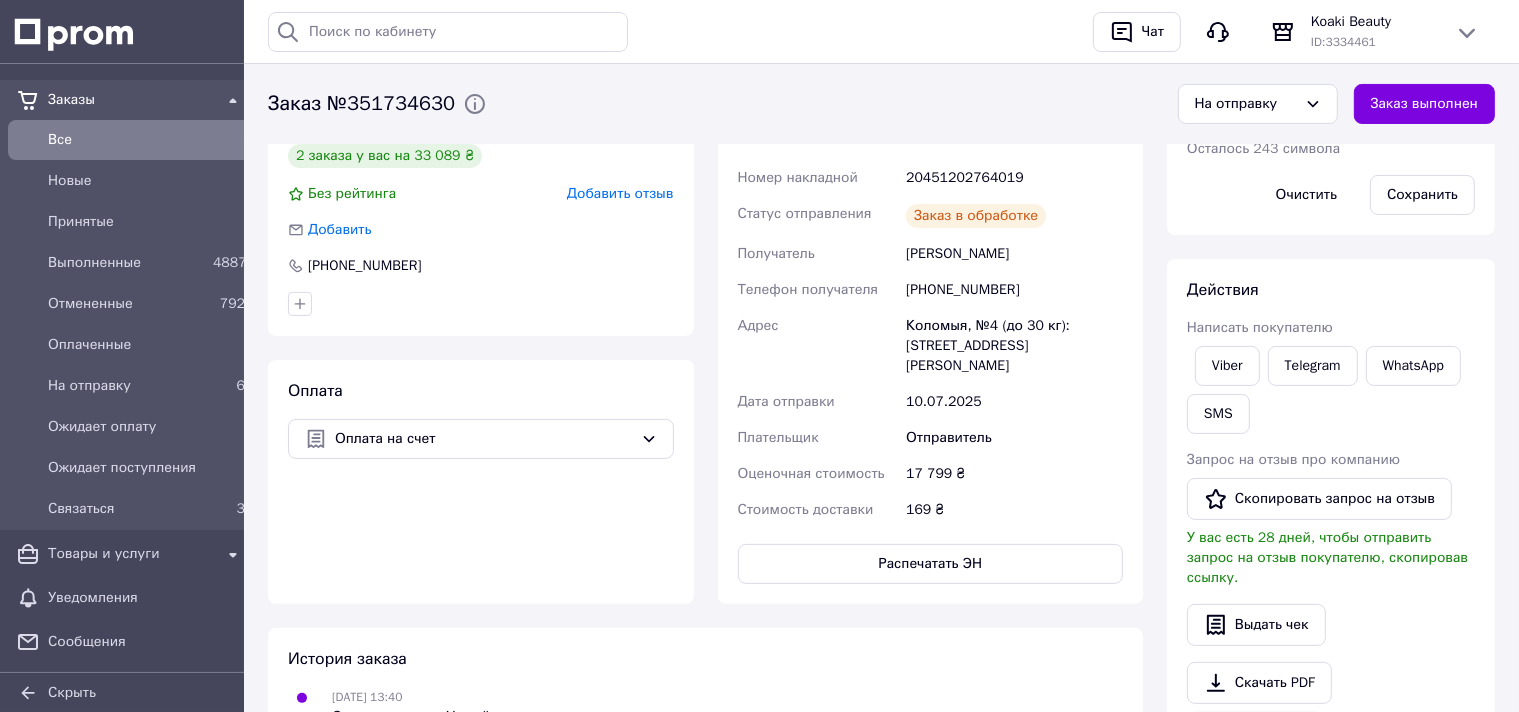 scroll, scrollTop: 40, scrollLeft: 0, axis: vertical 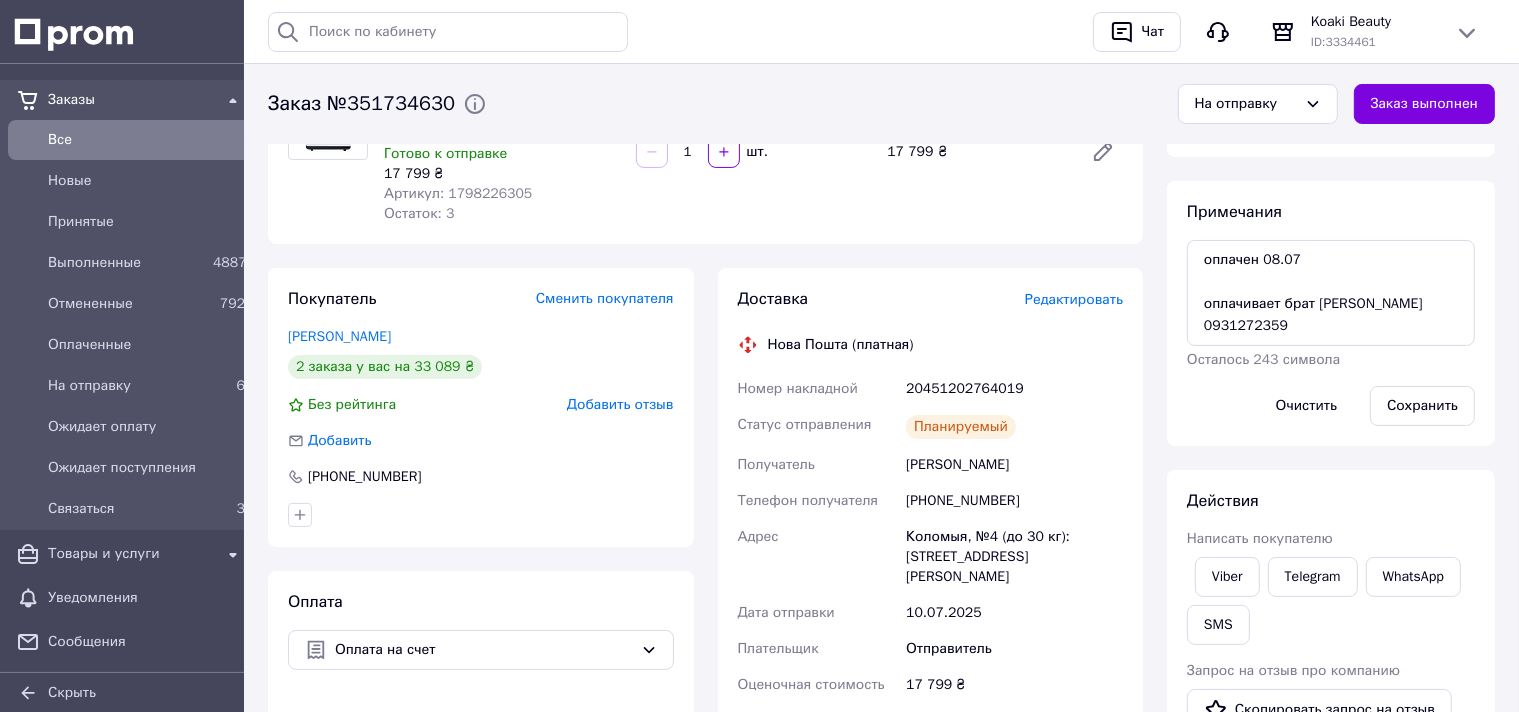 click on "20451202764019" at bounding box center [1014, 389] 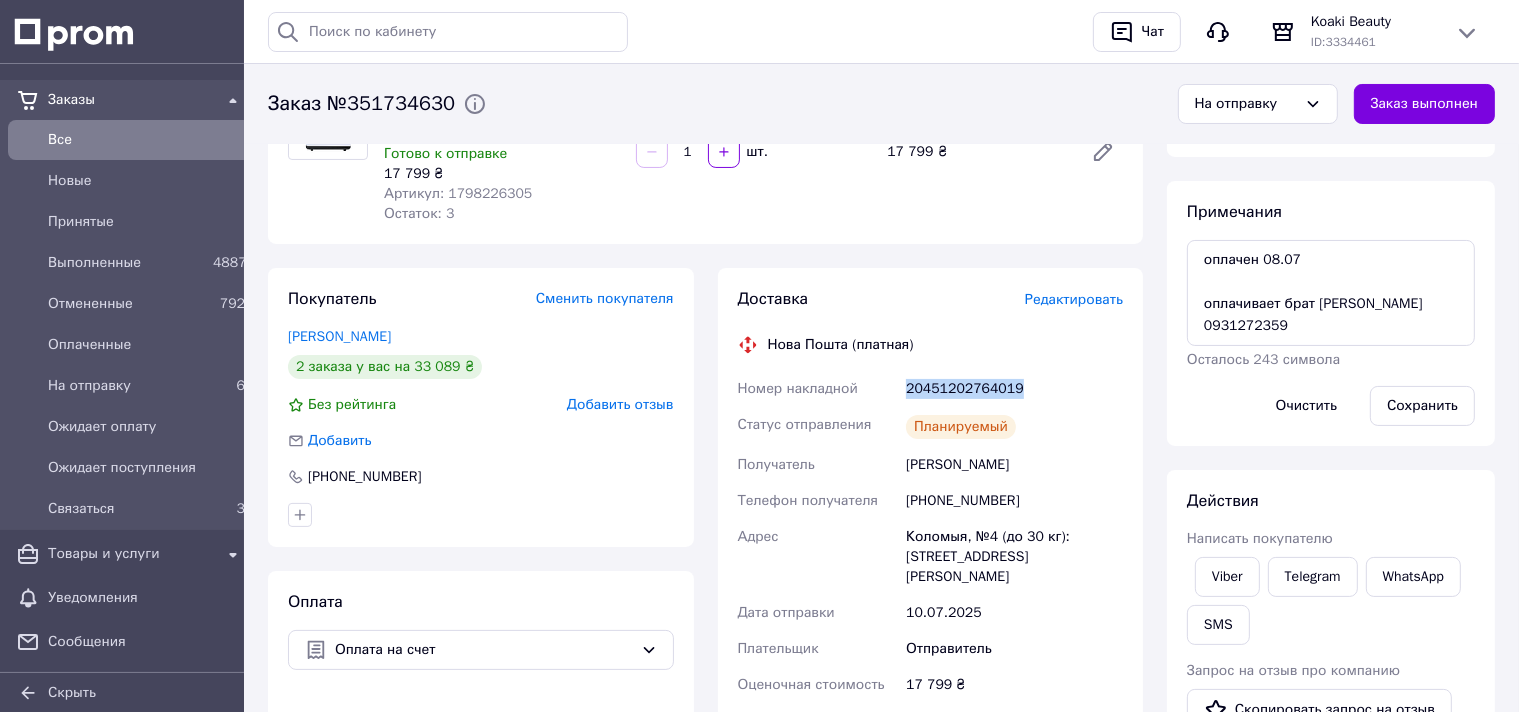 click on "20451202764019" at bounding box center (1014, 389) 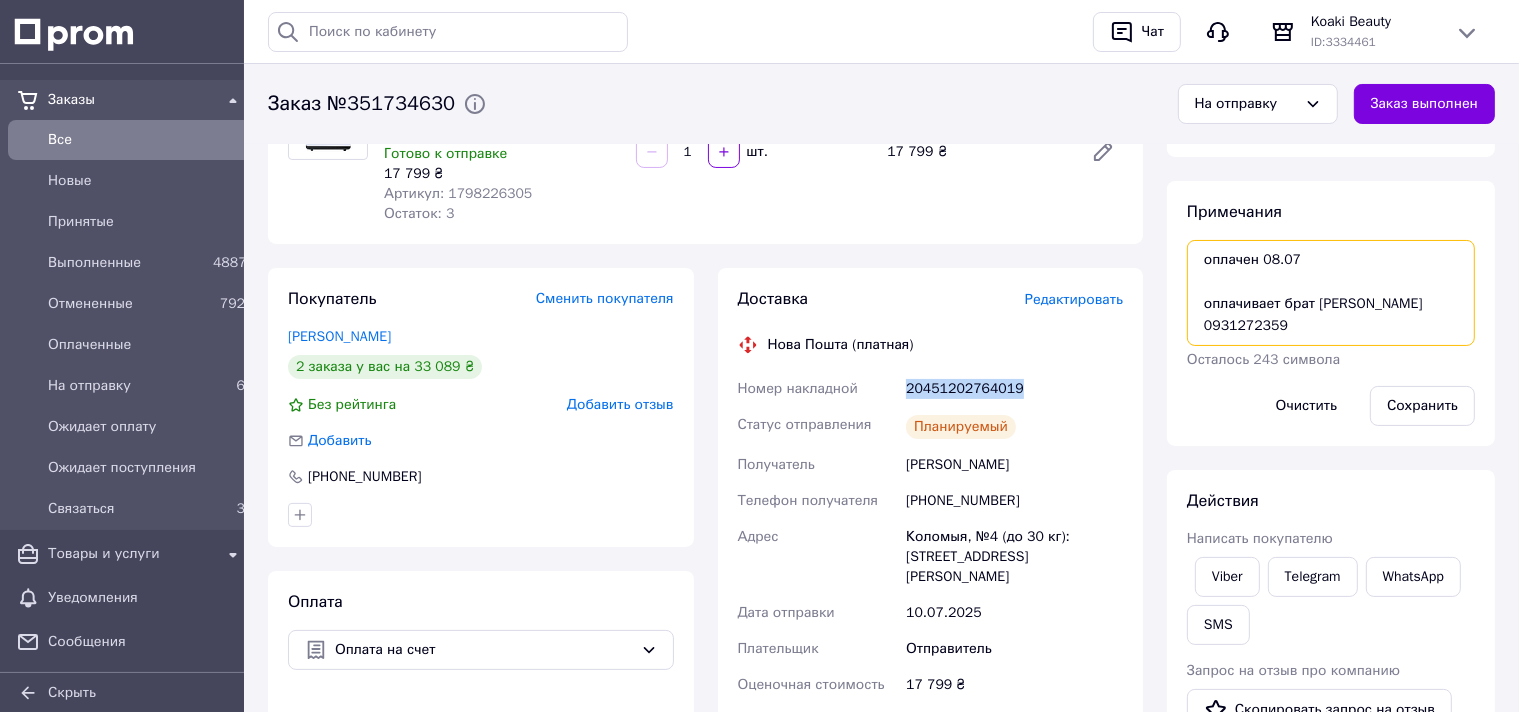 click on "оплачен 08.07
оплачивает брат Иван вайбер 0931272359" at bounding box center [1331, 293] 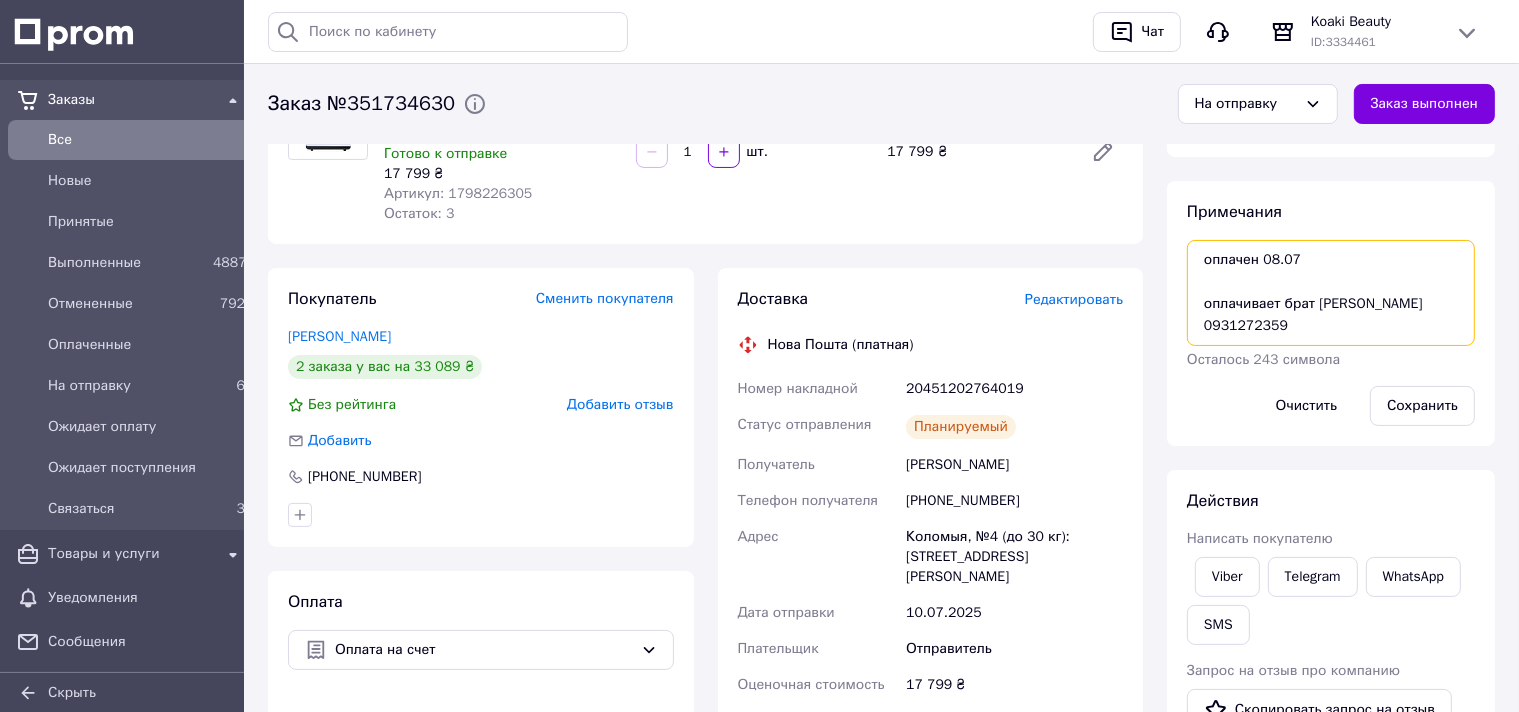 click on "оплачен 08.07
оплачивает брат Иван вайбер 0931272359" at bounding box center [1331, 293] 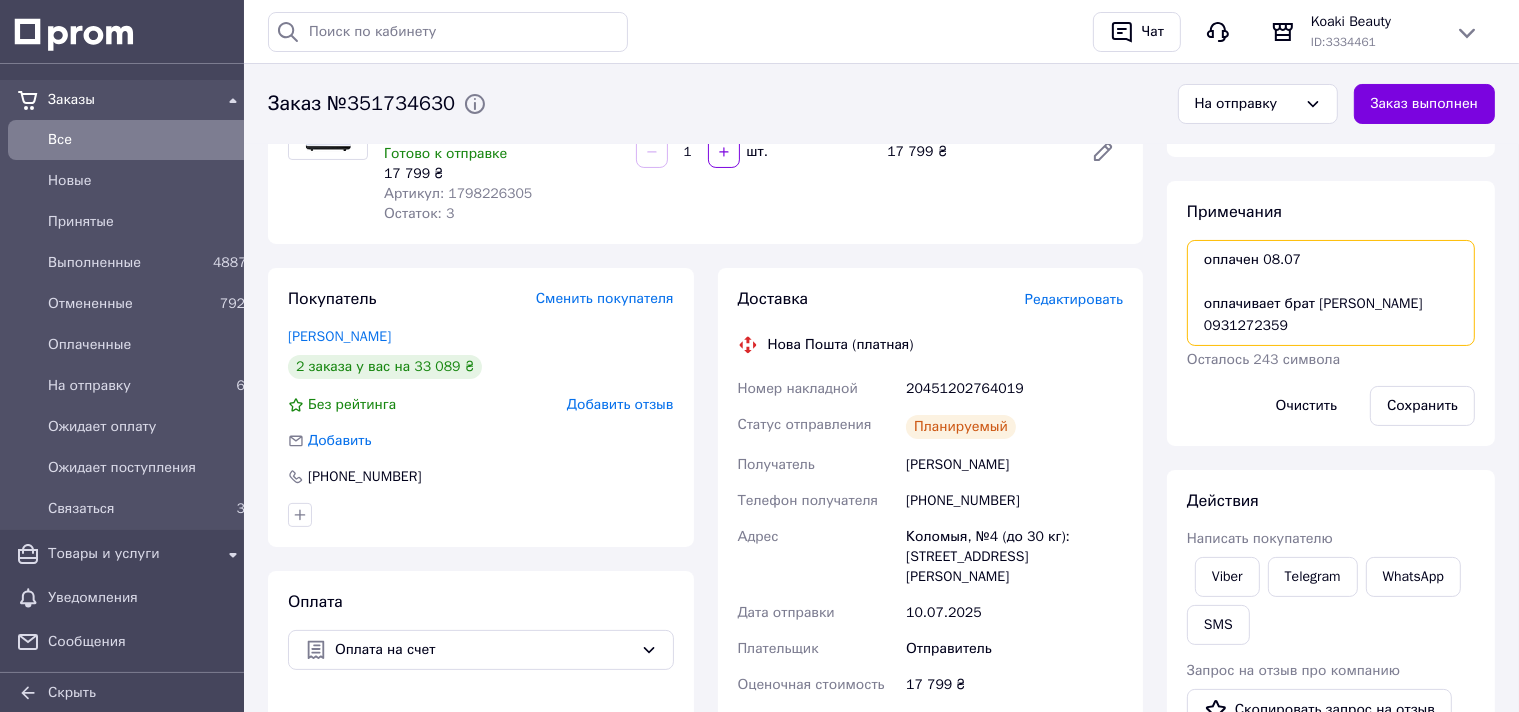 paste on "20451202764019" 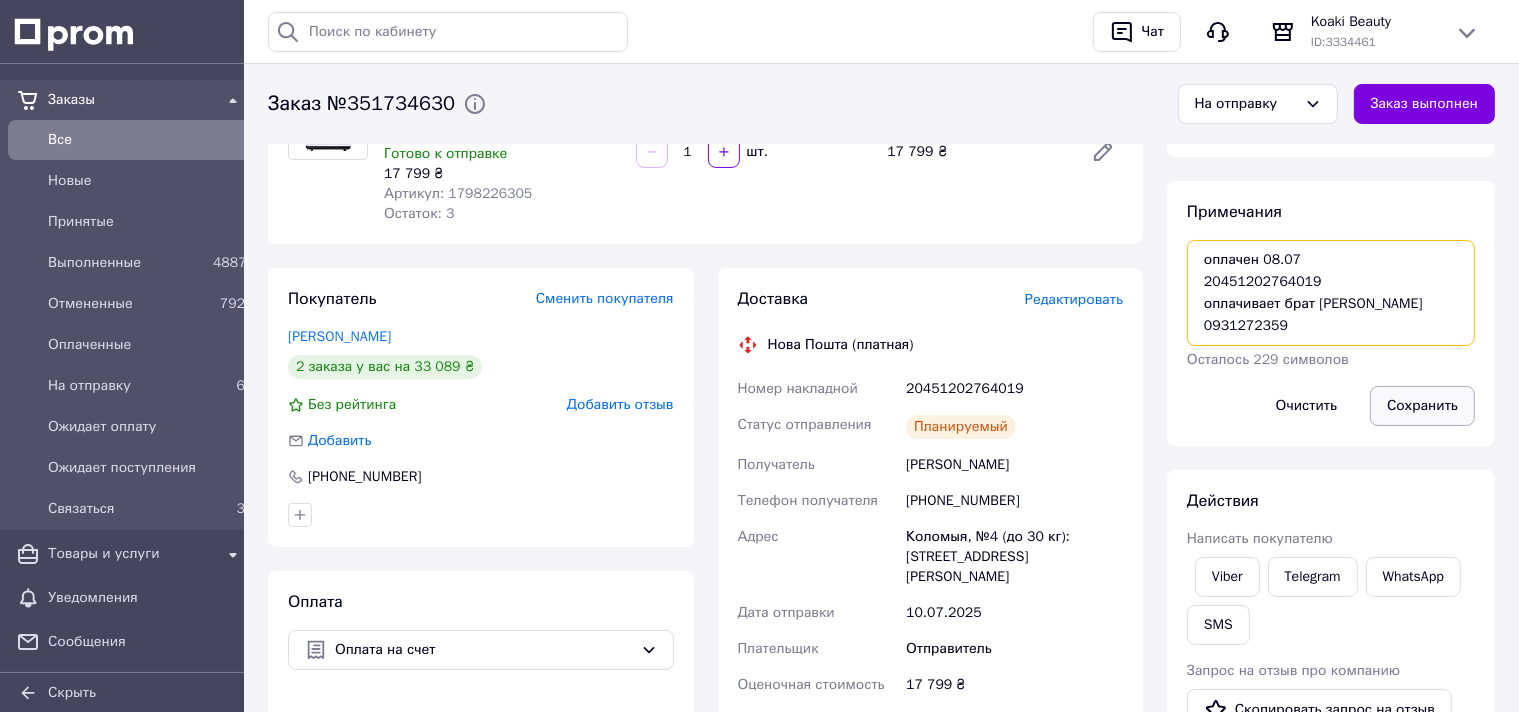 type on "оплачен 08.07
20451202764019
оплачивает брат Иван вайбер 0931272359" 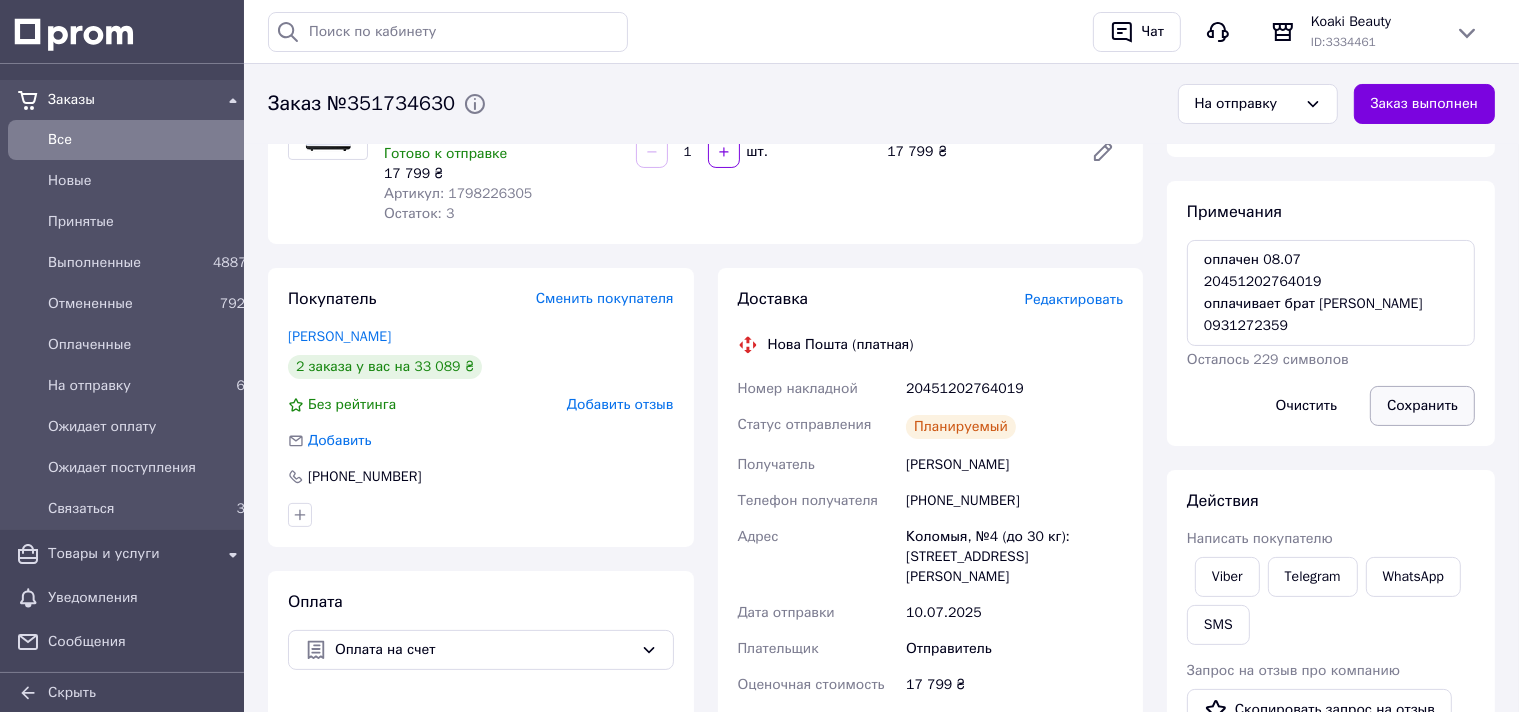 click on "Сохранить" at bounding box center [1422, 406] 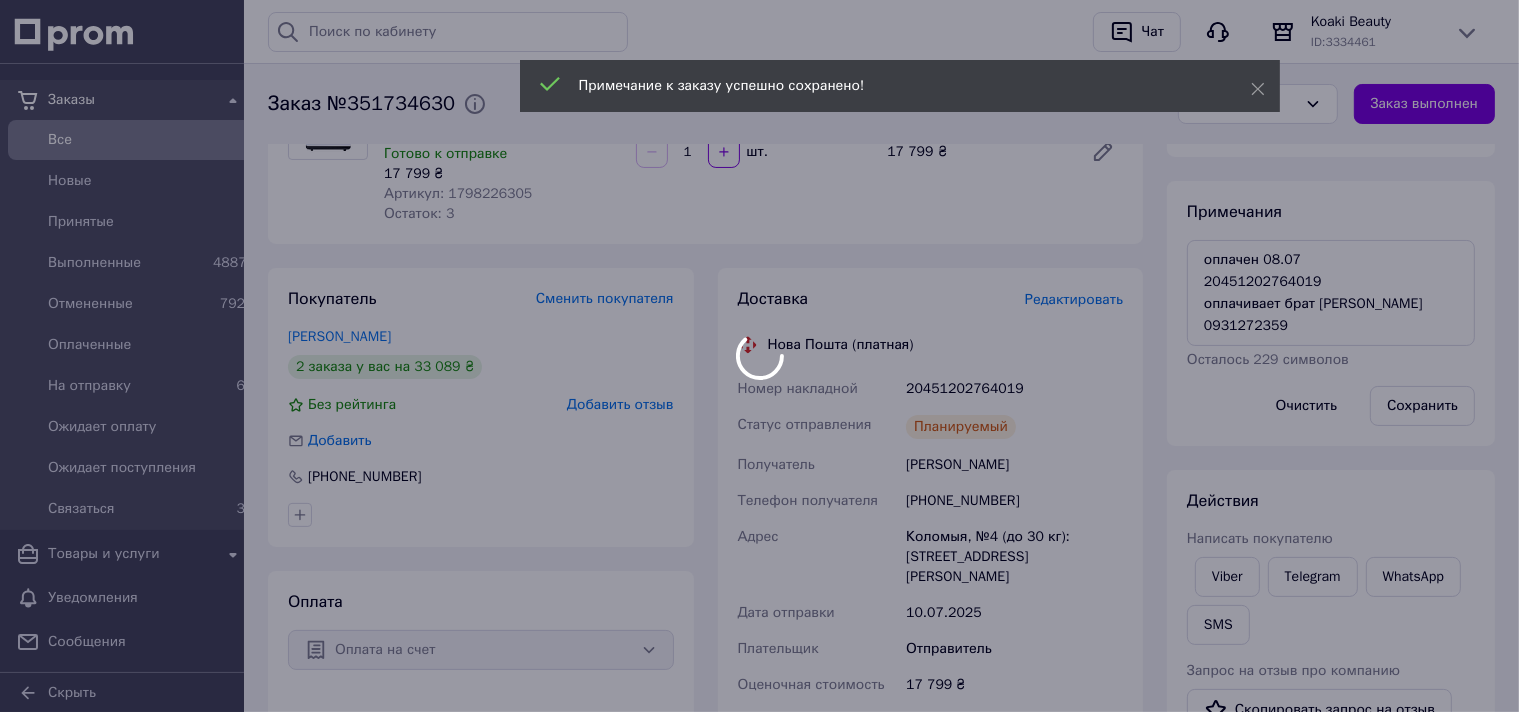 scroll, scrollTop: 0, scrollLeft: 0, axis: both 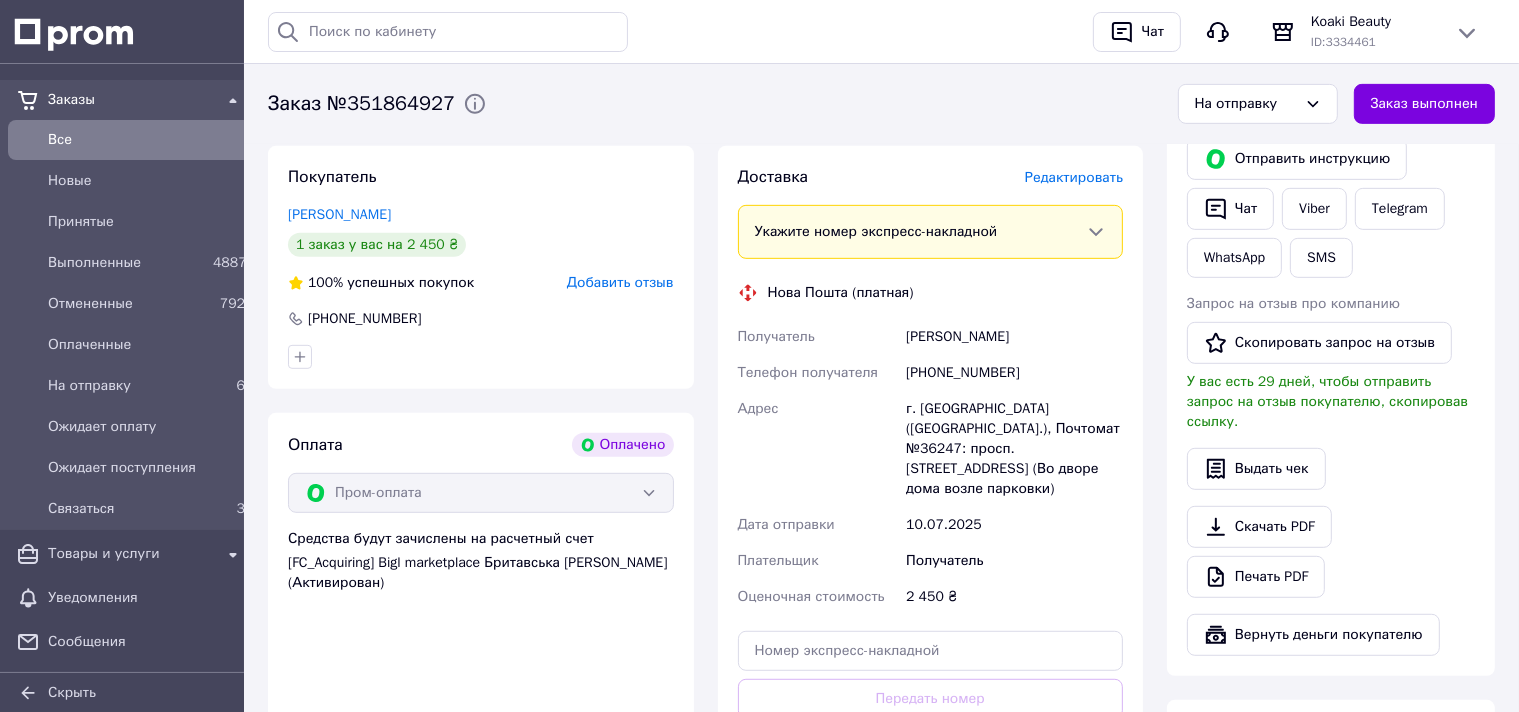 click on "Доставка Редактировать" at bounding box center (931, 177) 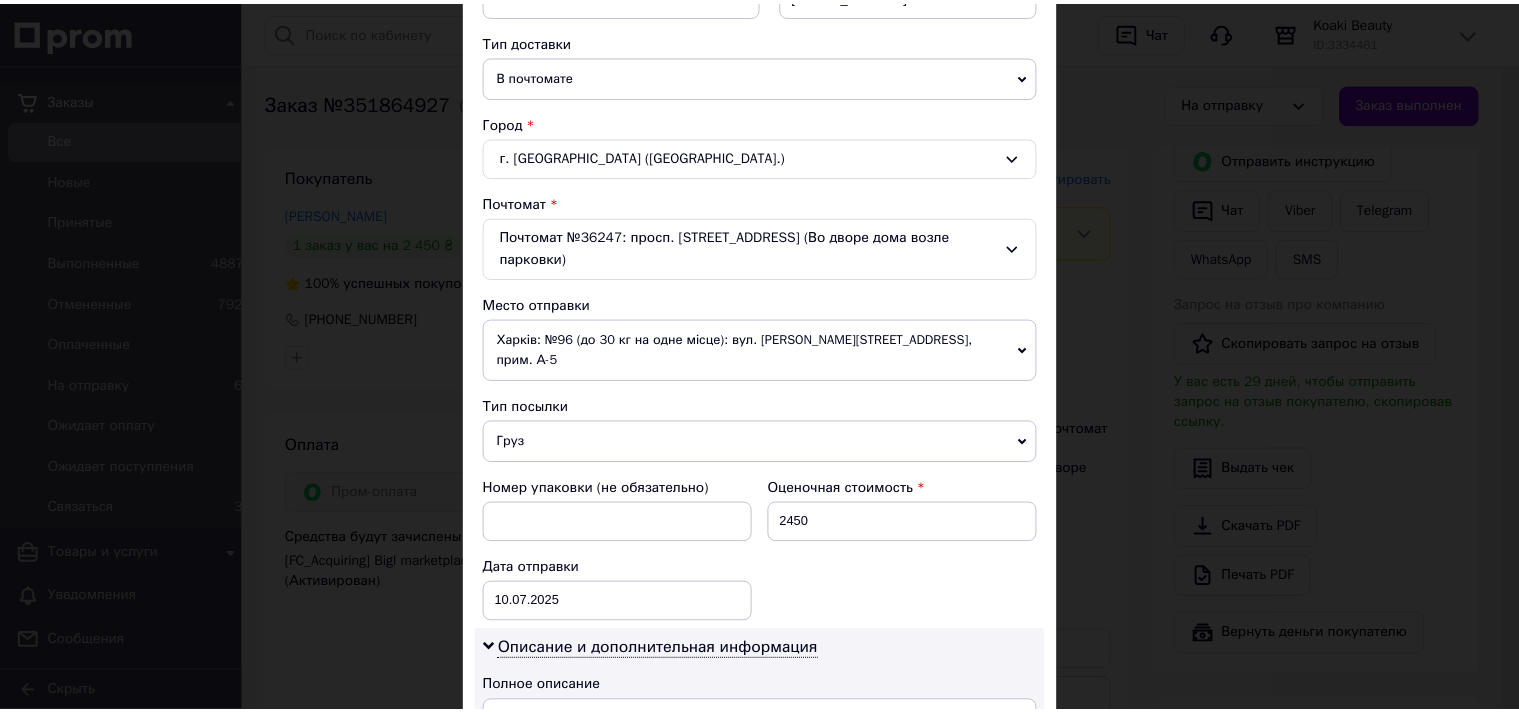 scroll, scrollTop: 773, scrollLeft: 0, axis: vertical 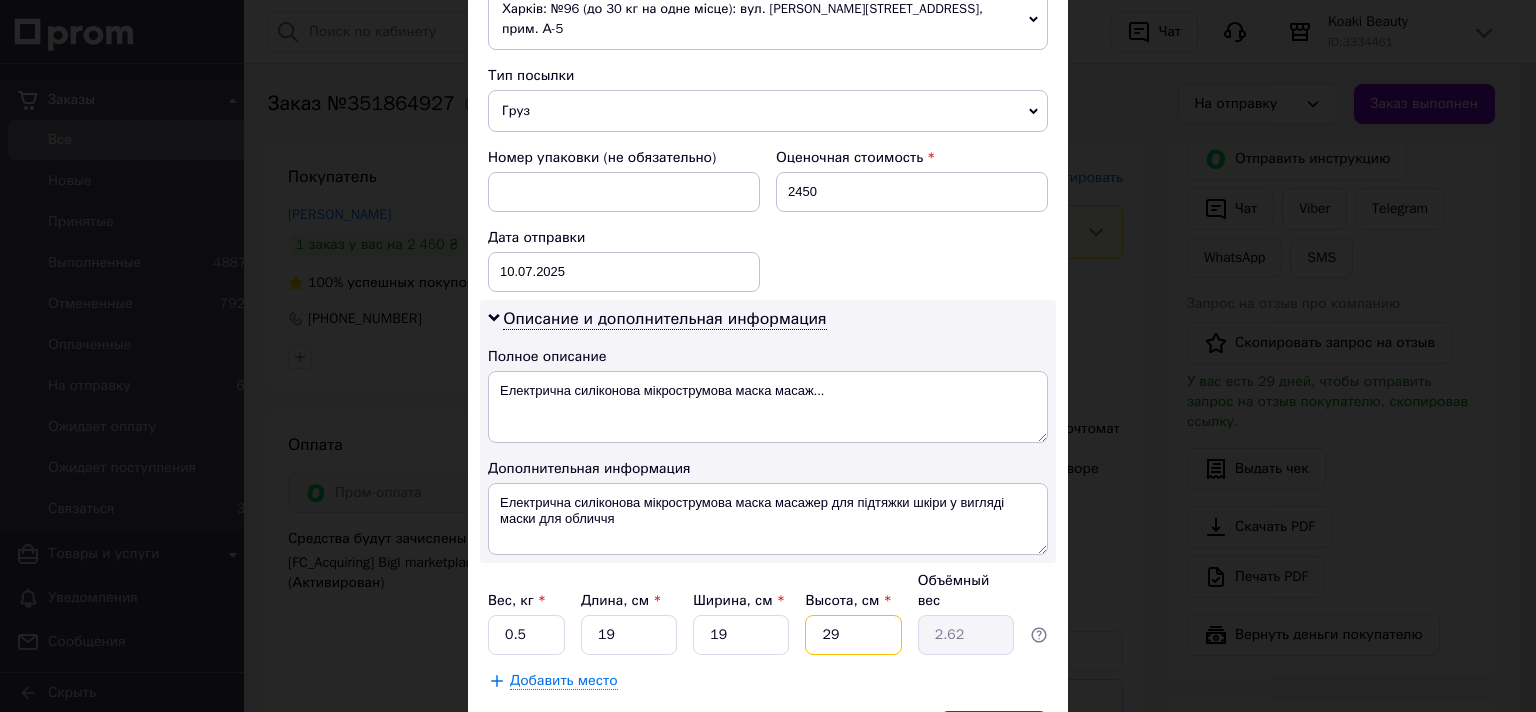 click on "29" at bounding box center [853, 635] 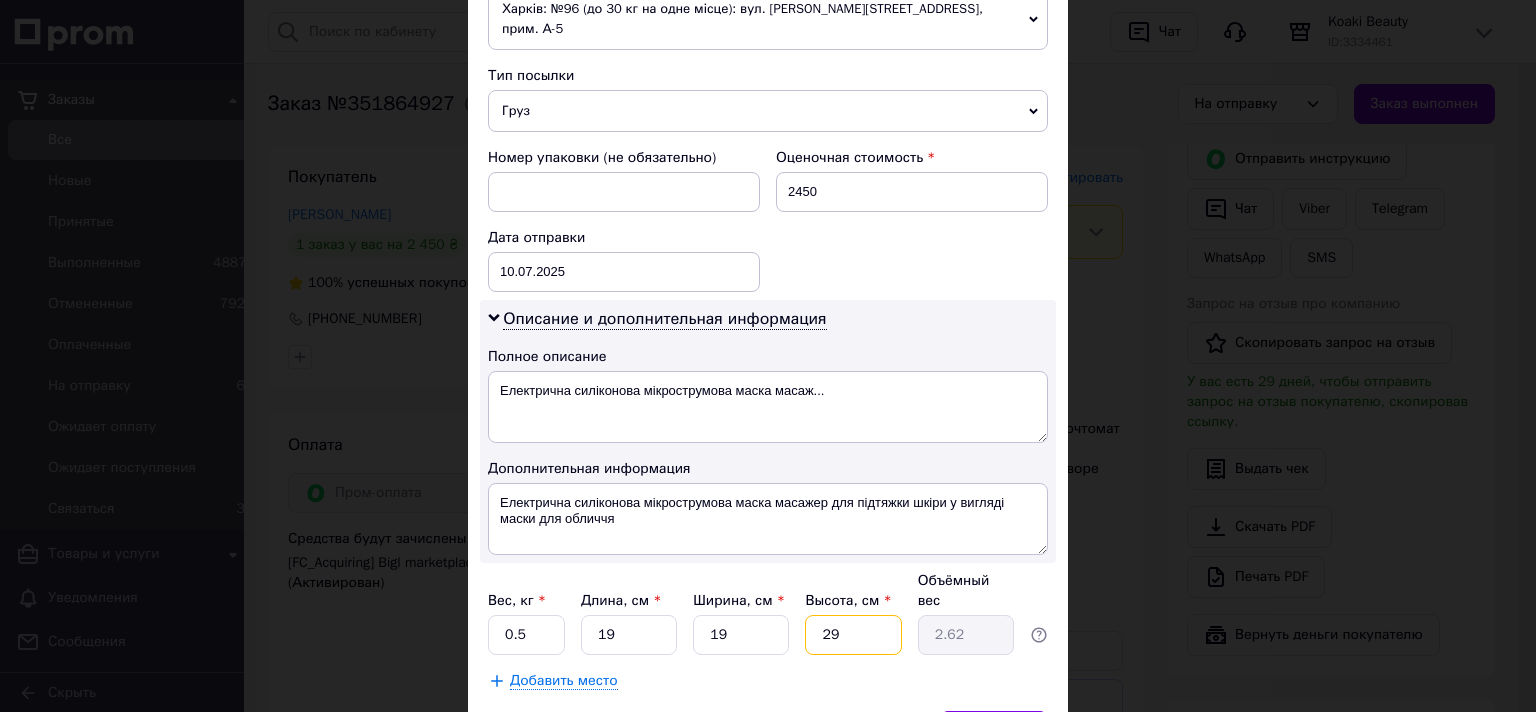 type on "9" 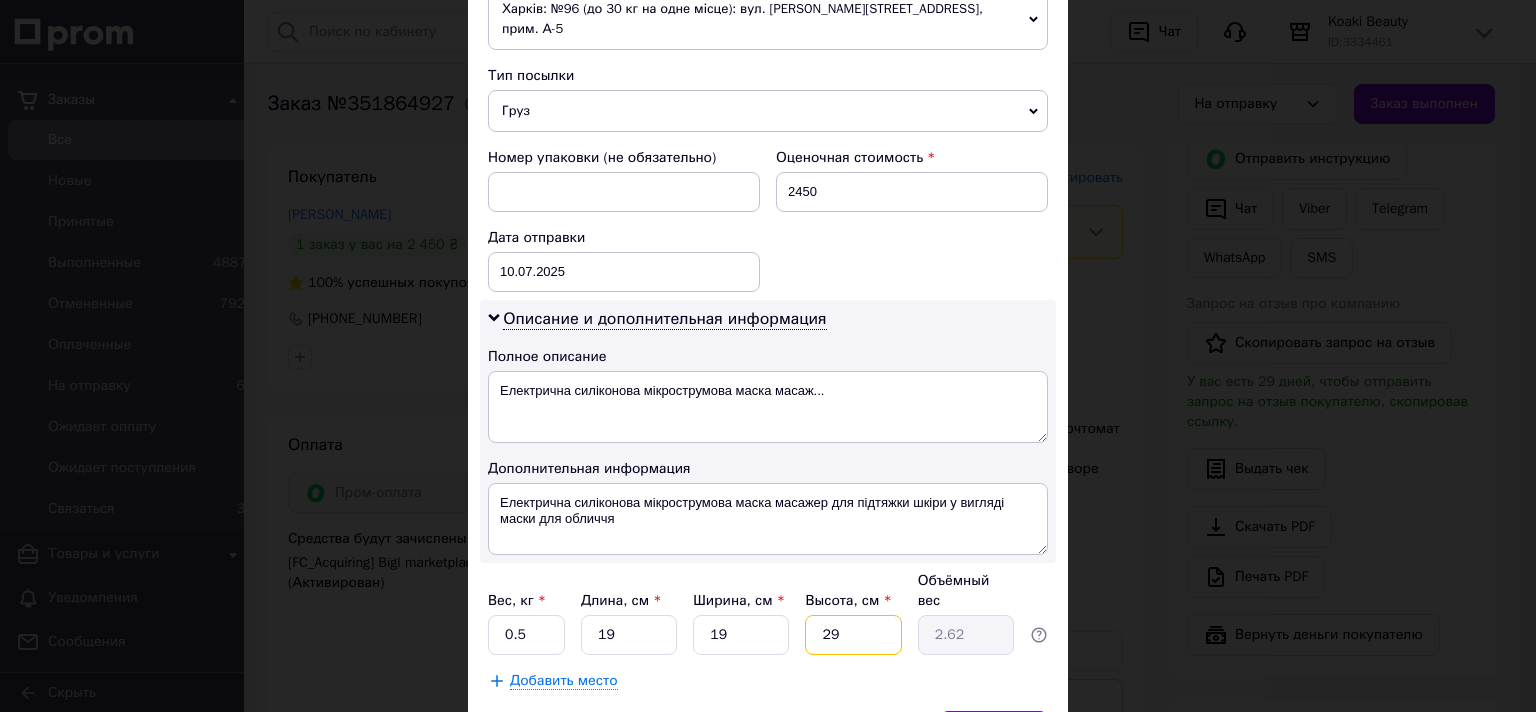 type on "0.81" 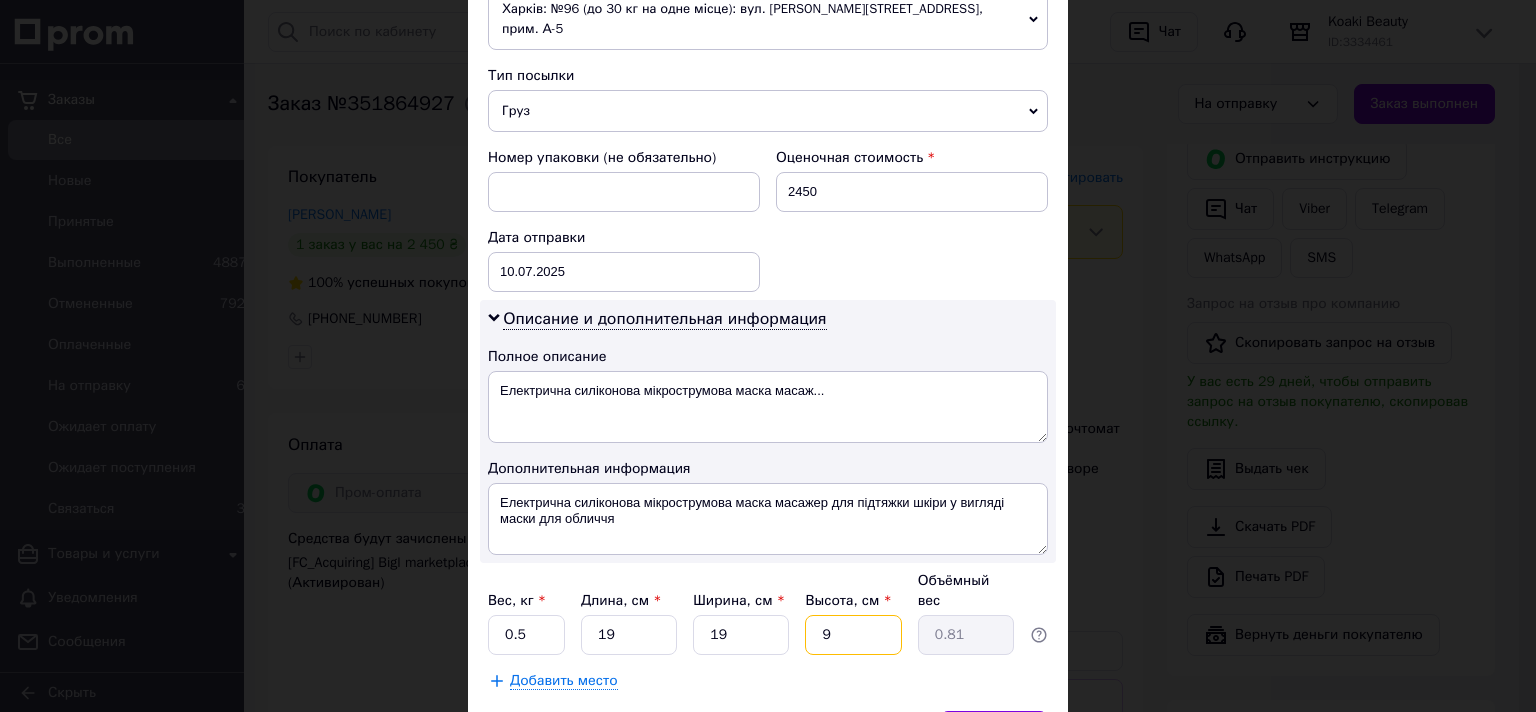 type on "9" 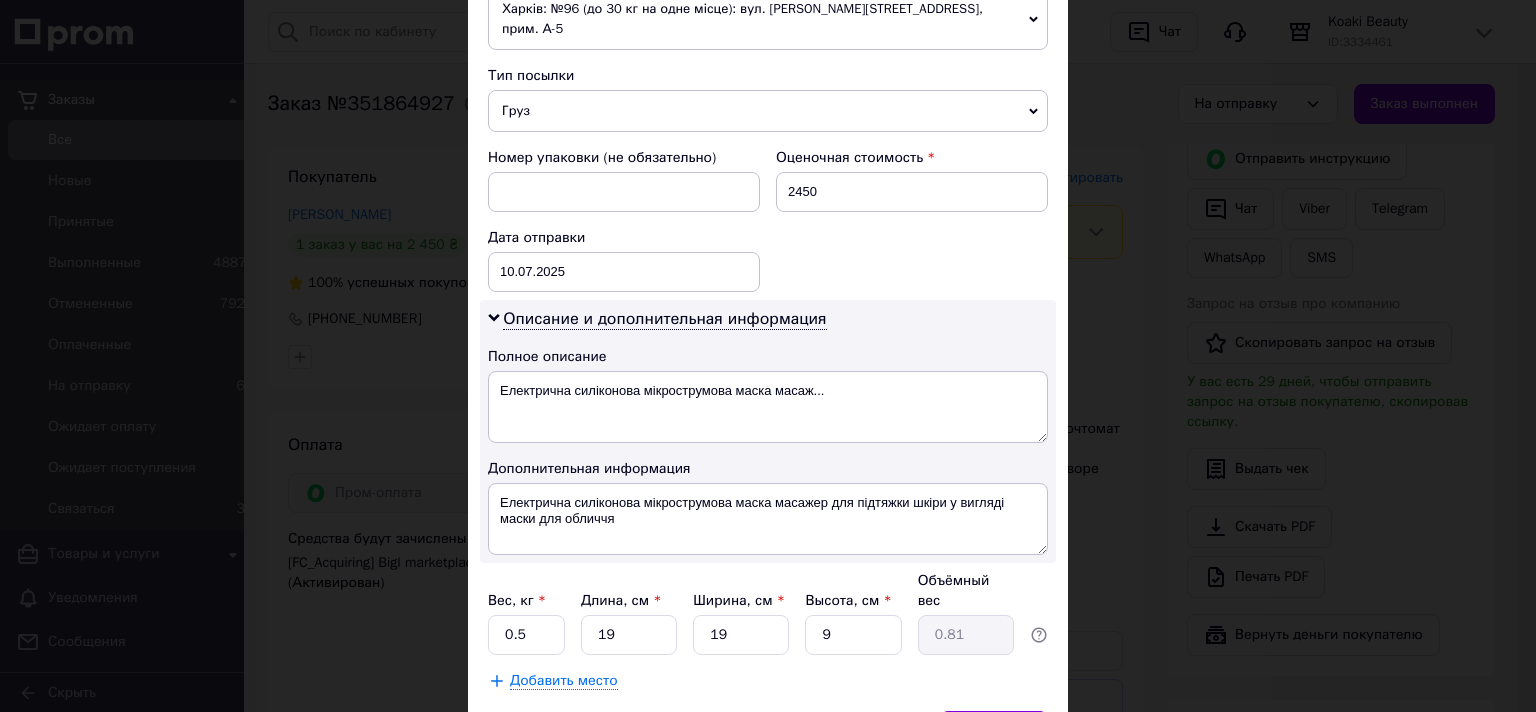 click on "Сохранить" at bounding box center (994, 731) 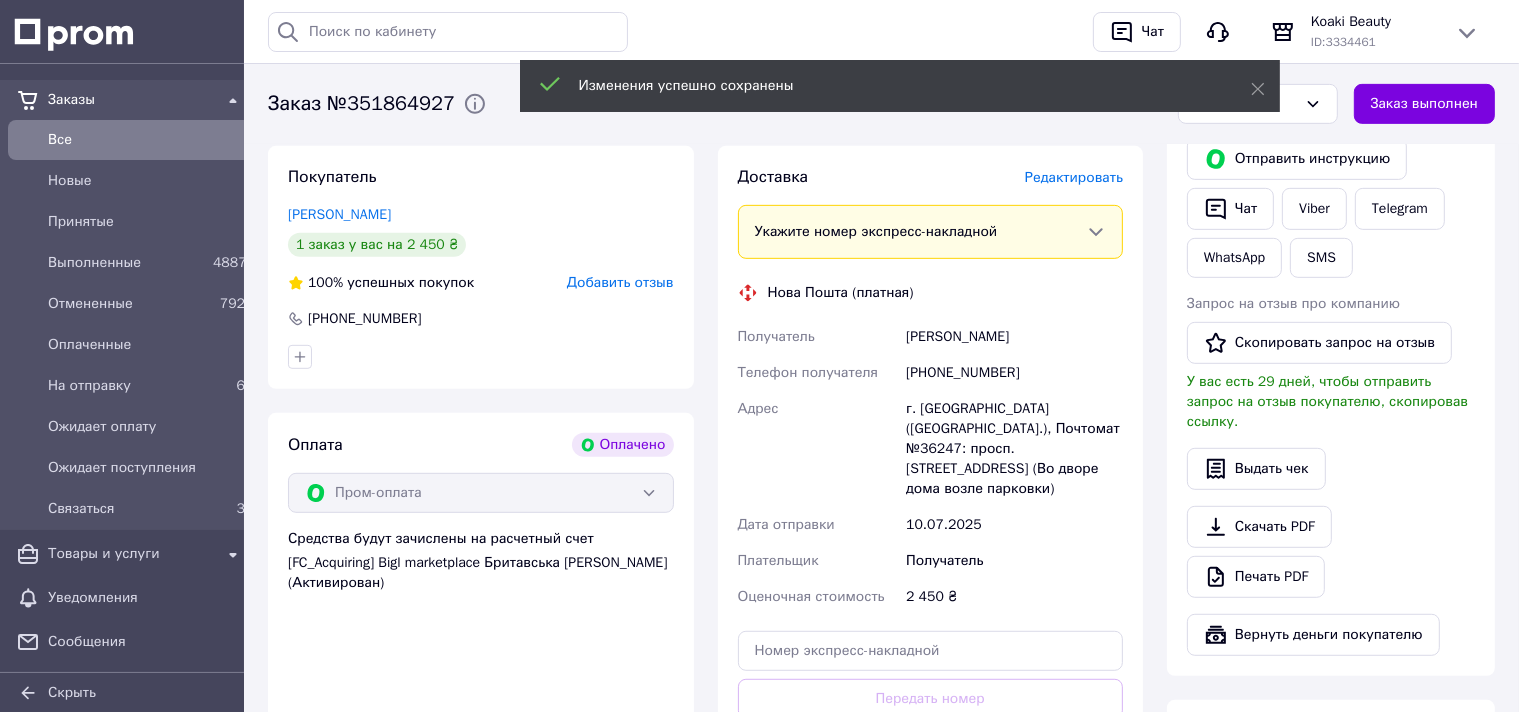 scroll, scrollTop: 1267, scrollLeft: 0, axis: vertical 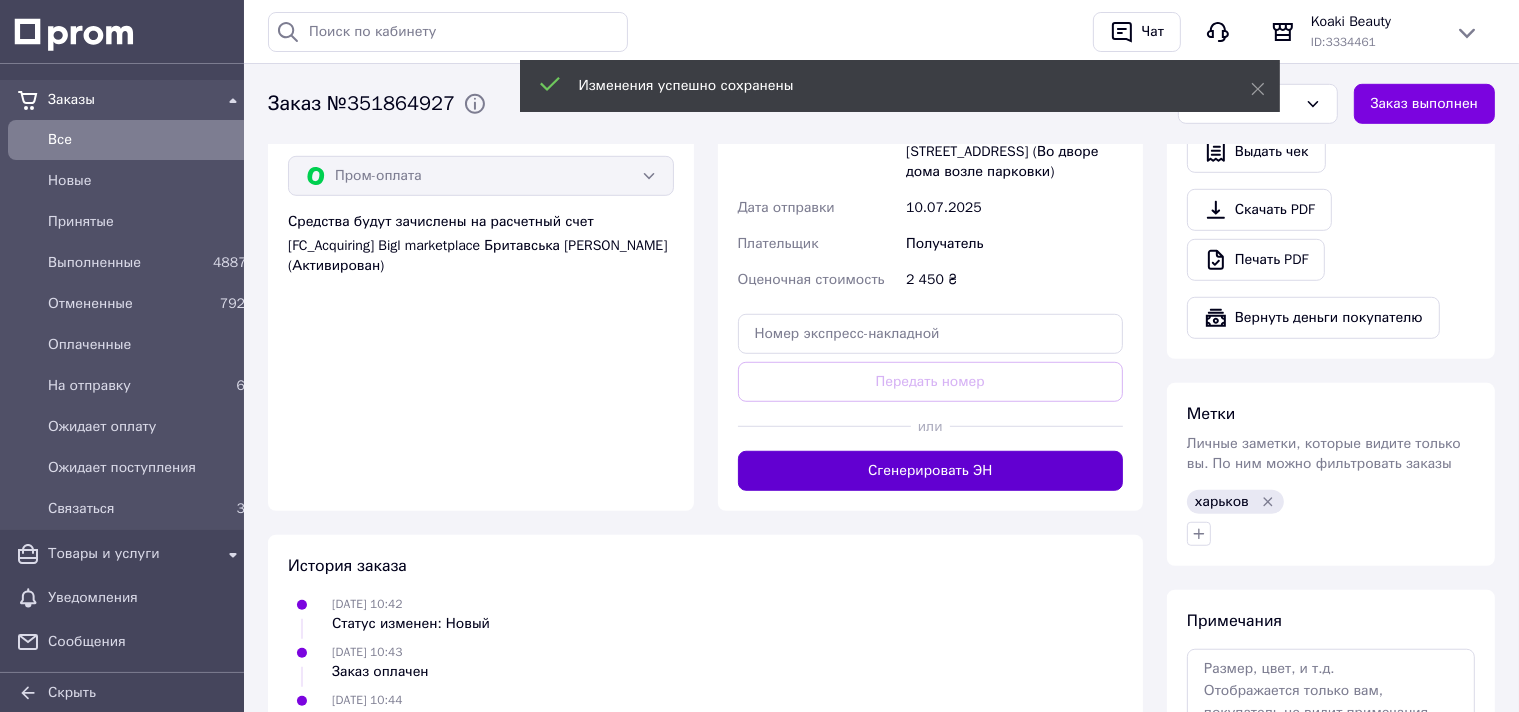 click on "Сгенерировать ЭН" at bounding box center [931, 471] 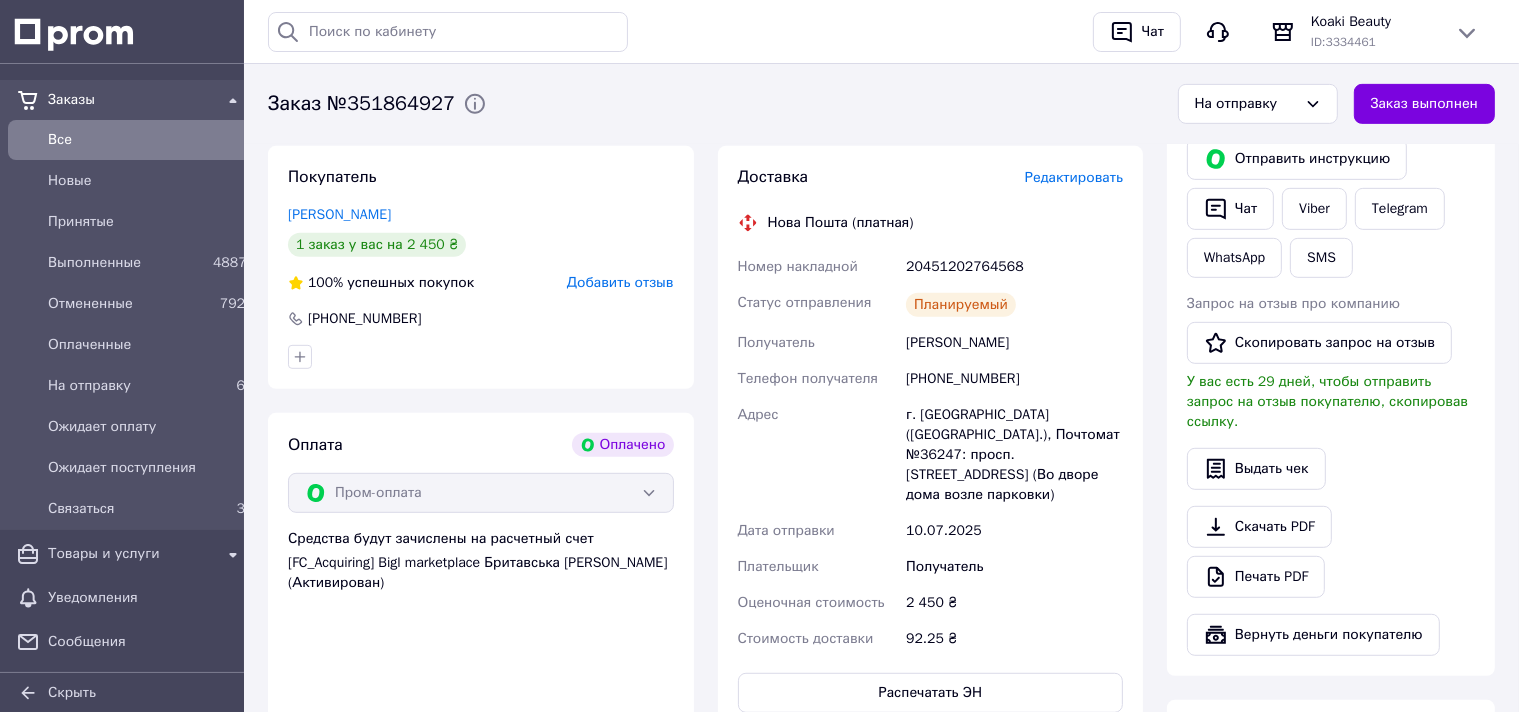 scroll, scrollTop: 844, scrollLeft: 0, axis: vertical 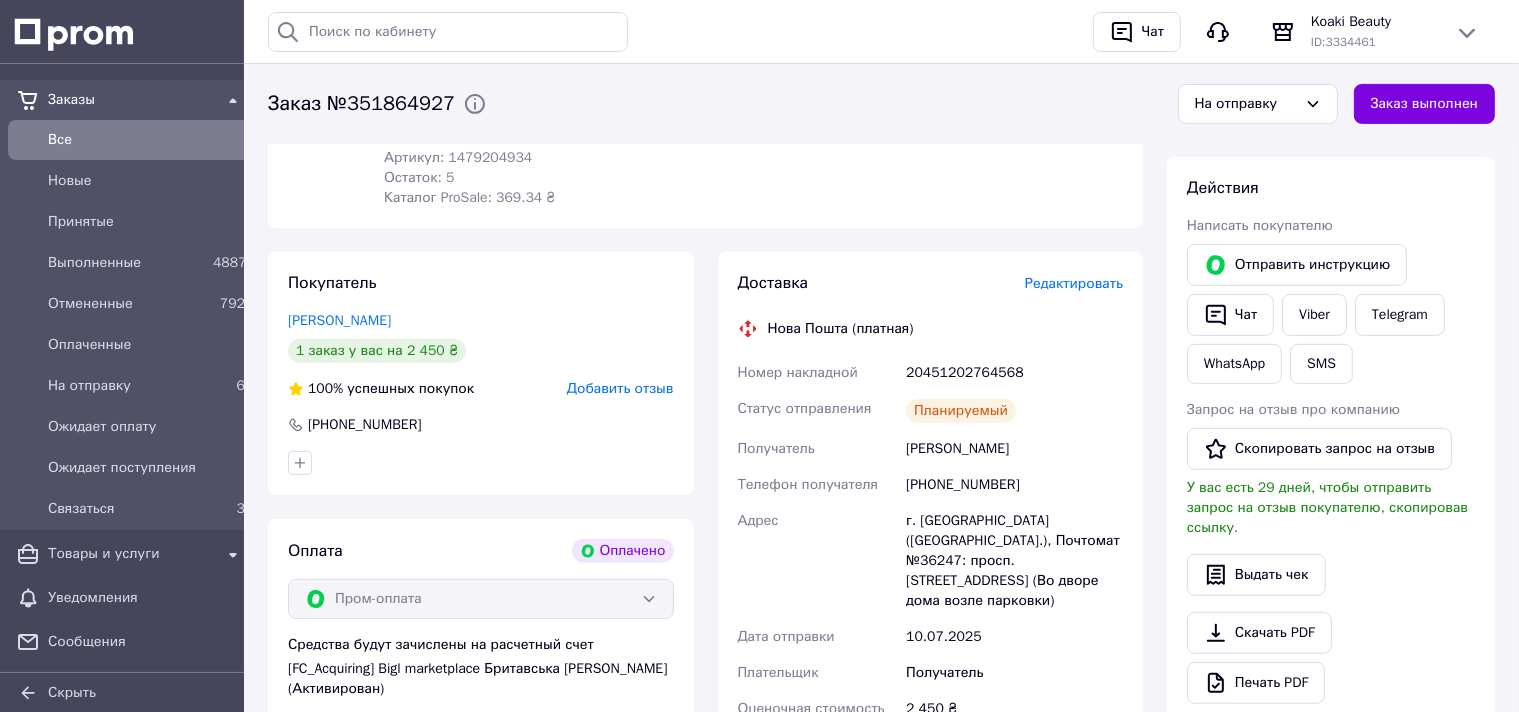 click on "20451202764568" at bounding box center (1014, 373) 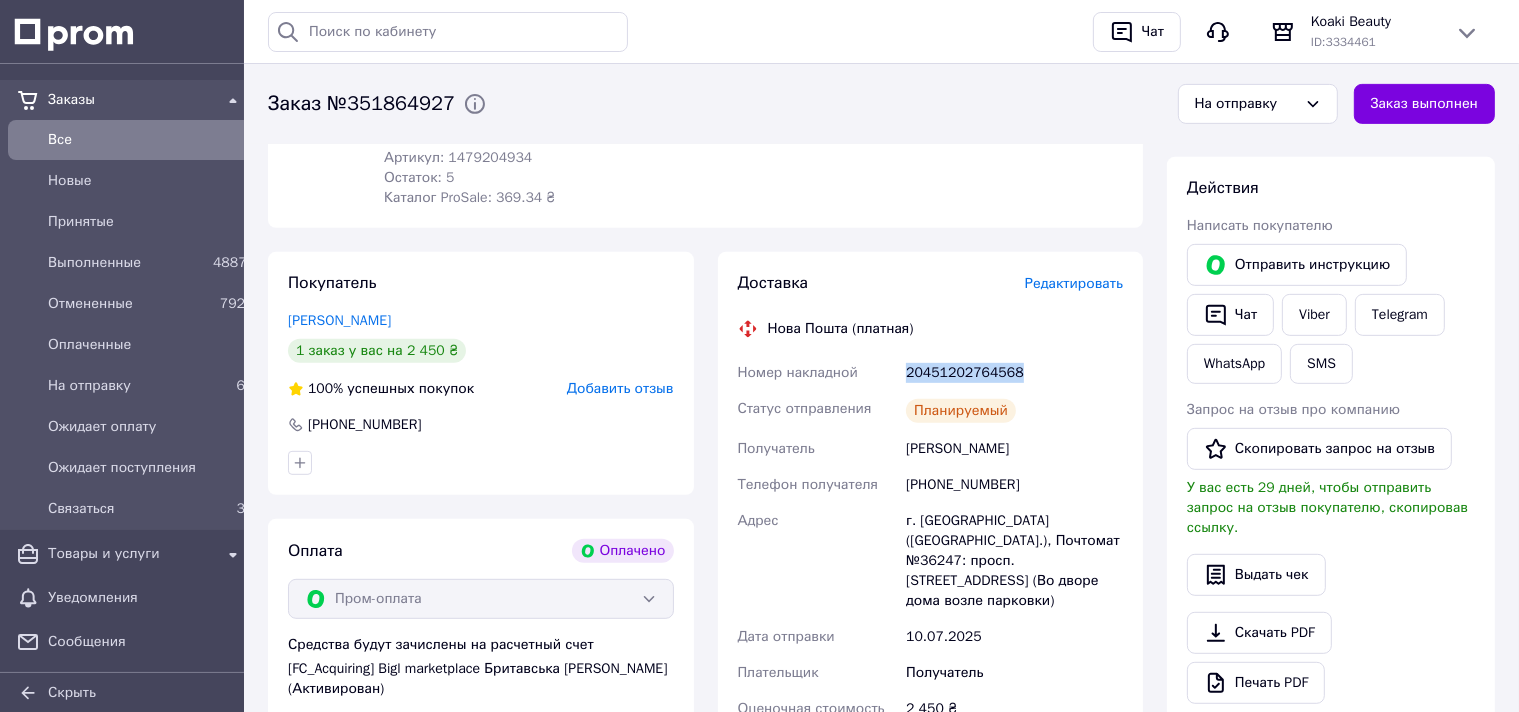 click on "20451202764568" at bounding box center [1014, 373] 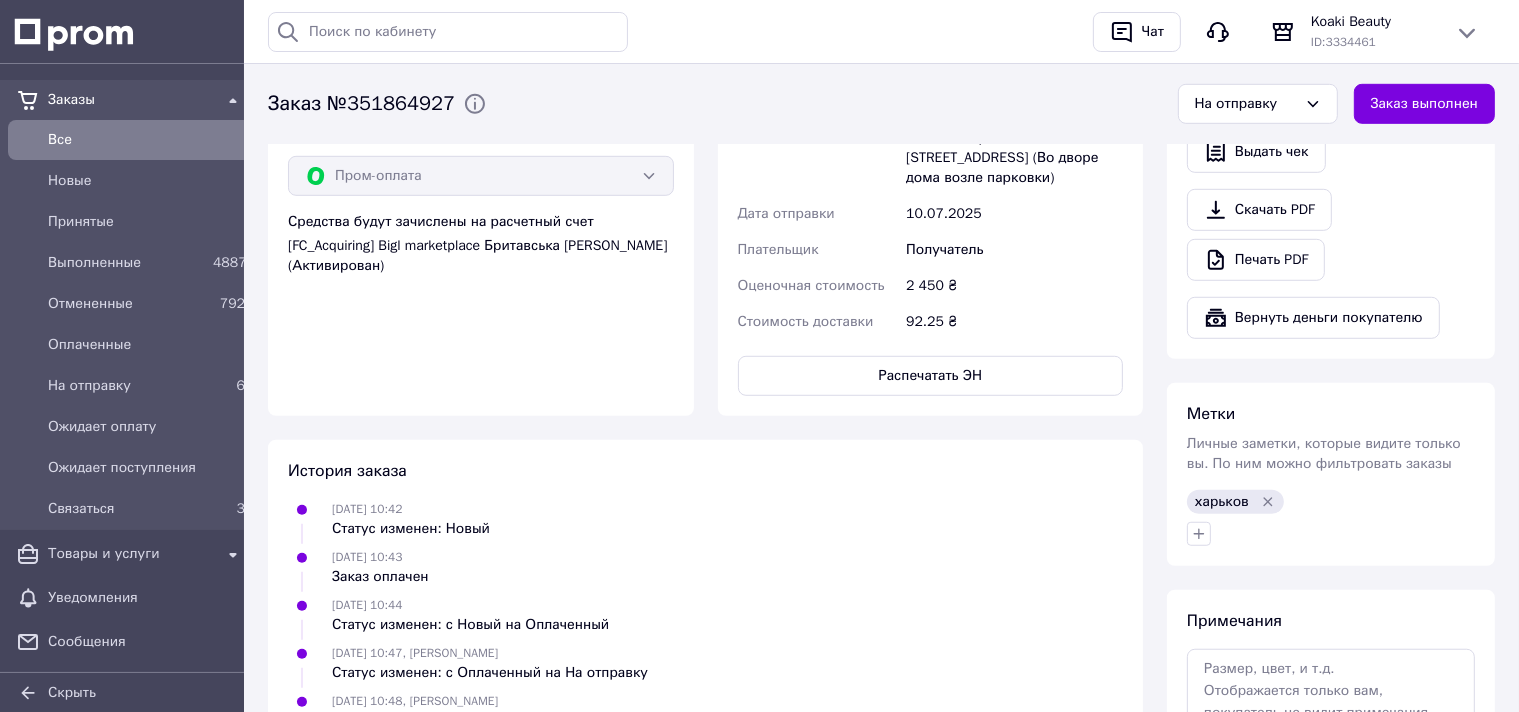 scroll, scrollTop: 1372, scrollLeft: 0, axis: vertical 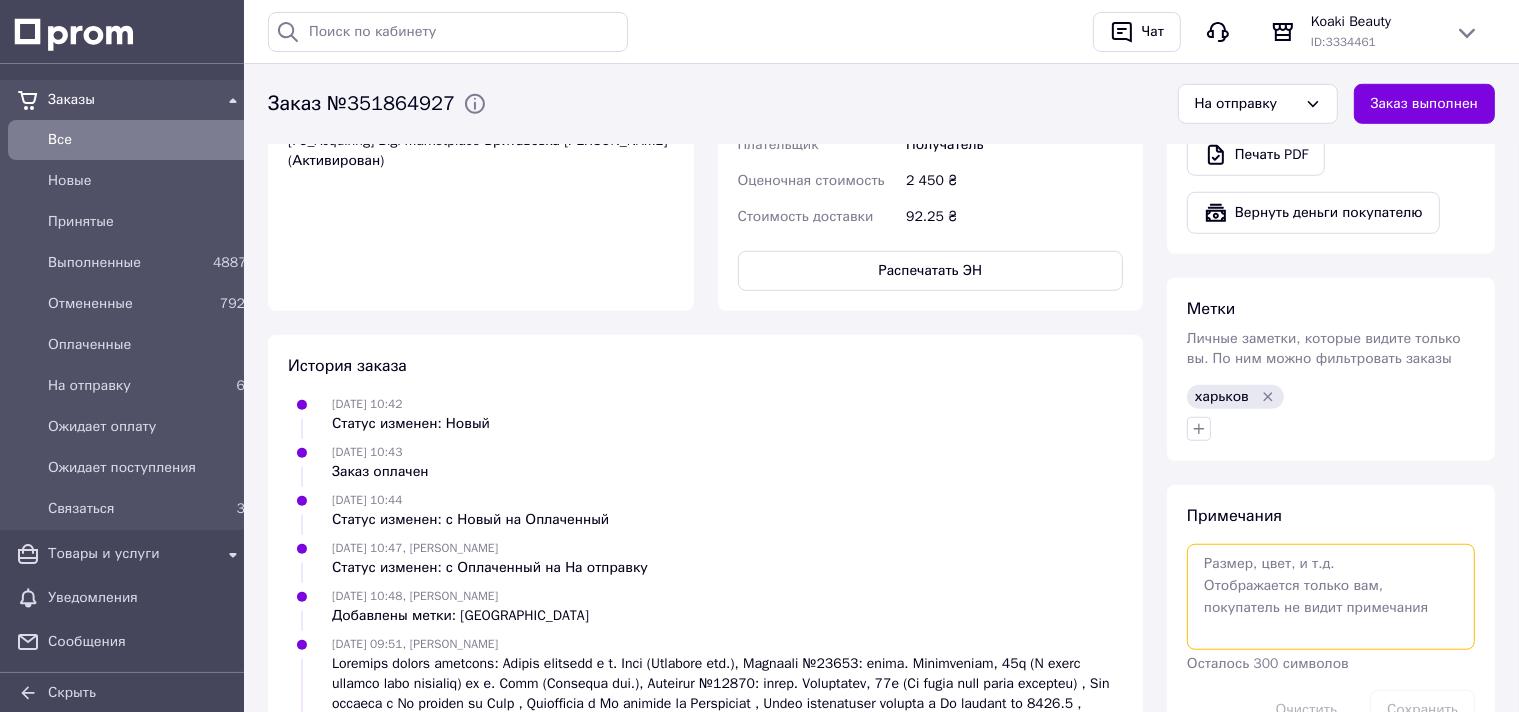paste on "20451202764568" 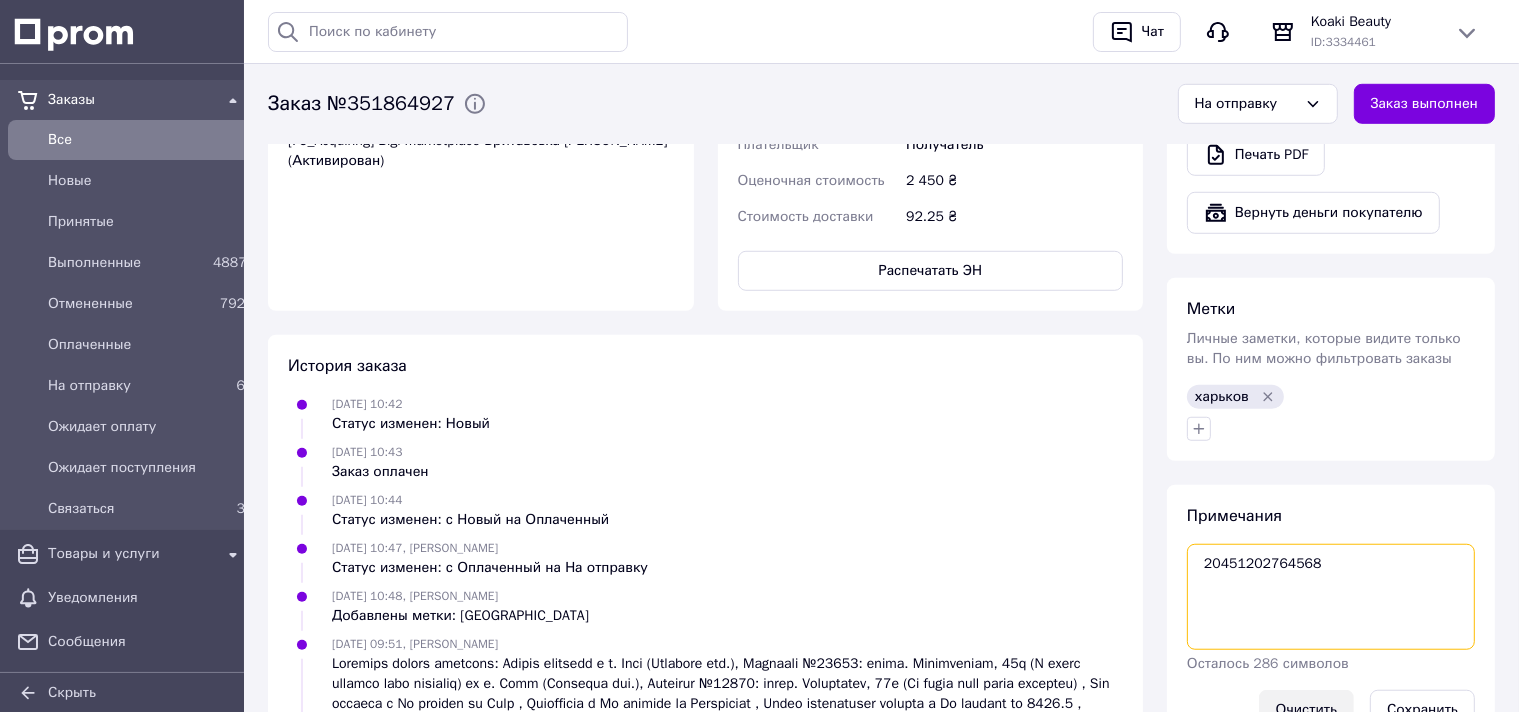 scroll, scrollTop: 1568, scrollLeft: 0, axis: vertical 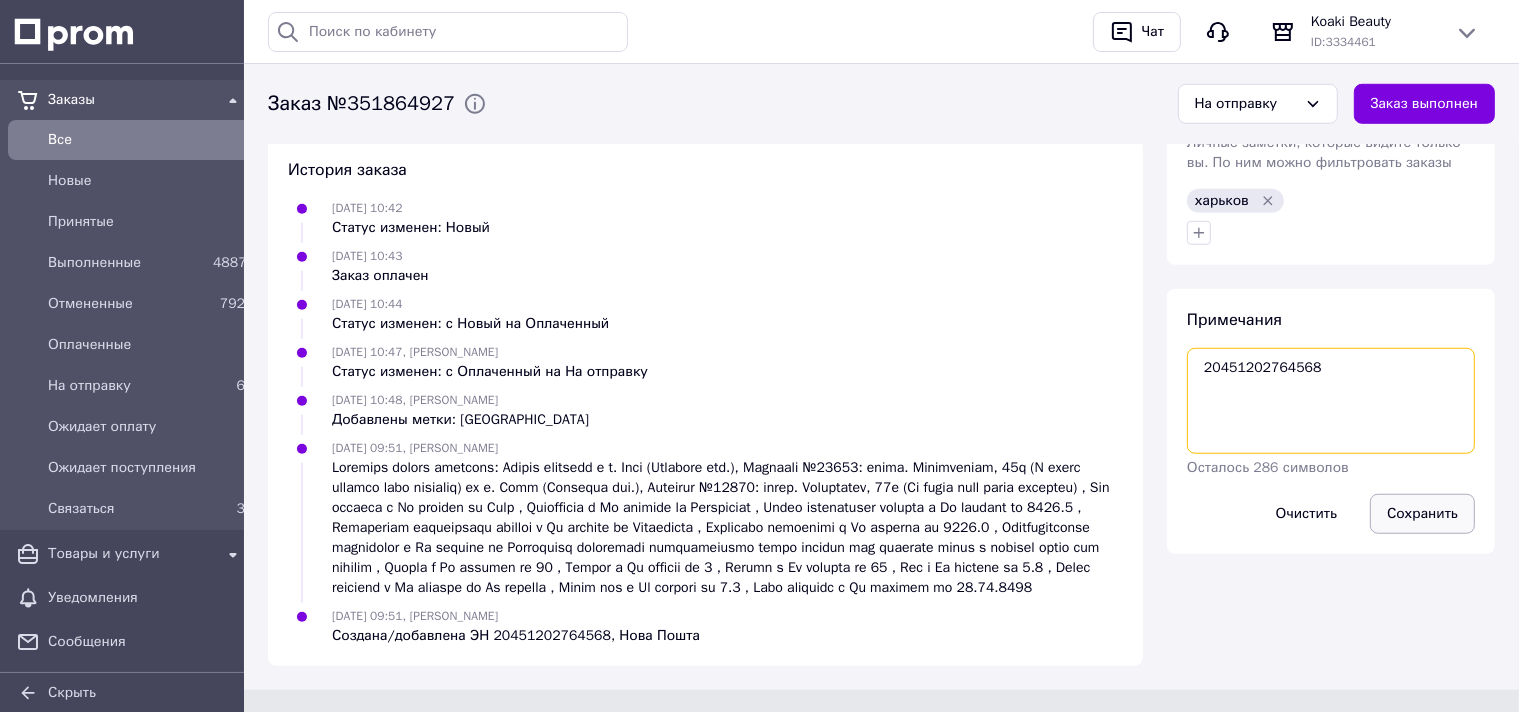 type on "20451202764568" 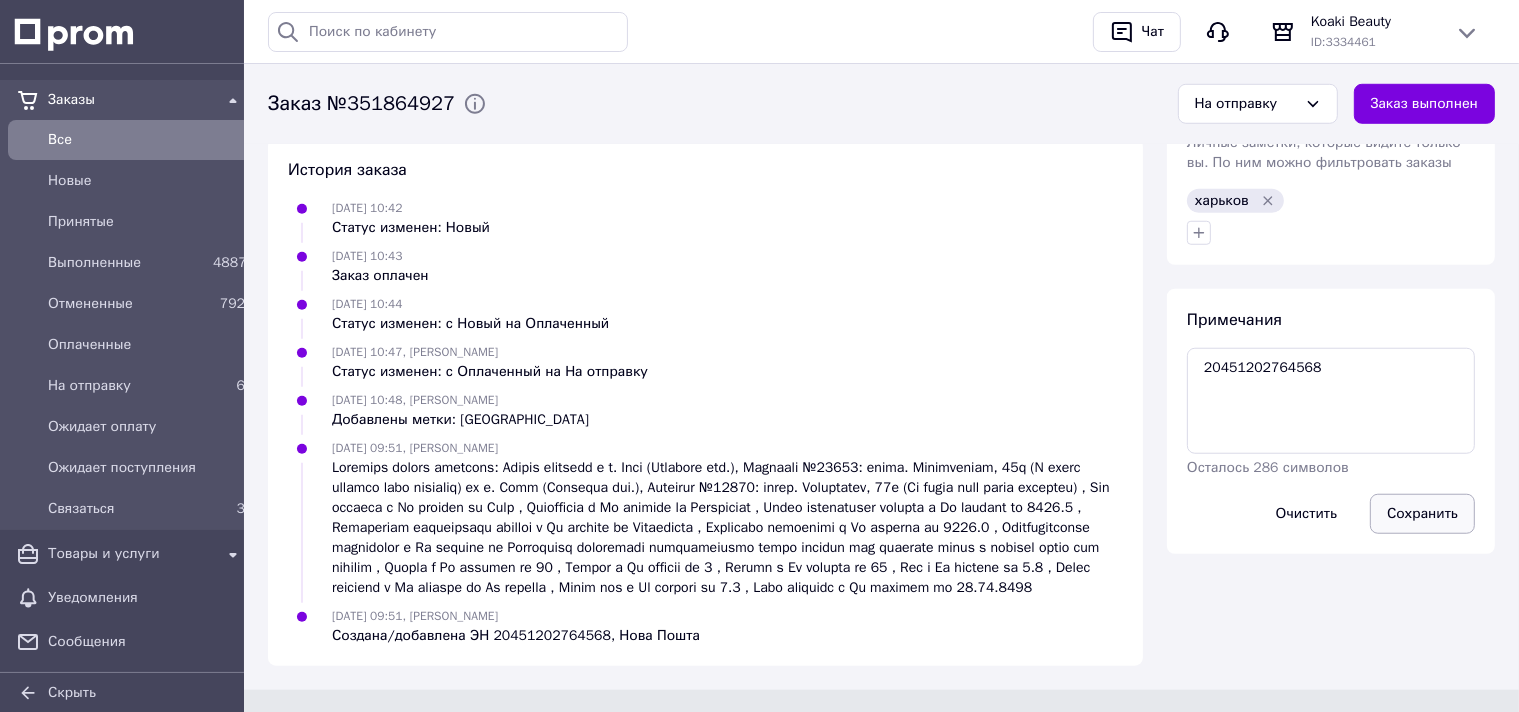 click on "Сохранить" at bounding box center [1422, 514] 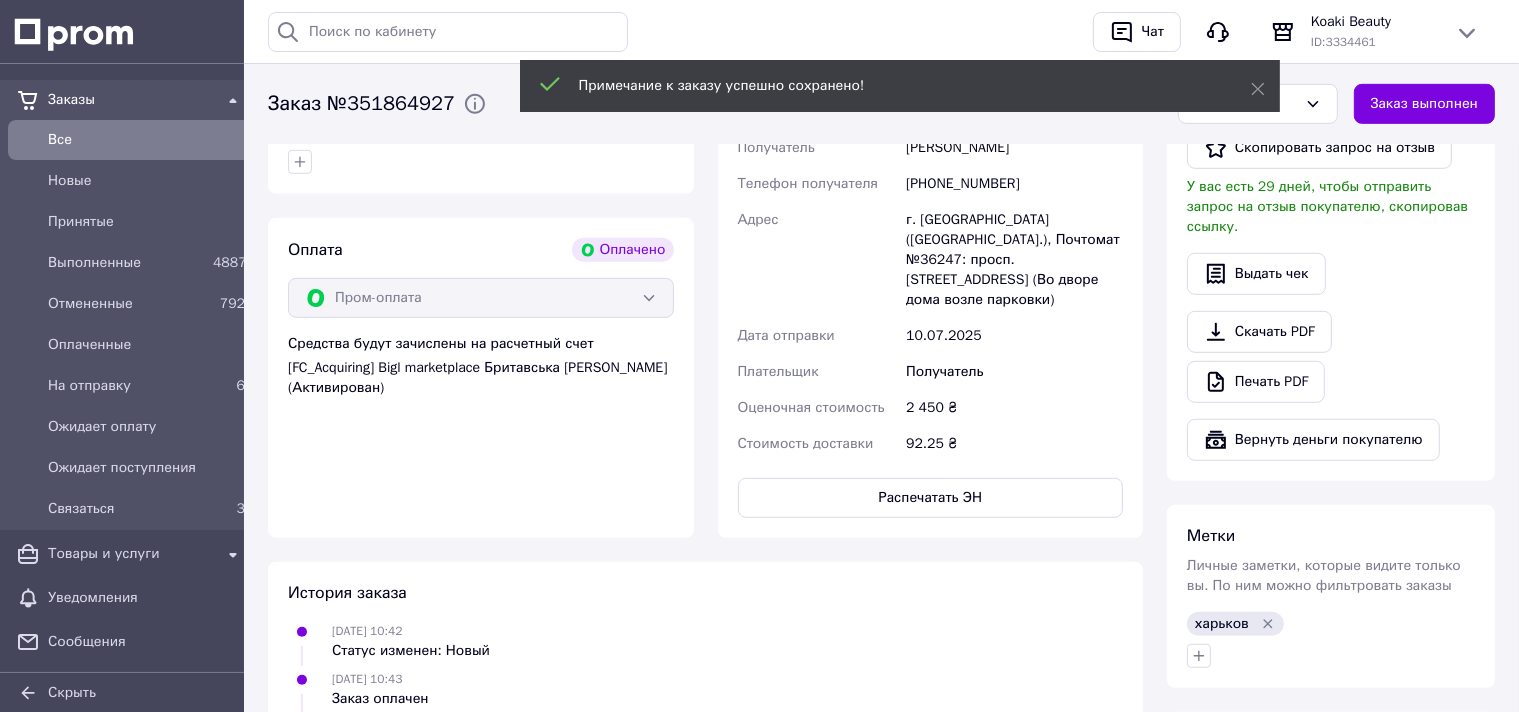 scroll, scrollTop: 617, scrollLeft: 0, axis: vertical 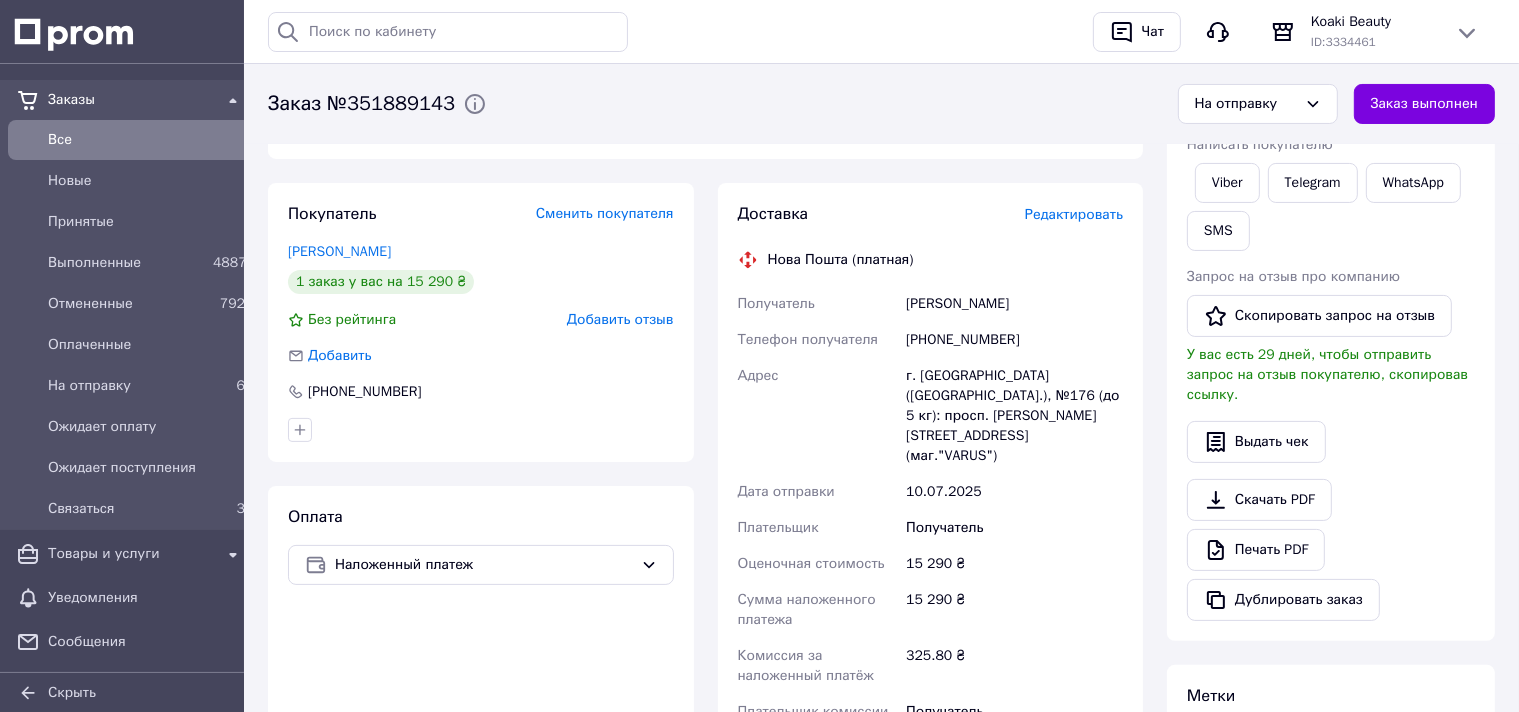 click on "Редактировать" at bounding box center [1074, 214] 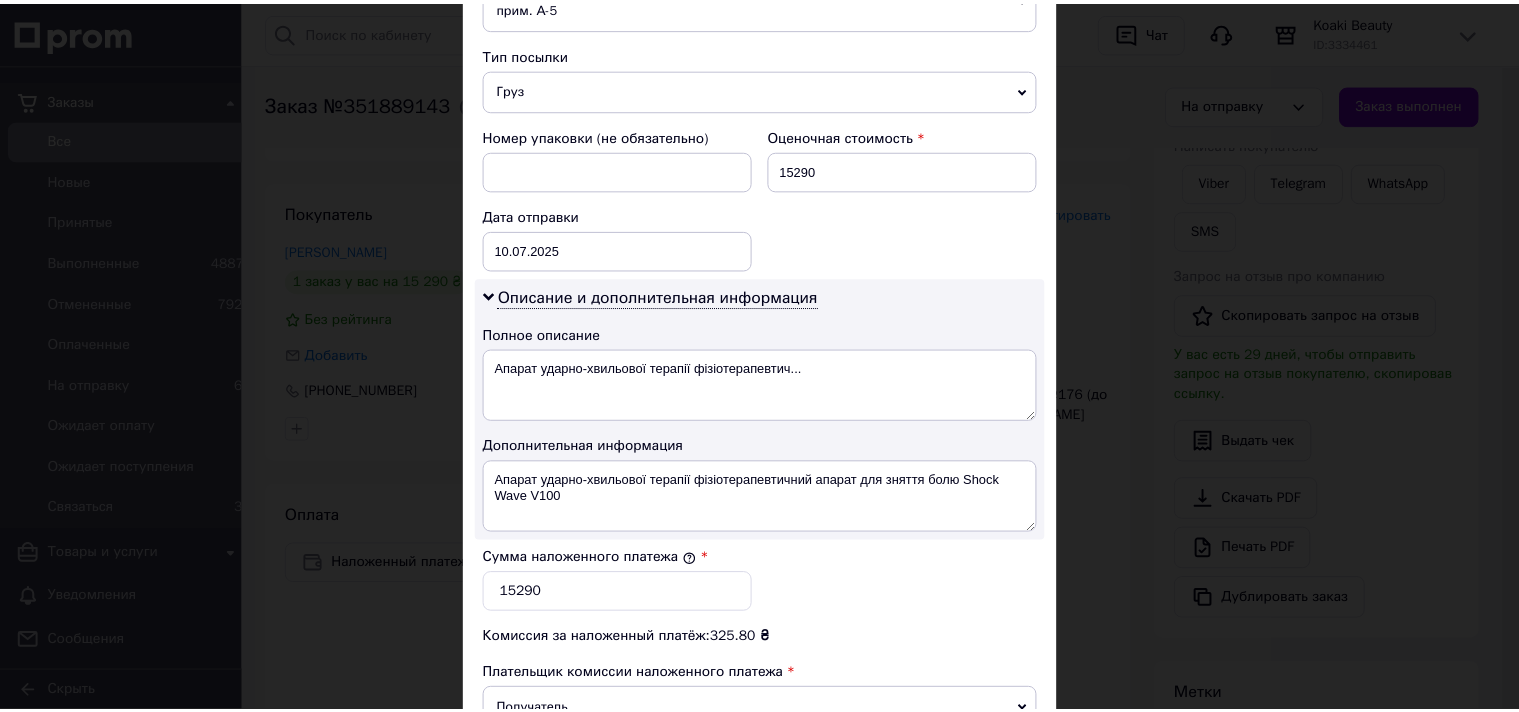 scroll, scrollTop: 1031, scrollLeft: 0, axis: vertical 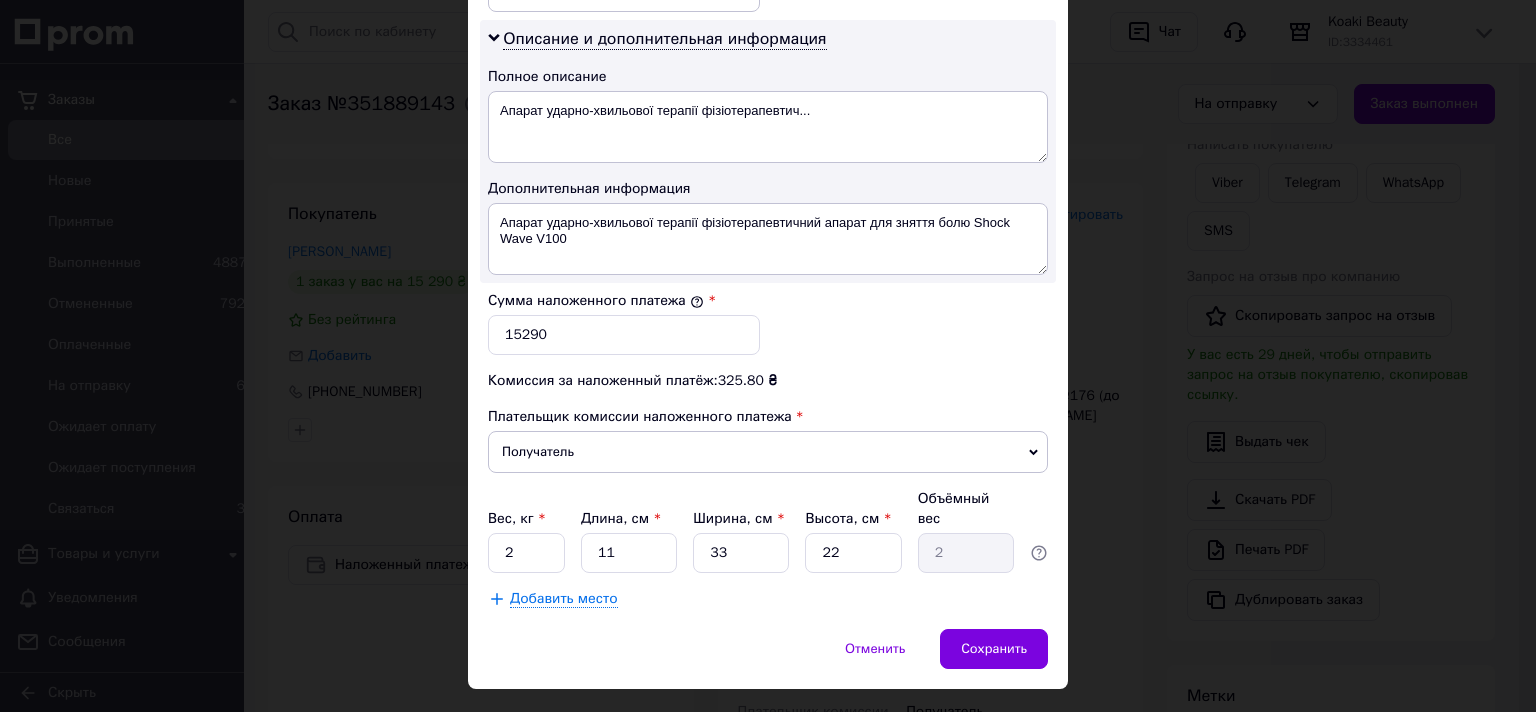 click on "× Редактирование доставки Способ доставки Нова Пошта (платная) Плательщик Получатель Отправитель Фамилия получателя [PERSON_NAME] Имя получателя [PERSON_NAME] Отчество получателя Телефон получателя [PHONE_NUMBER] Тип доставки В отделении Курьером В почтомате Город г. [GEOGRAPHIC_DATA] ([GEOGRAPHIC_DATA].) Отделение №176 (до 5 кг): просп. [PERSON_NAME][STREET_ADDRESS] (маг."VARUS") Место отправки Харків: №96 (до 30 кг на одне місце): вул. [PERSON_NAME][STREET_ADDRESS], прим. А-5 Нет совпадений. Попробуйте изменить условия поиска Добавить еще место отправки Тип посылки Груз Документы Номер упаковки (не обязательно) 15290 [DATE] < 2025 > <" at bounding box center (768, 356) 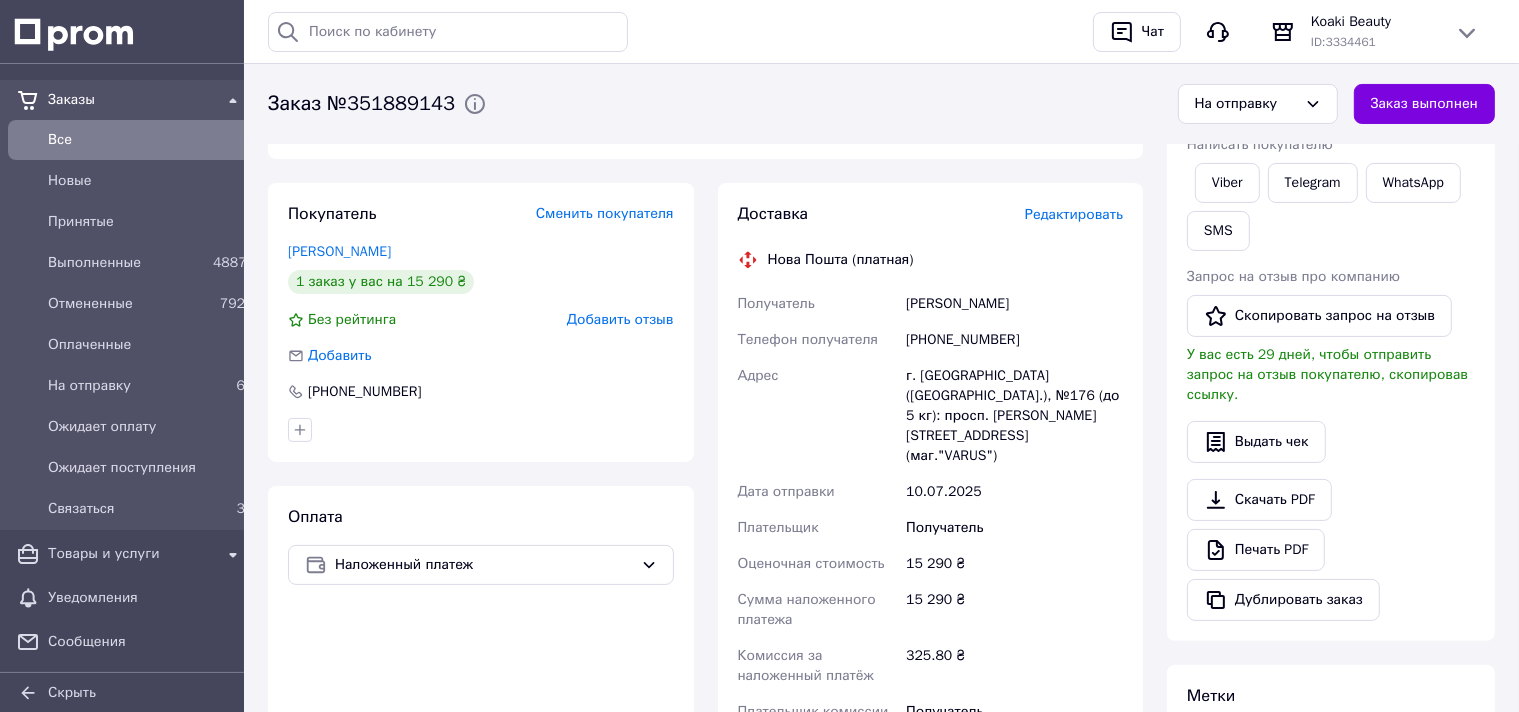 scroll, scrollTop: 844, scrollLeft: 0, axis: vertical 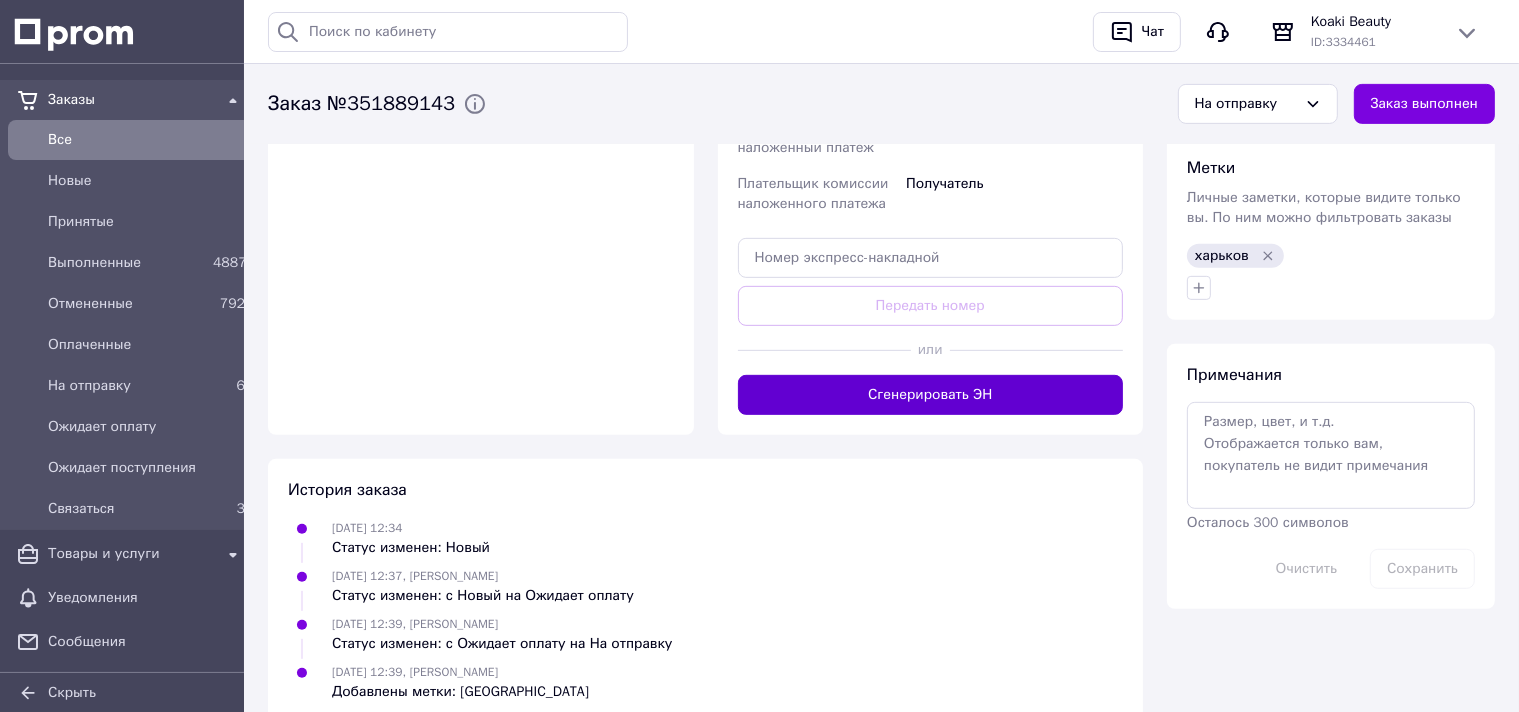 click on "Сгенерировать ЭН" at bounding box center [931, 395] 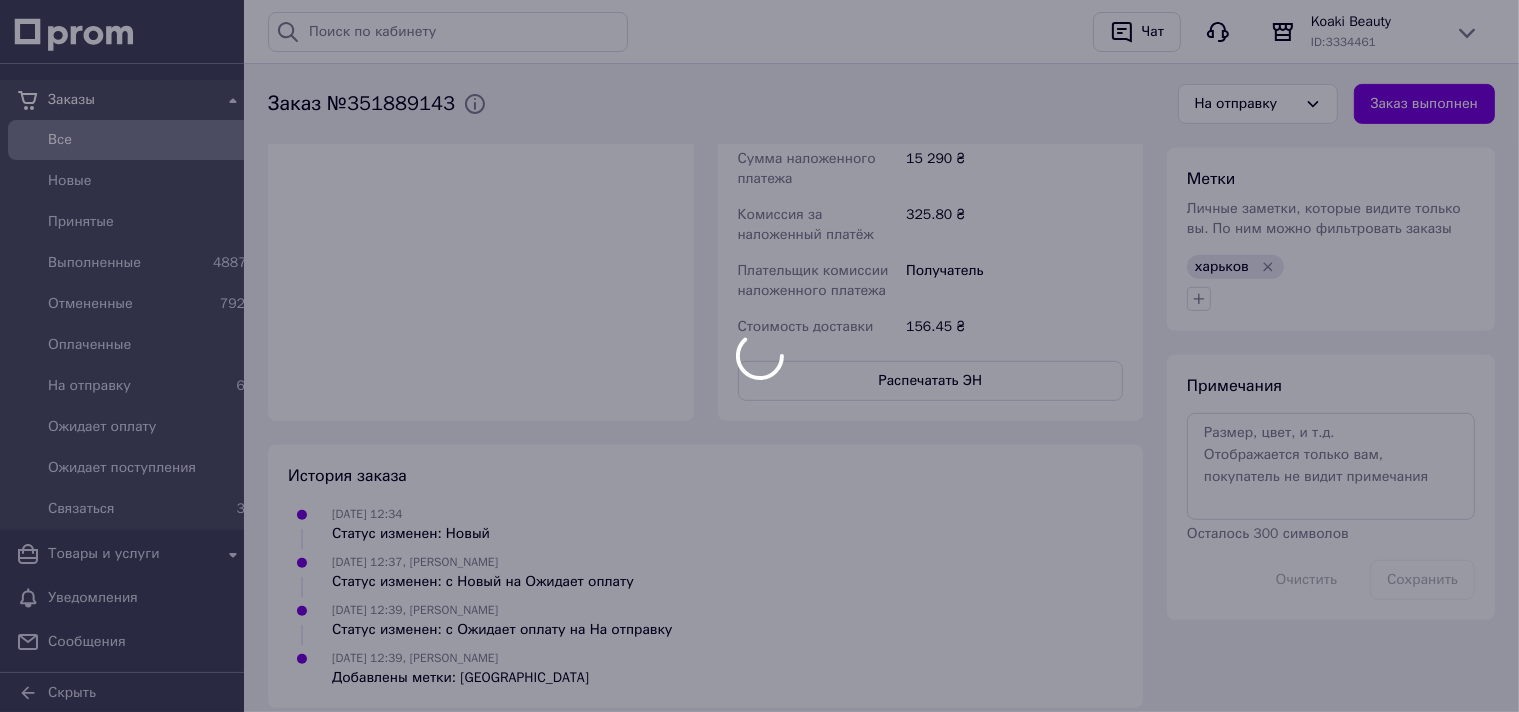 scroll, scrollTop: 305, scrollLeft: 0, axis: vertical 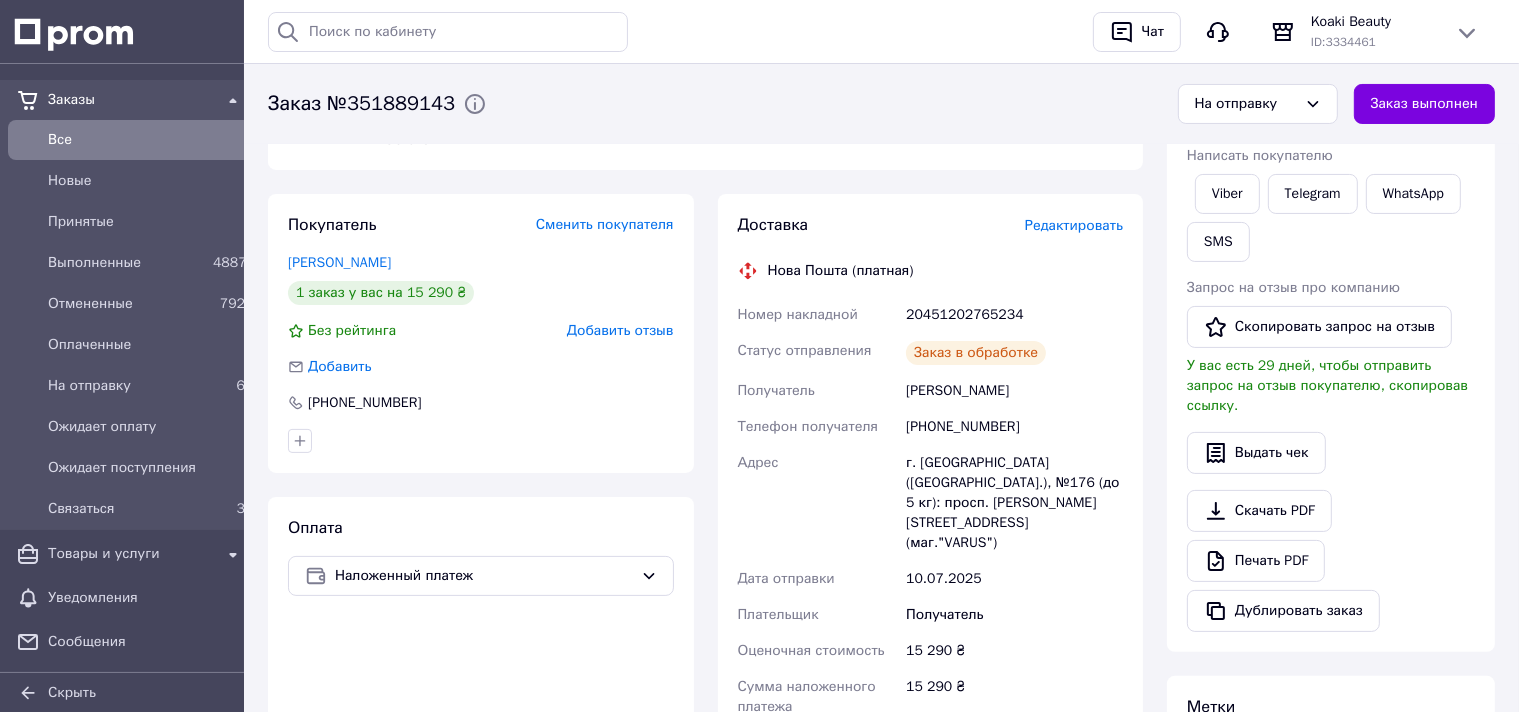 click on "20451202765234" at bounding box center [1014, 315] 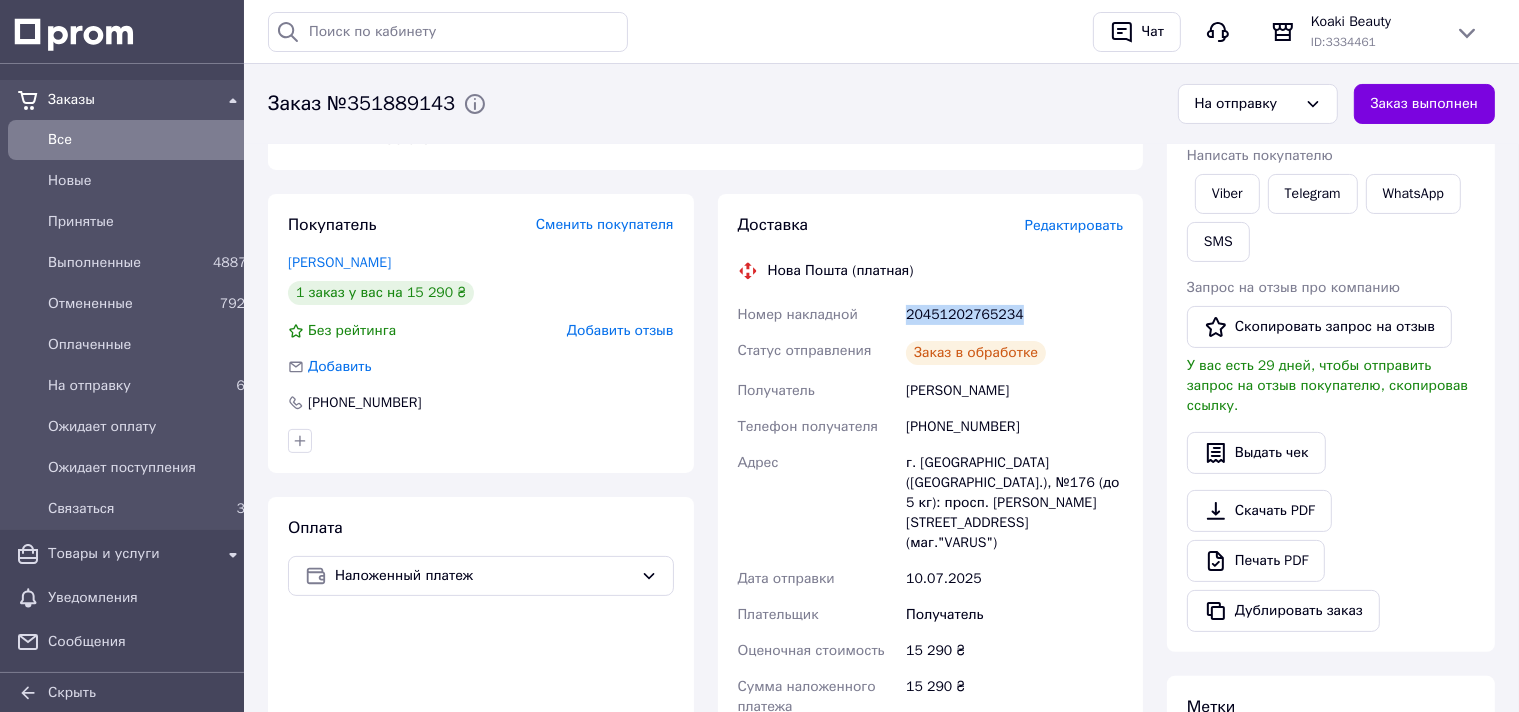click on "20451202765234" at bounding box center (1014, 315) 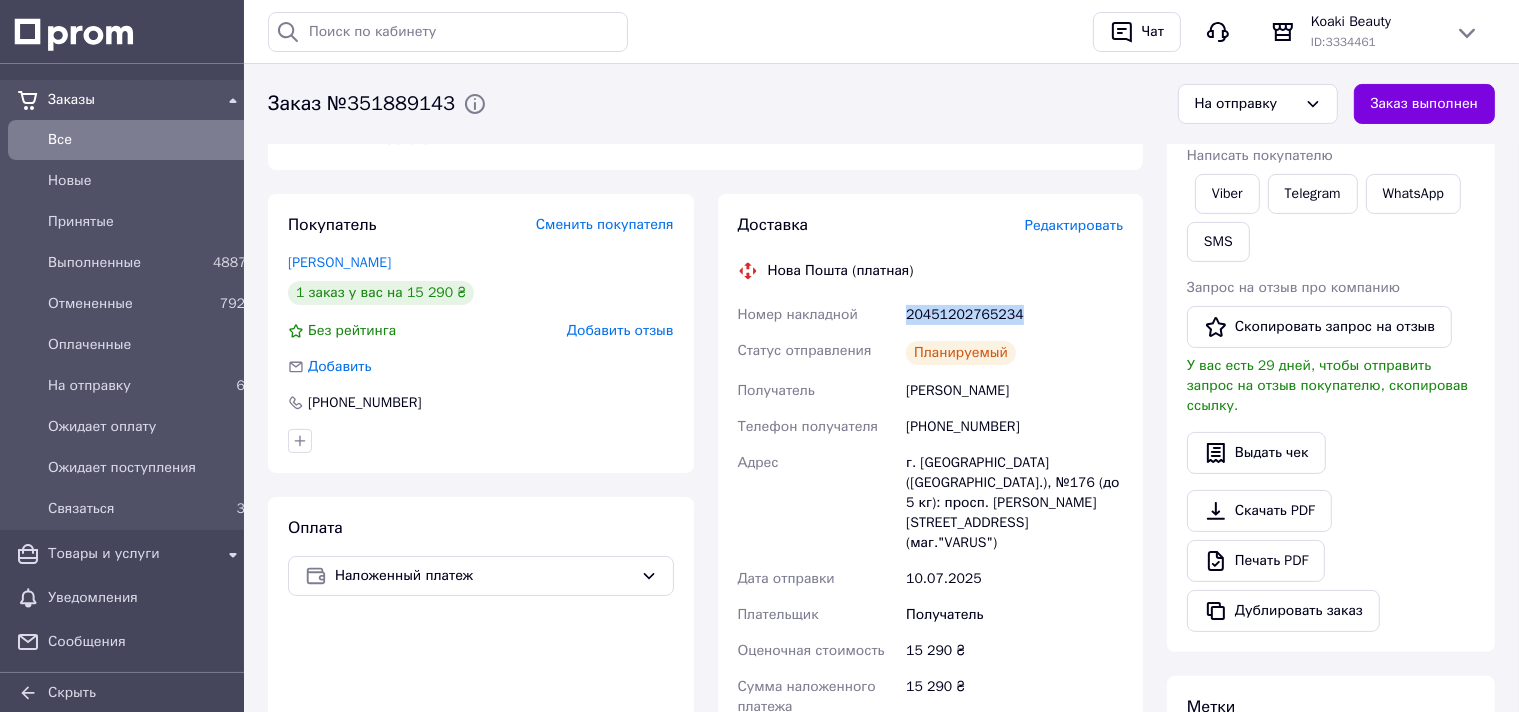 copy on "20451202765234" 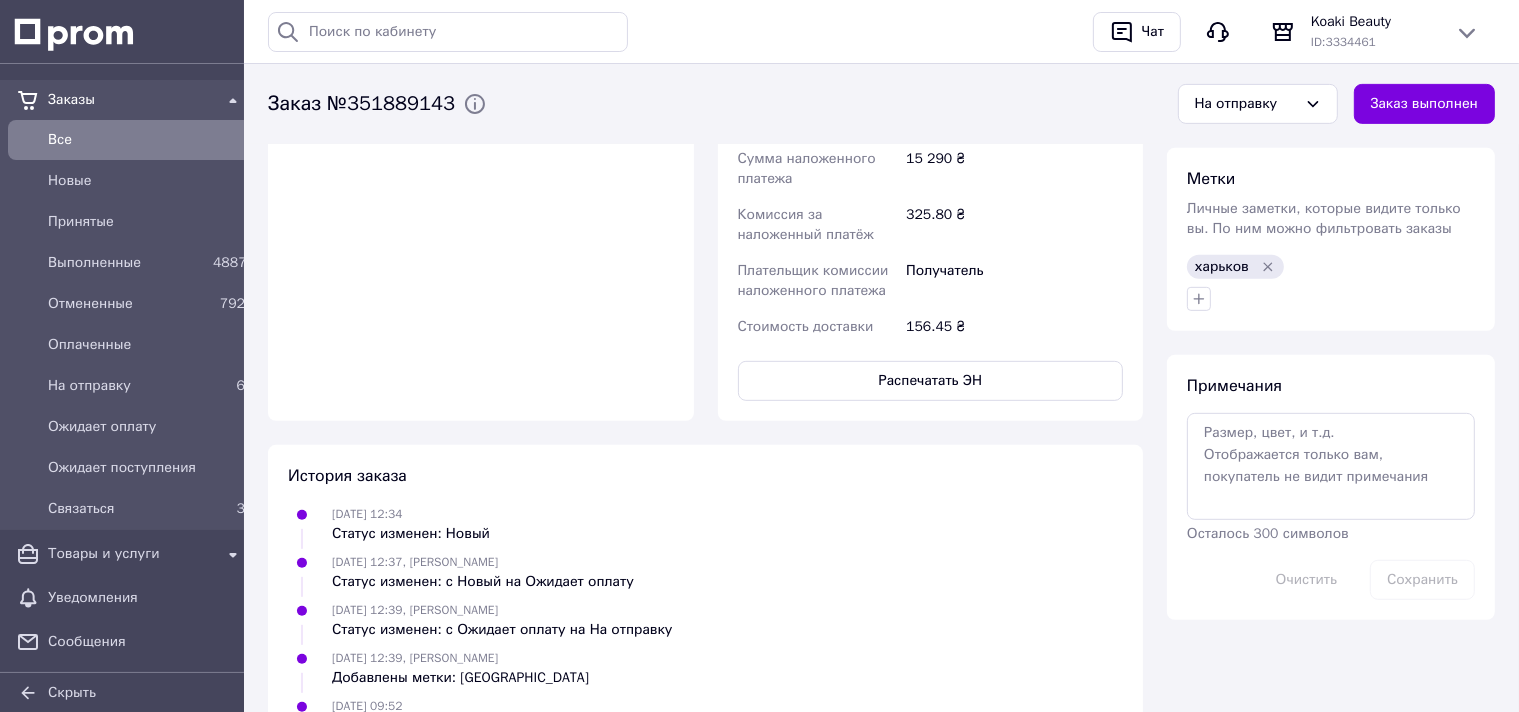 scroll, scrollTop: 949, scrollLeft: 0, axis: vertical 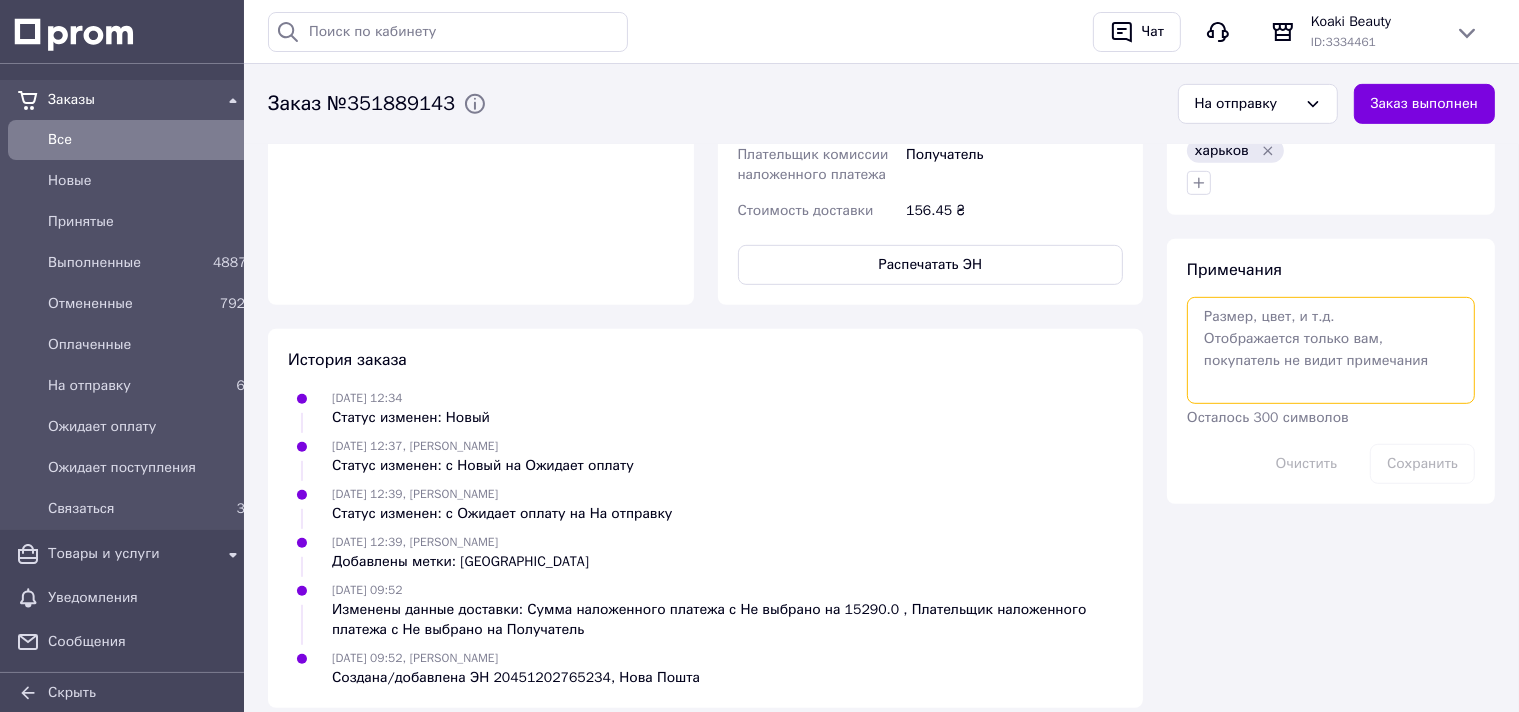 paste on "20451202765234" 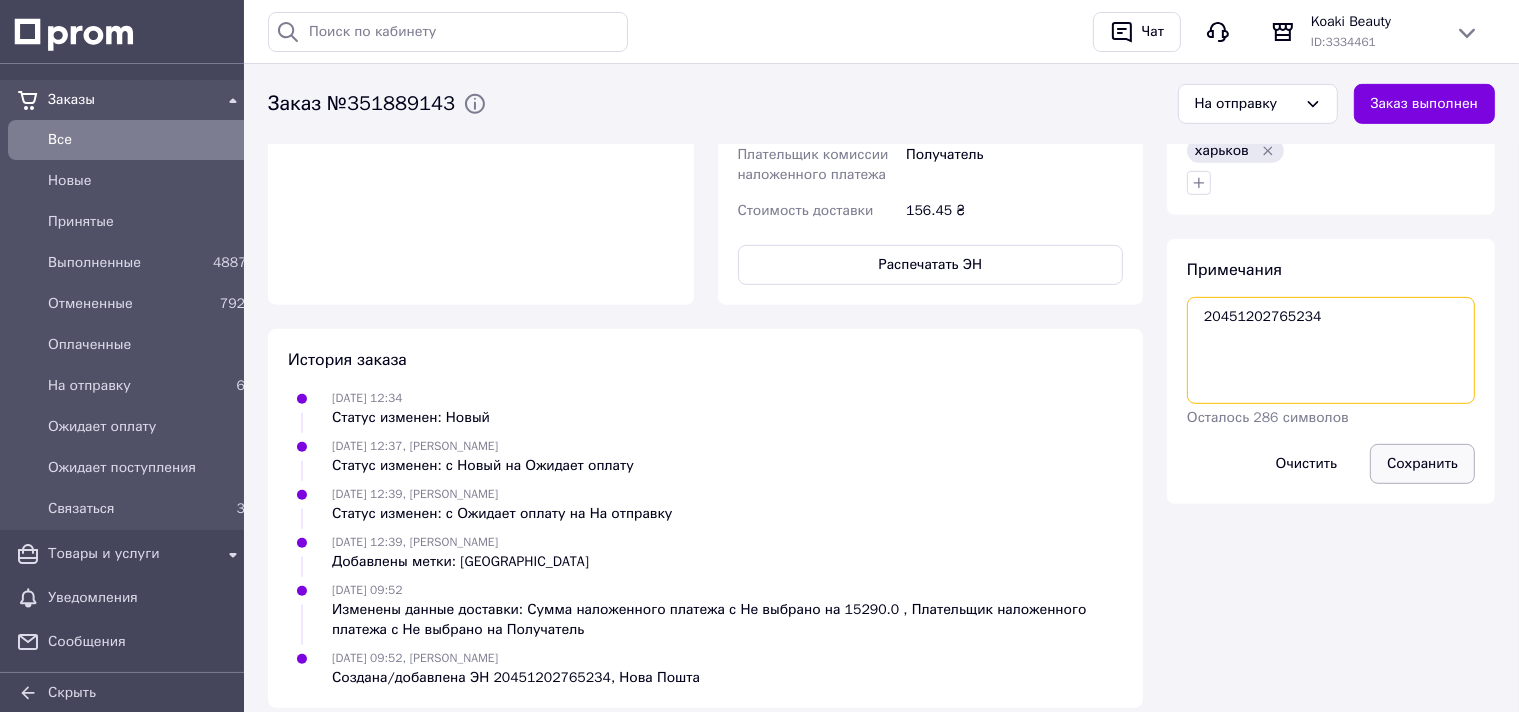 type on "20451202765234" 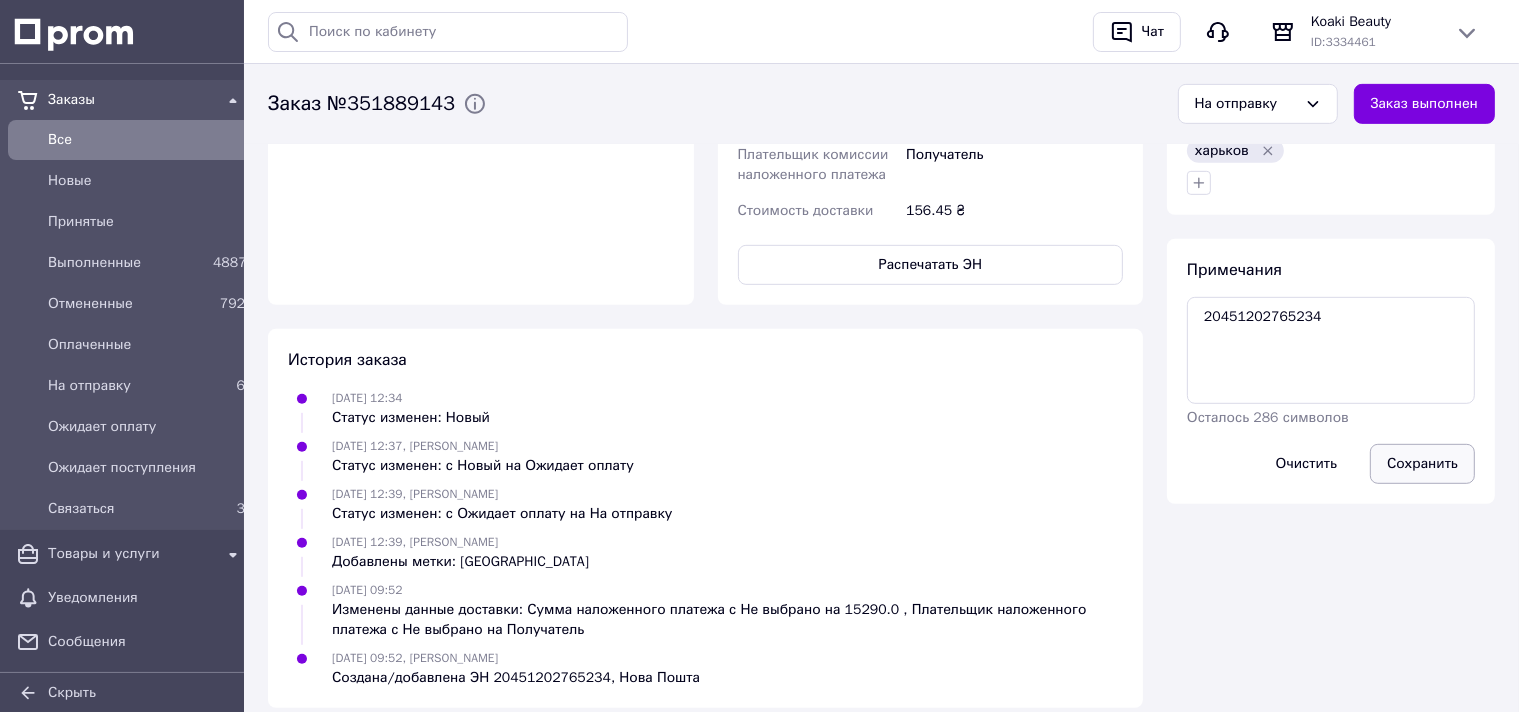 click on "Сохранить" at bounding box center [1422, 464] 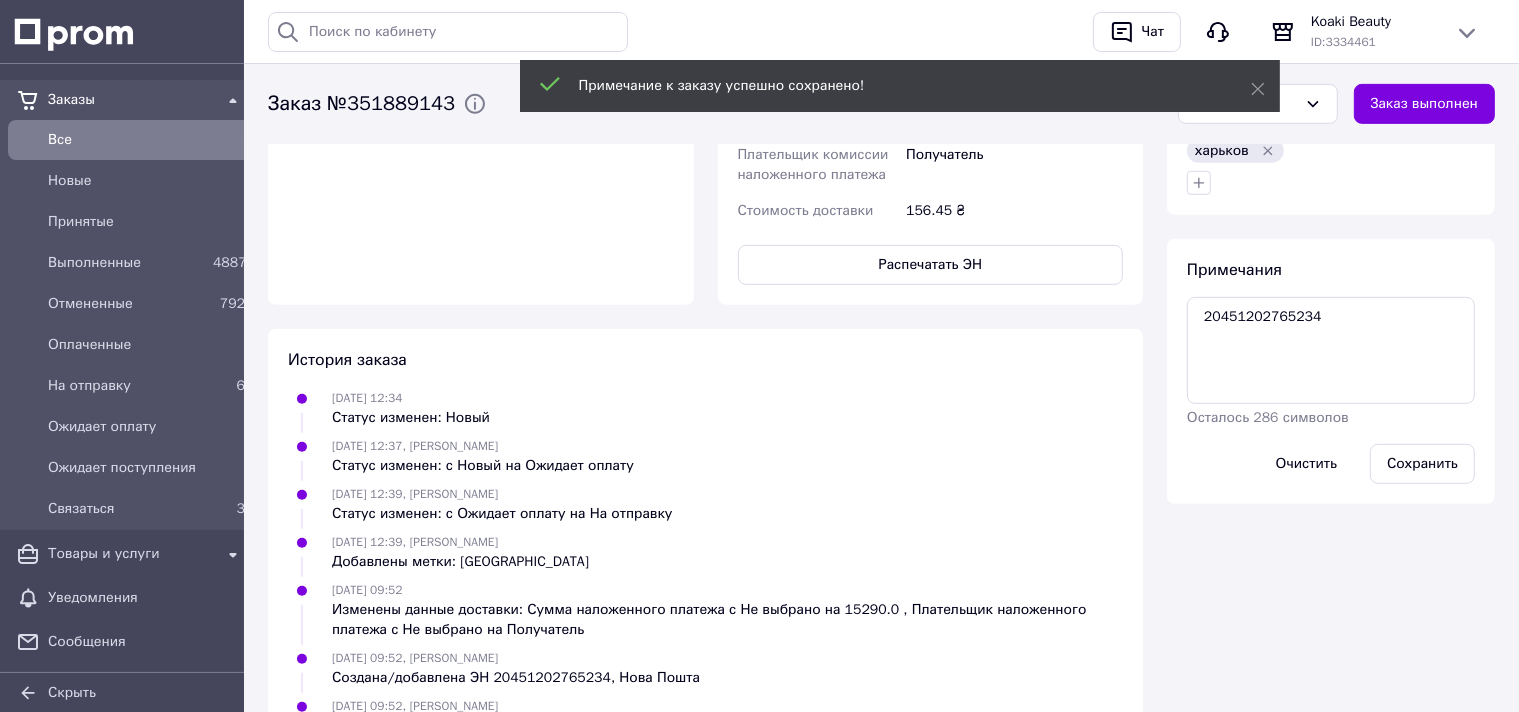 scroll, scrollTop: 844, scrollLeft: 0, axis: vertical 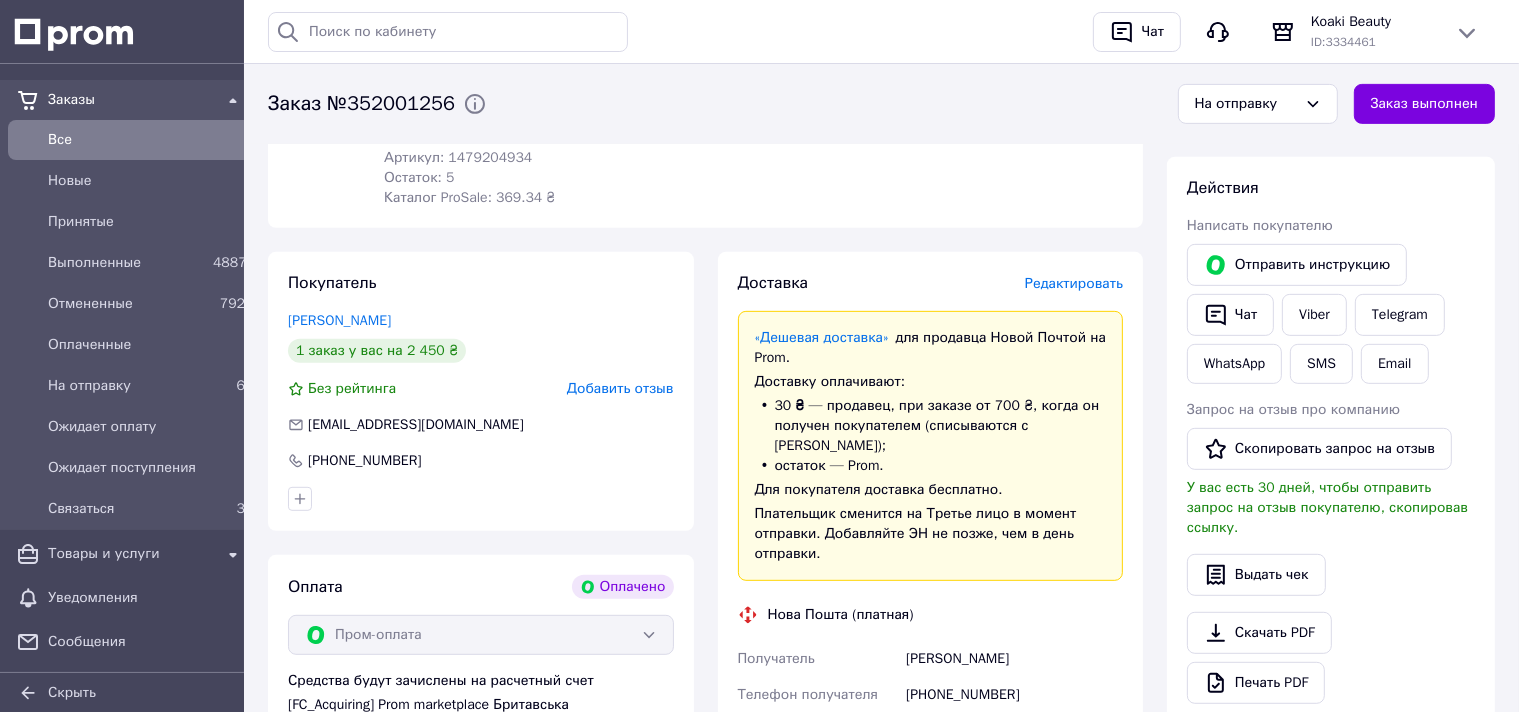 click on "Редактировать" at bounding box center [1074, 283] 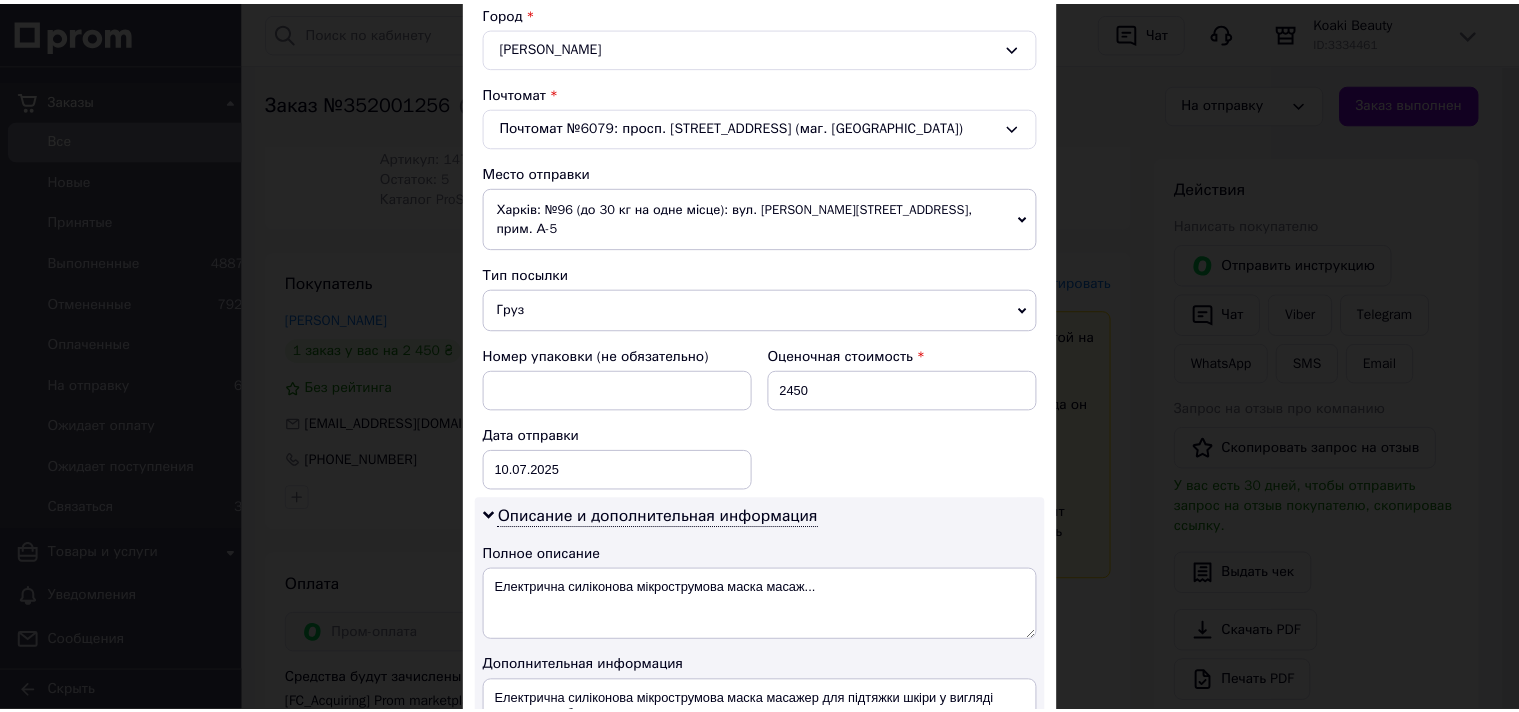 scroll, scrollTop: 834, scrollLeft: 0, axis: vertical 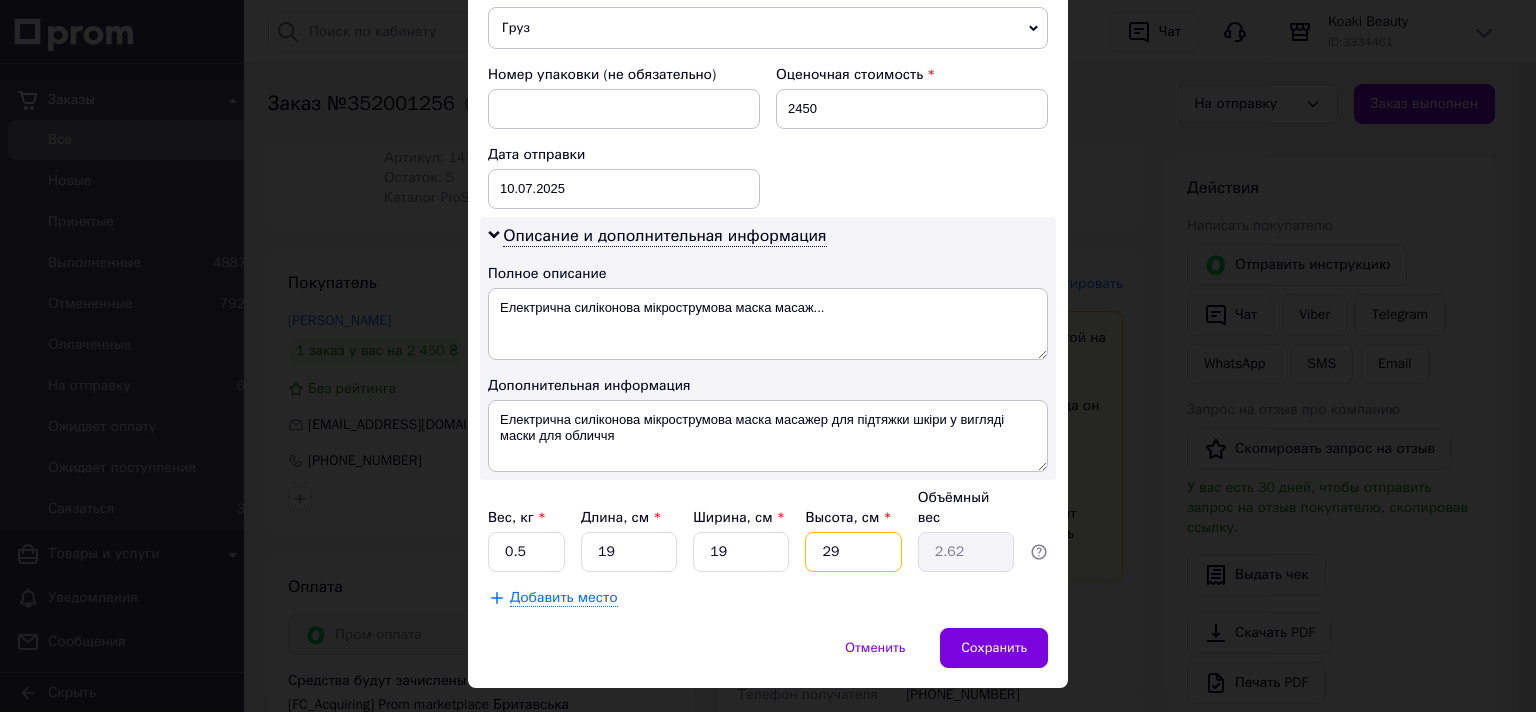 click on "29" at bounding box center (853, 552) 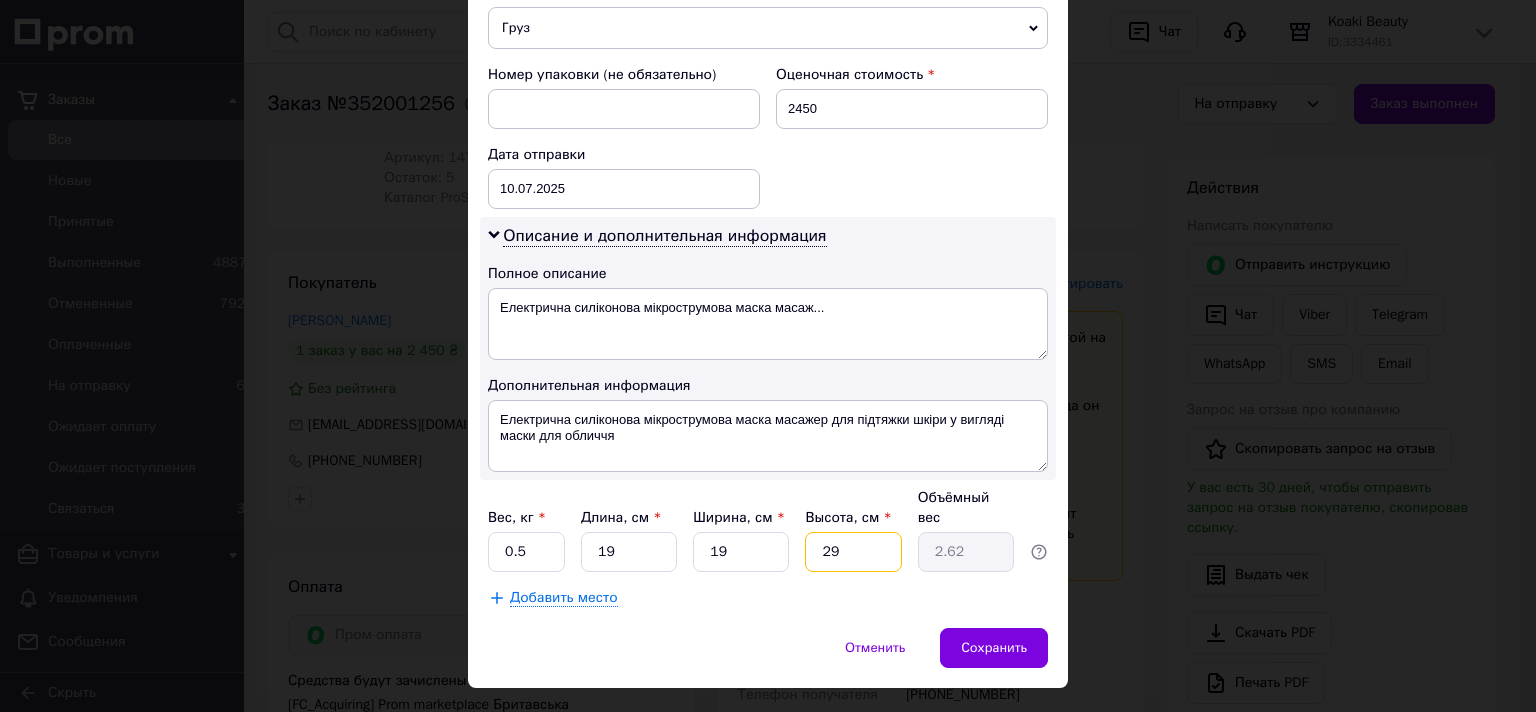 type on "9" 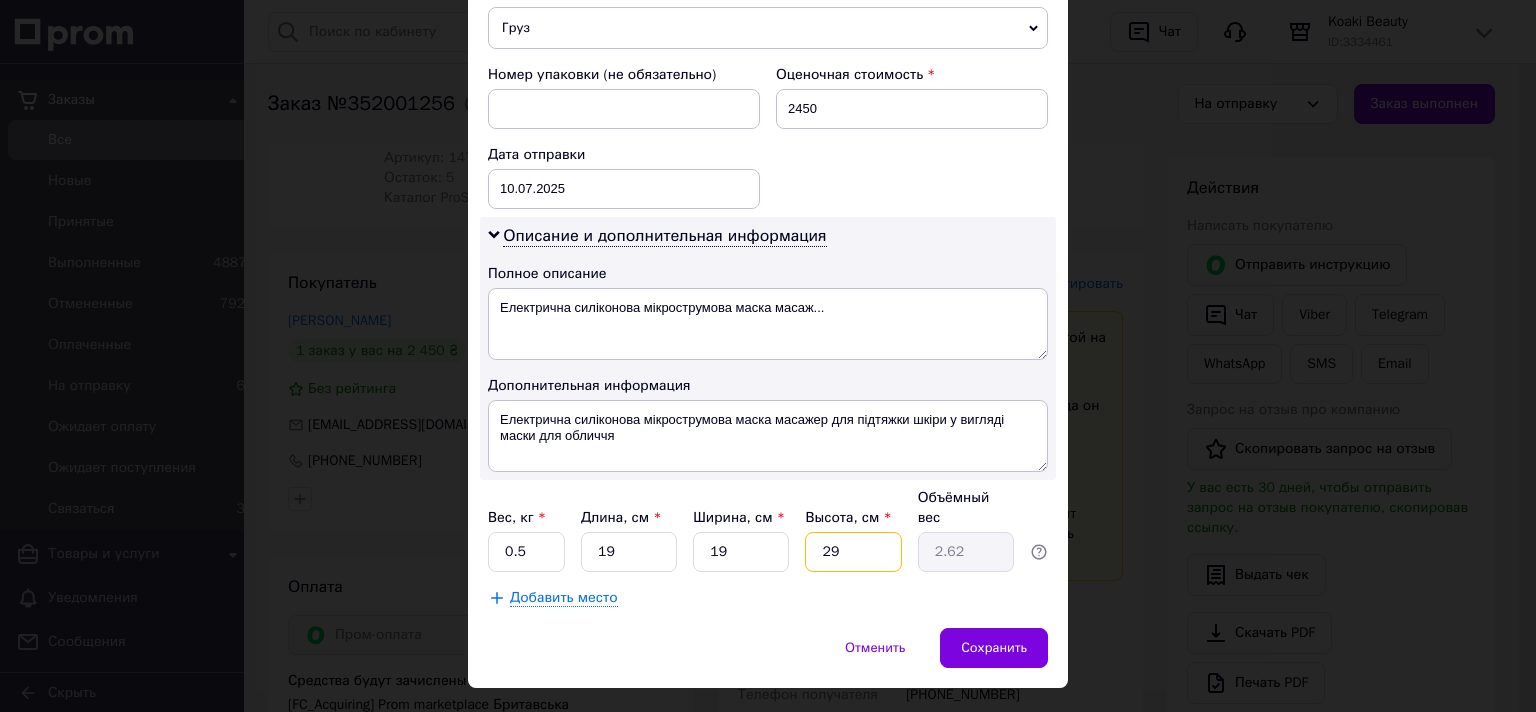 type on "0.81" 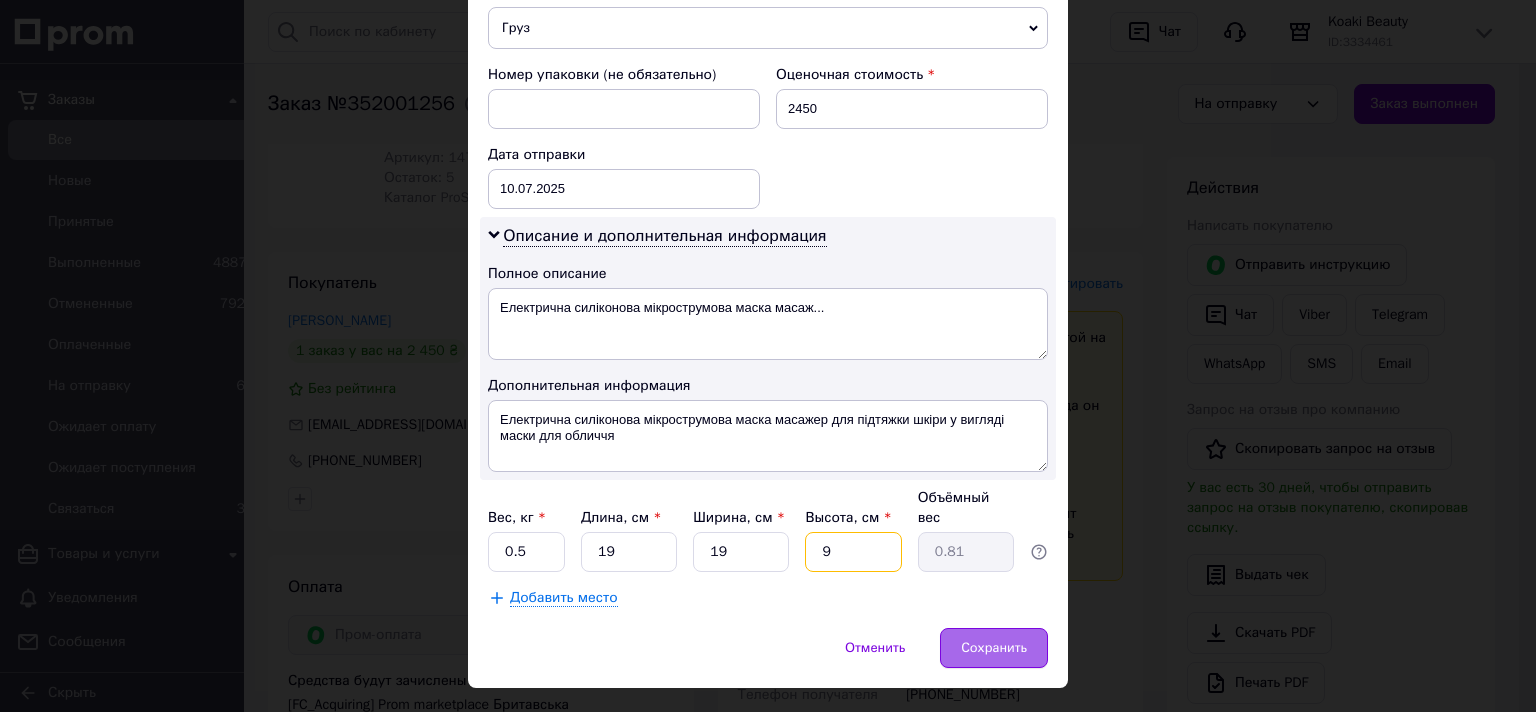 type on "9" 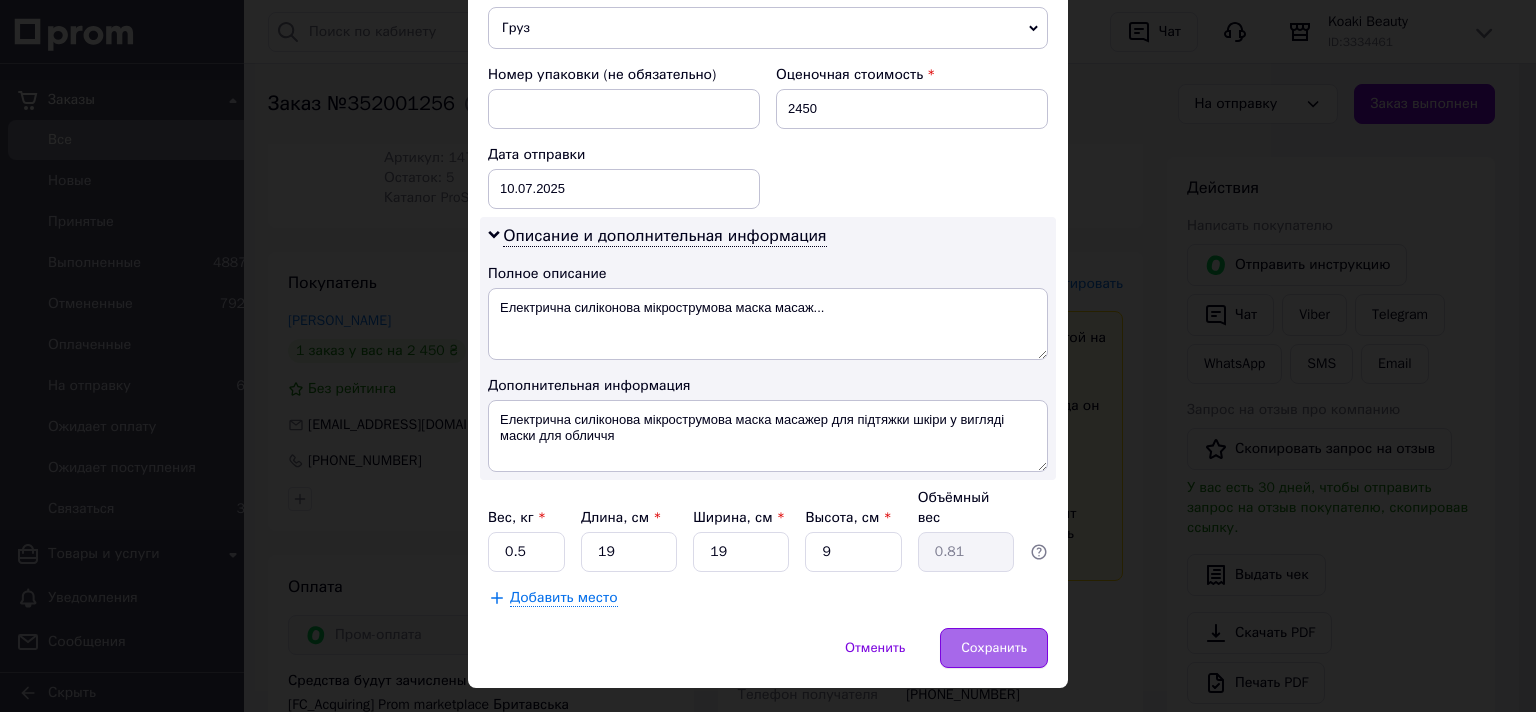 click on "Сохранить" at bounding box center [994, 648] 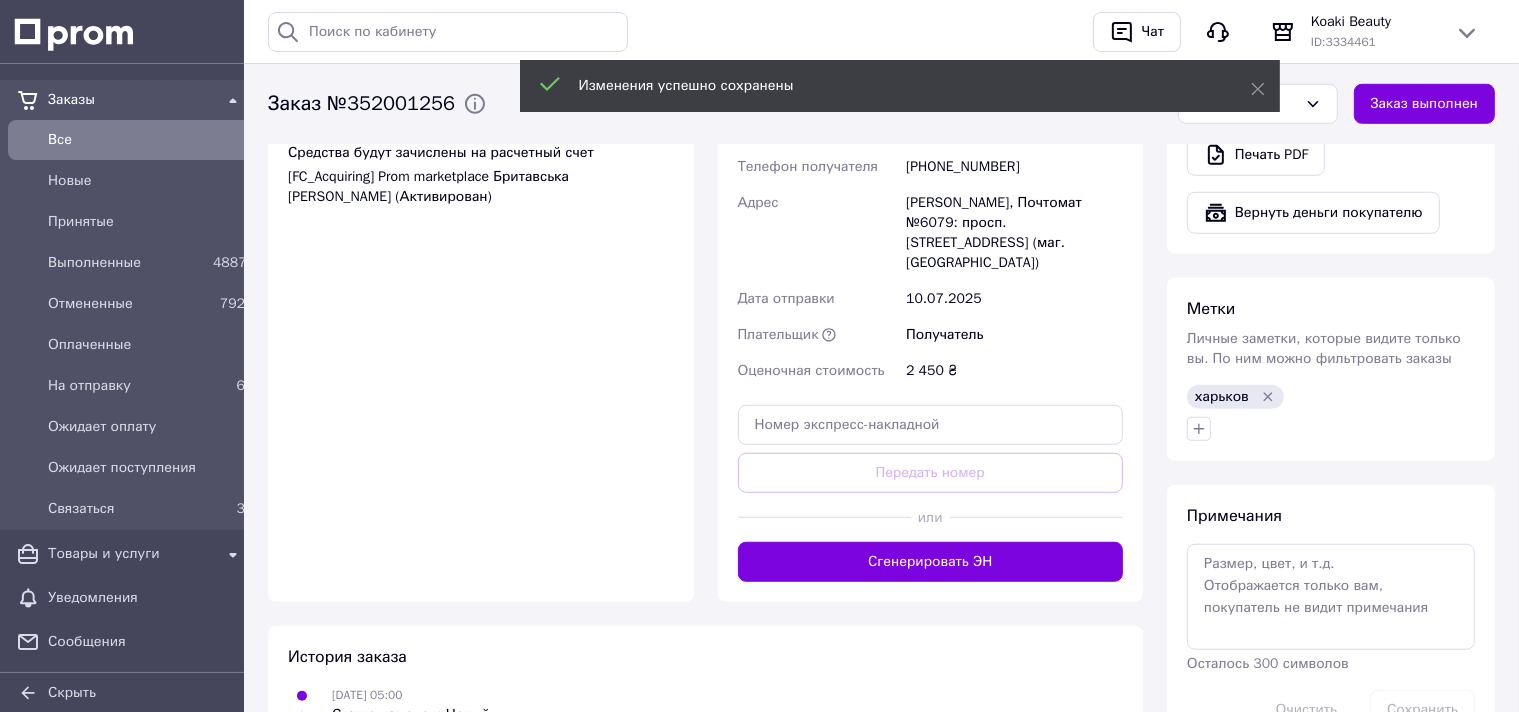scroll, scrollTop: 1478, scrollLeft: 0, axis: vertical 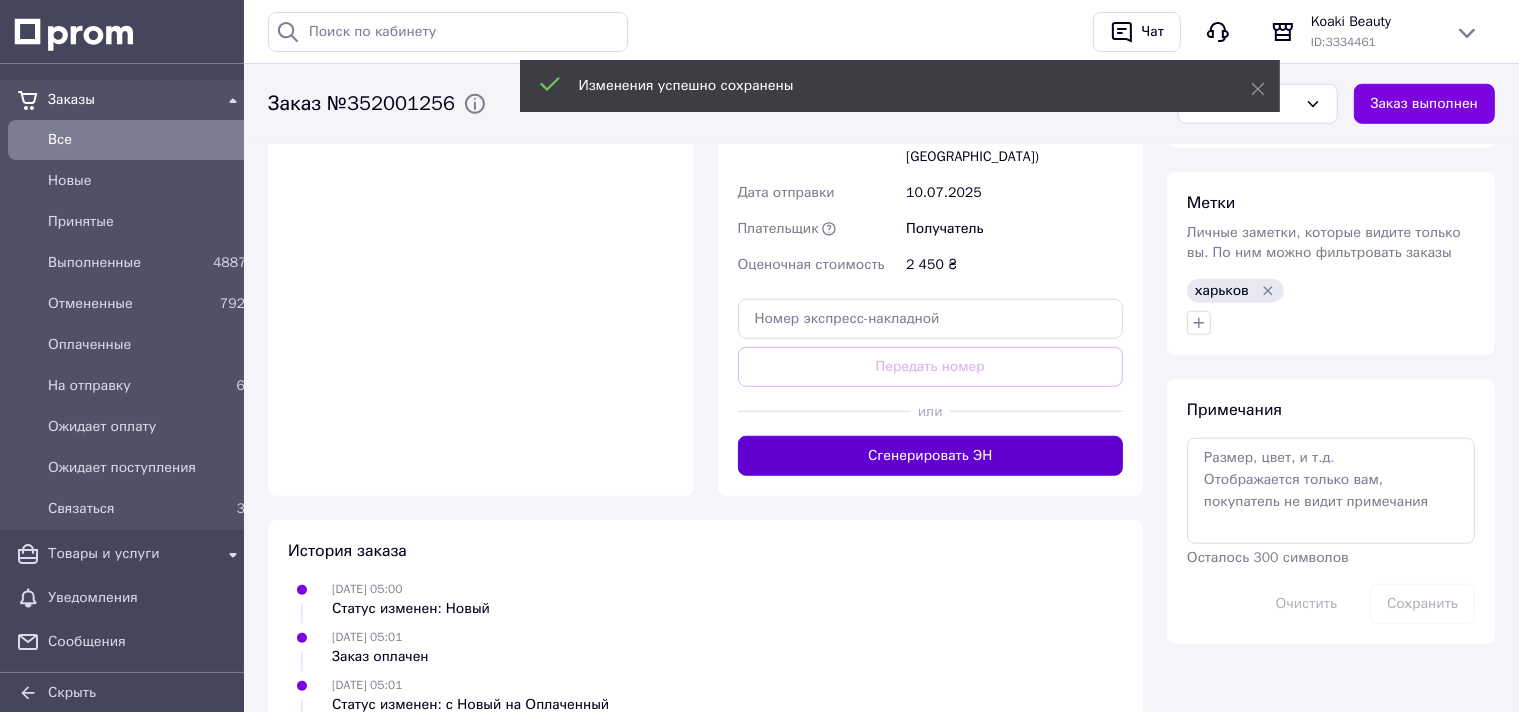click on "Сгенерировать ЭН" at bounding box center (931, 456) 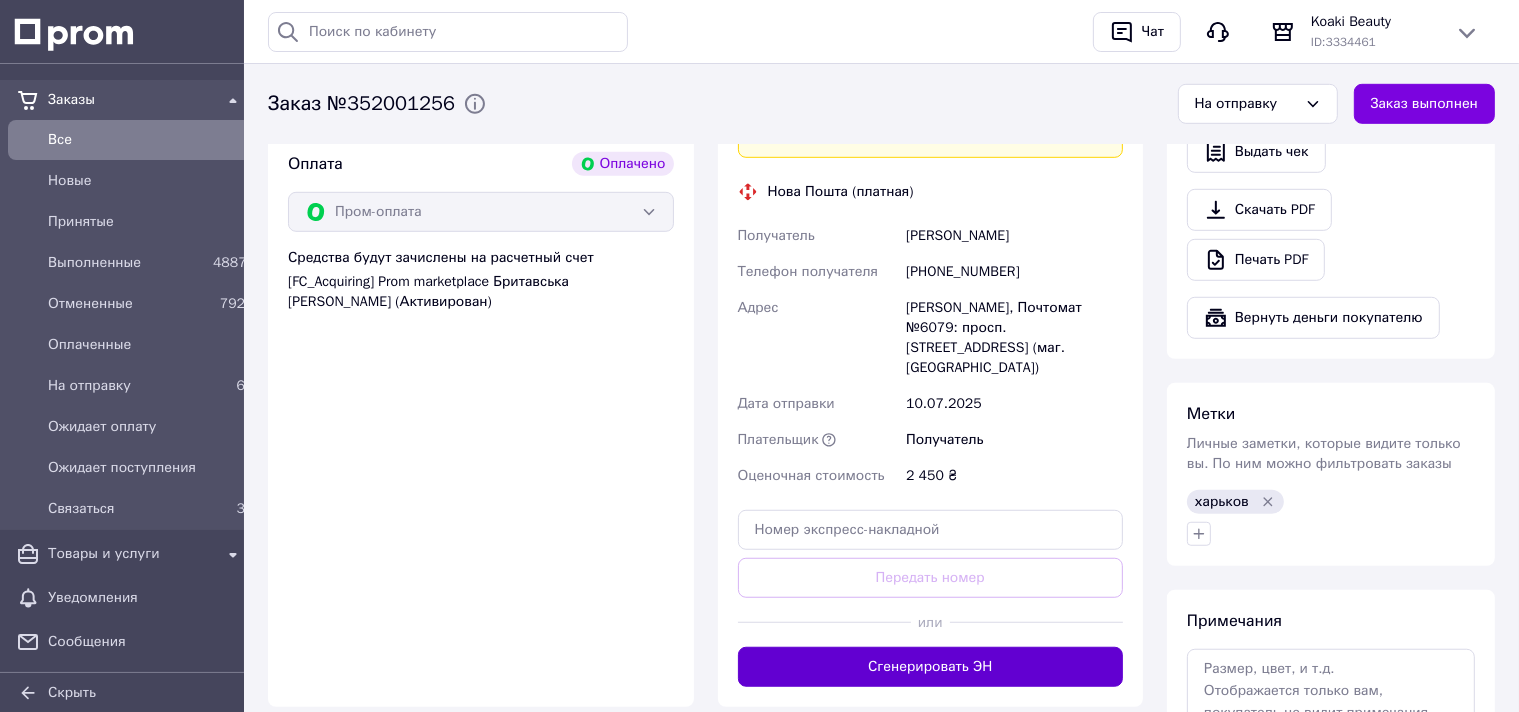 scroll, scrollTop: 1584, scrollLeft: 0, axis: vertical 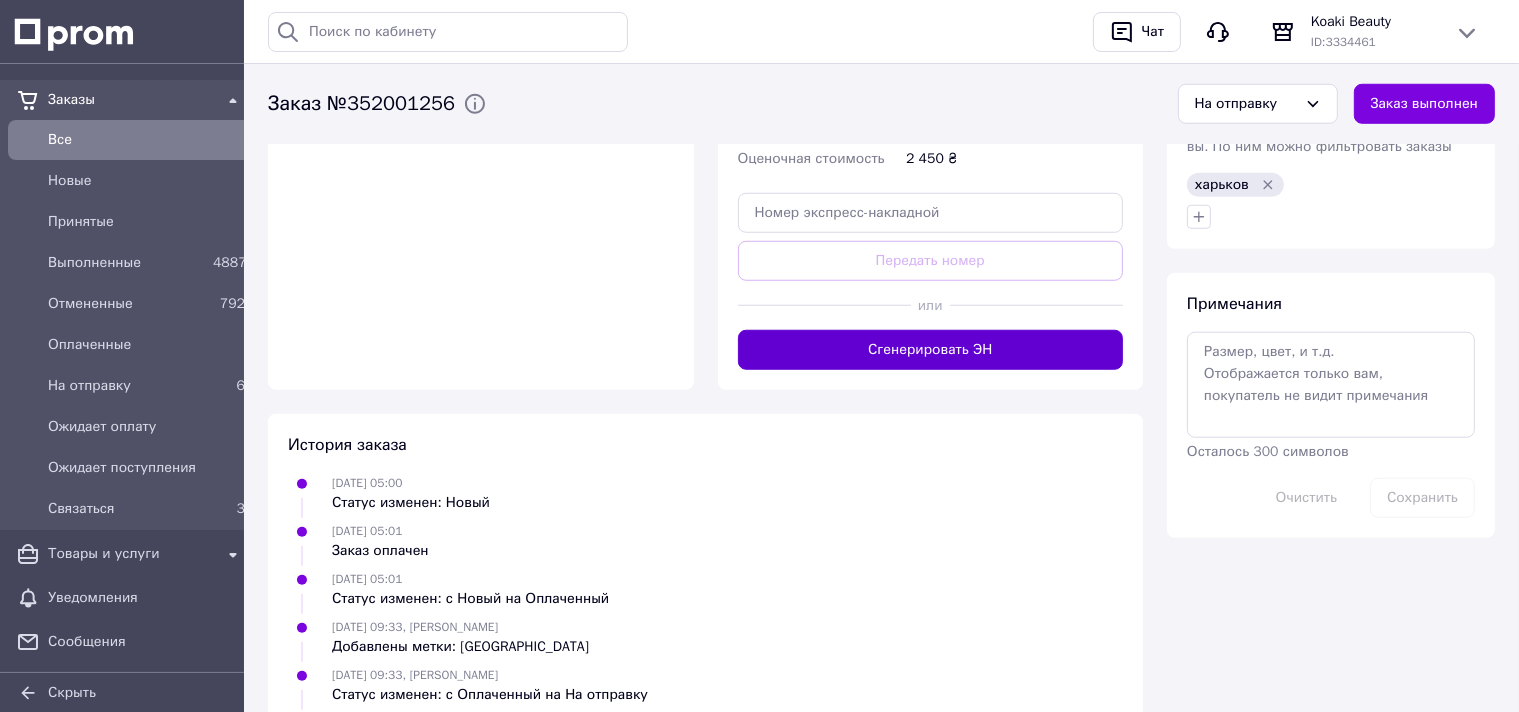 click on "Сгенерировать ЭН" at bounding box center [931, 350] 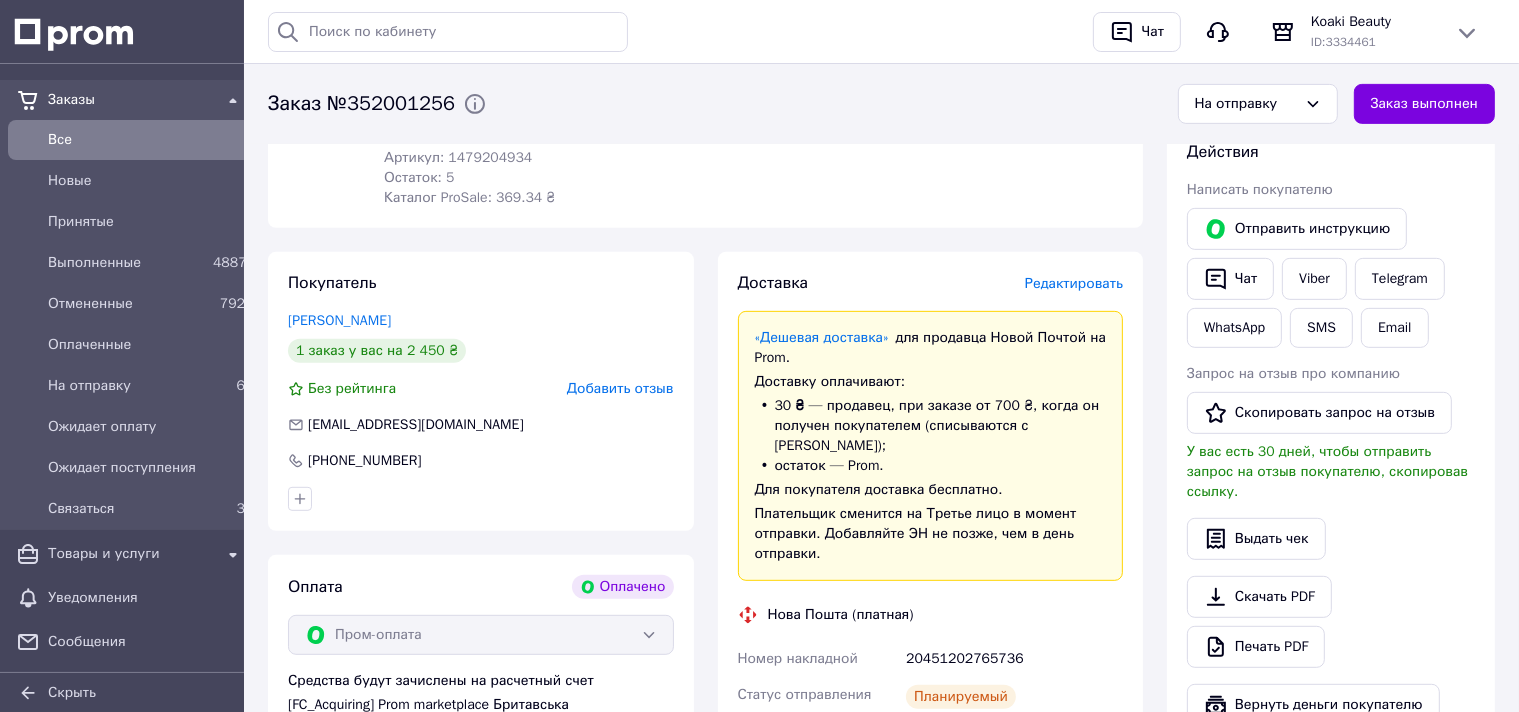 scroll, scrollTop: 1161, scrollLeft: 0, axis: vertical 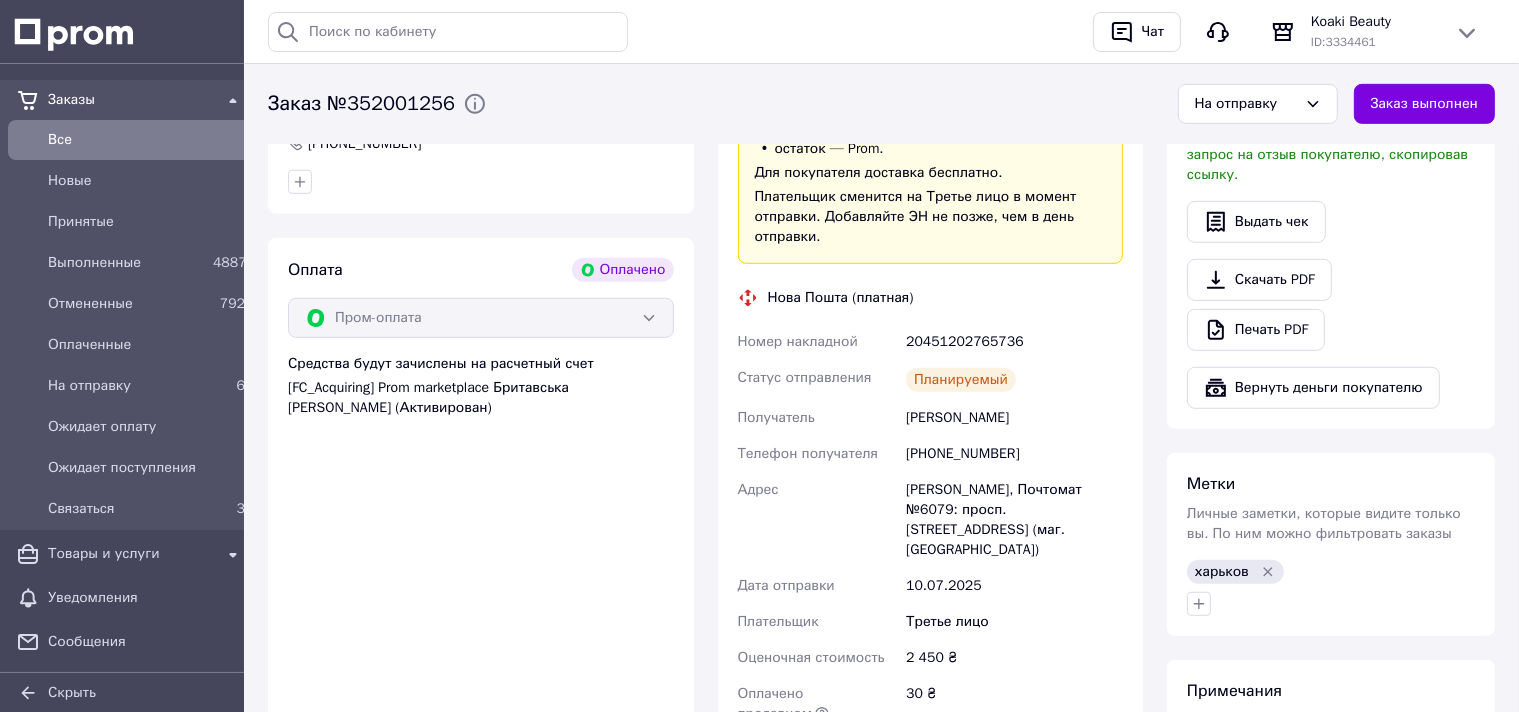 click on "20451202765736" at bounding box center [1014, 342] 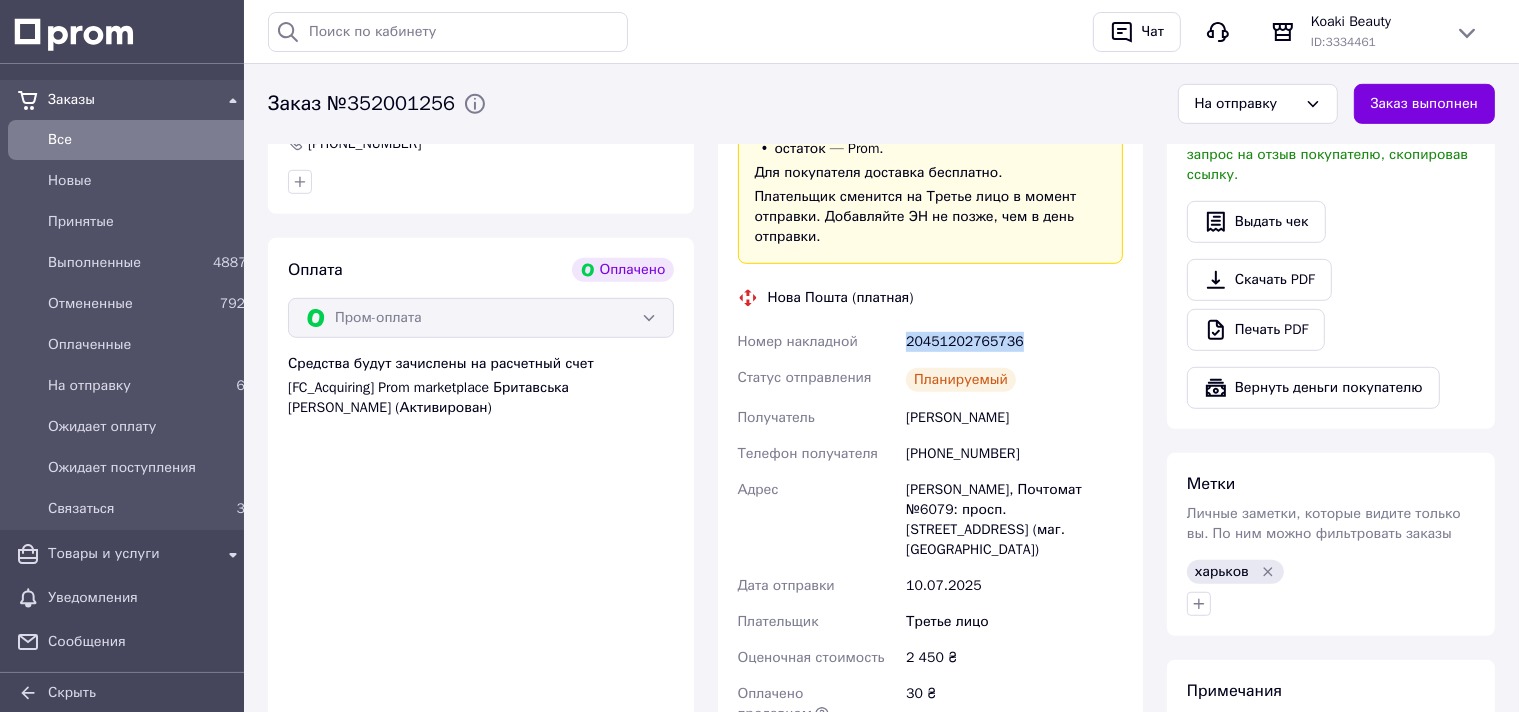 click on "20451202765736" at bounding box center [1014, 342] 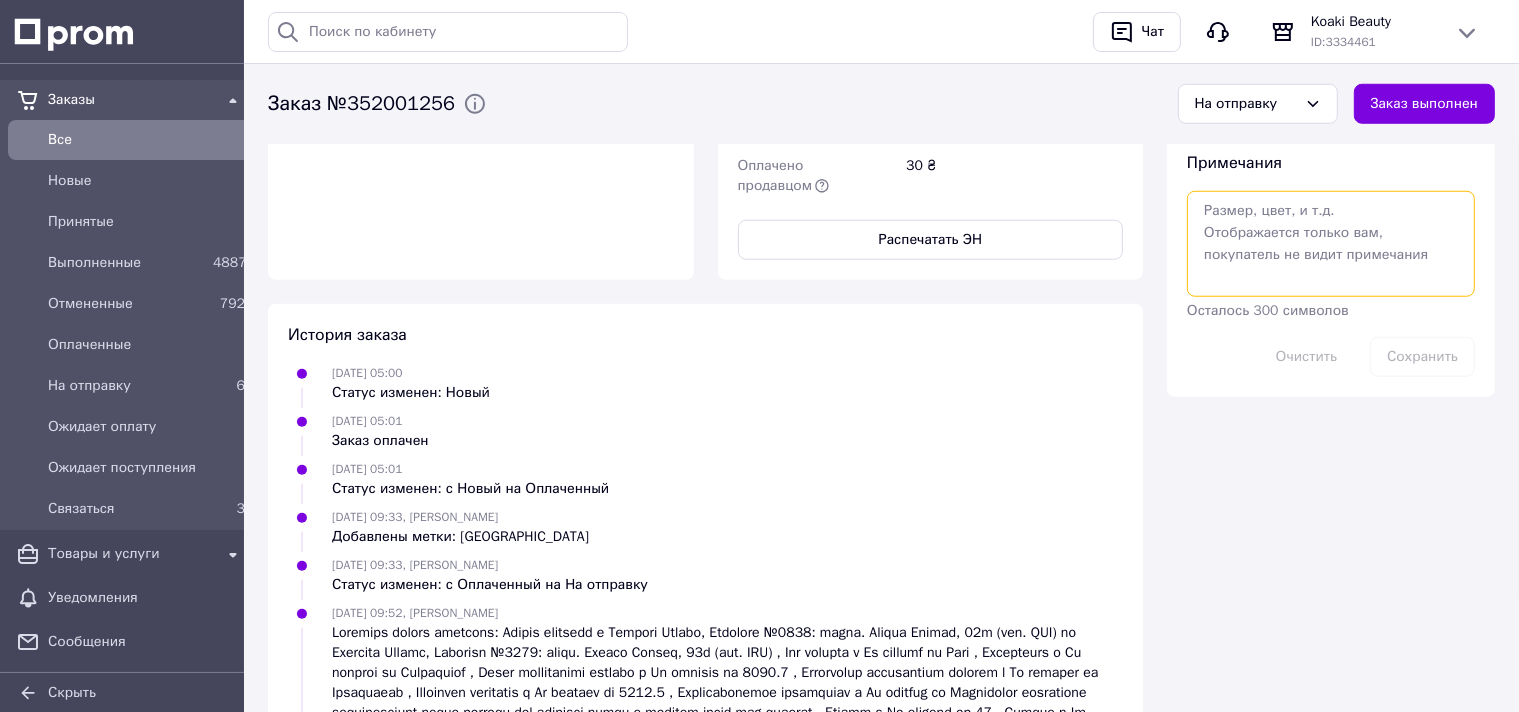paste on "20451202765736" 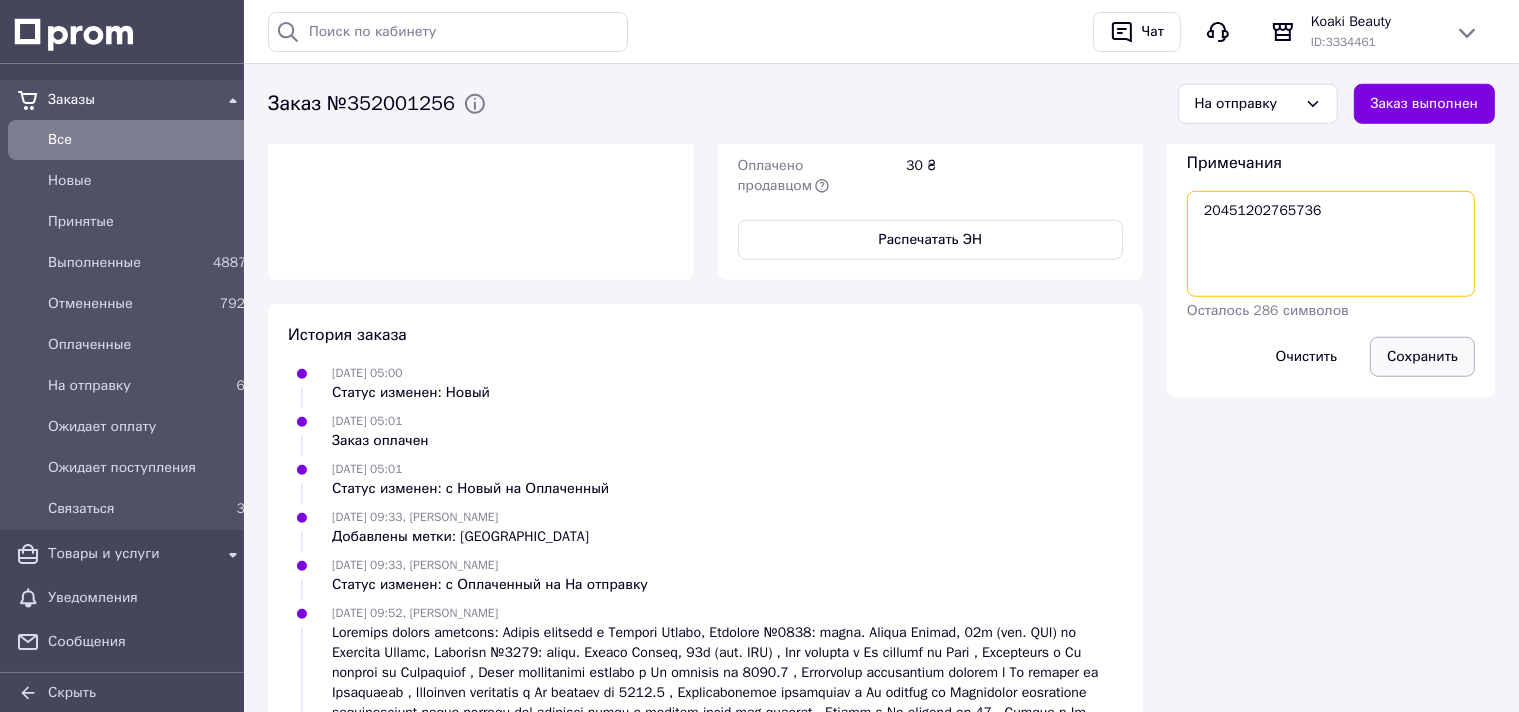 type on "20451202765736" 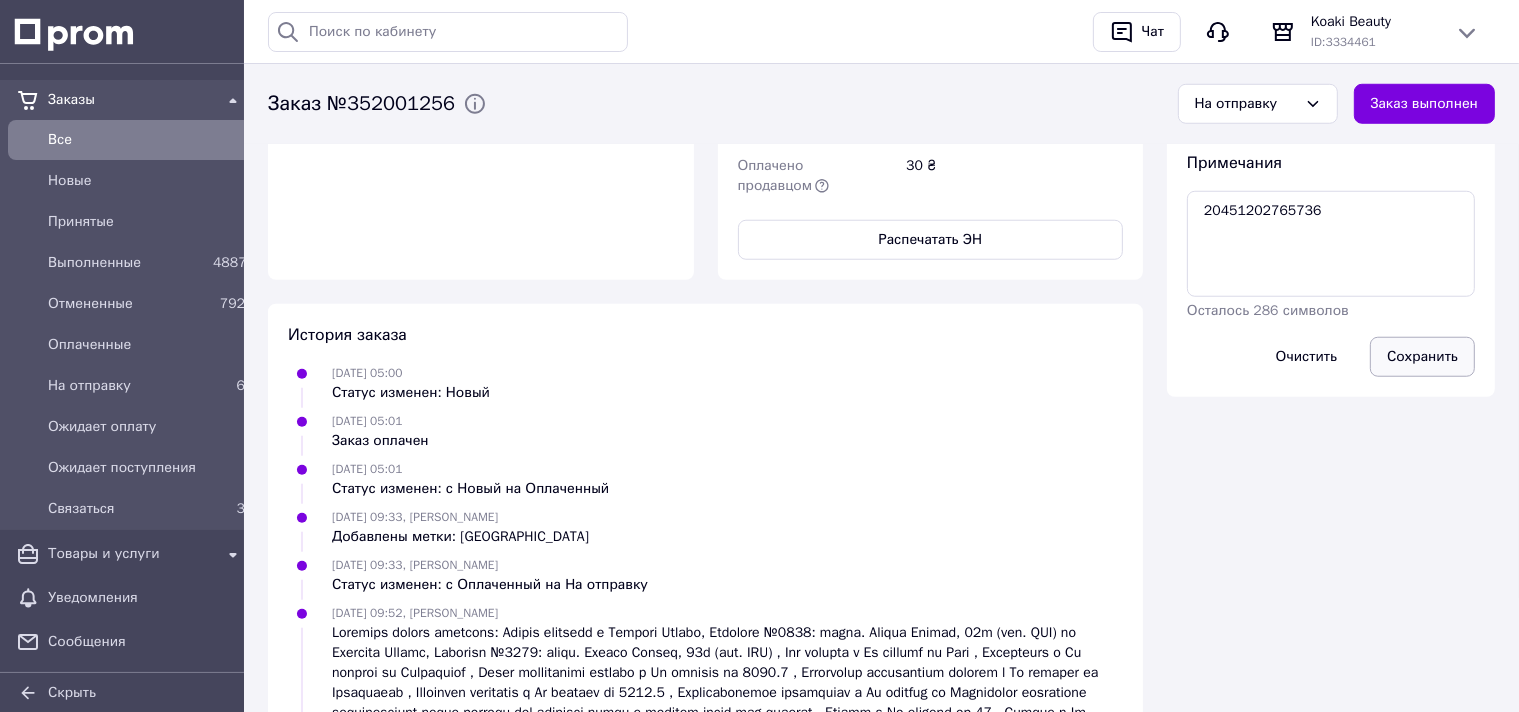 click on "Сохранить" at bounding box center [1422, 357] 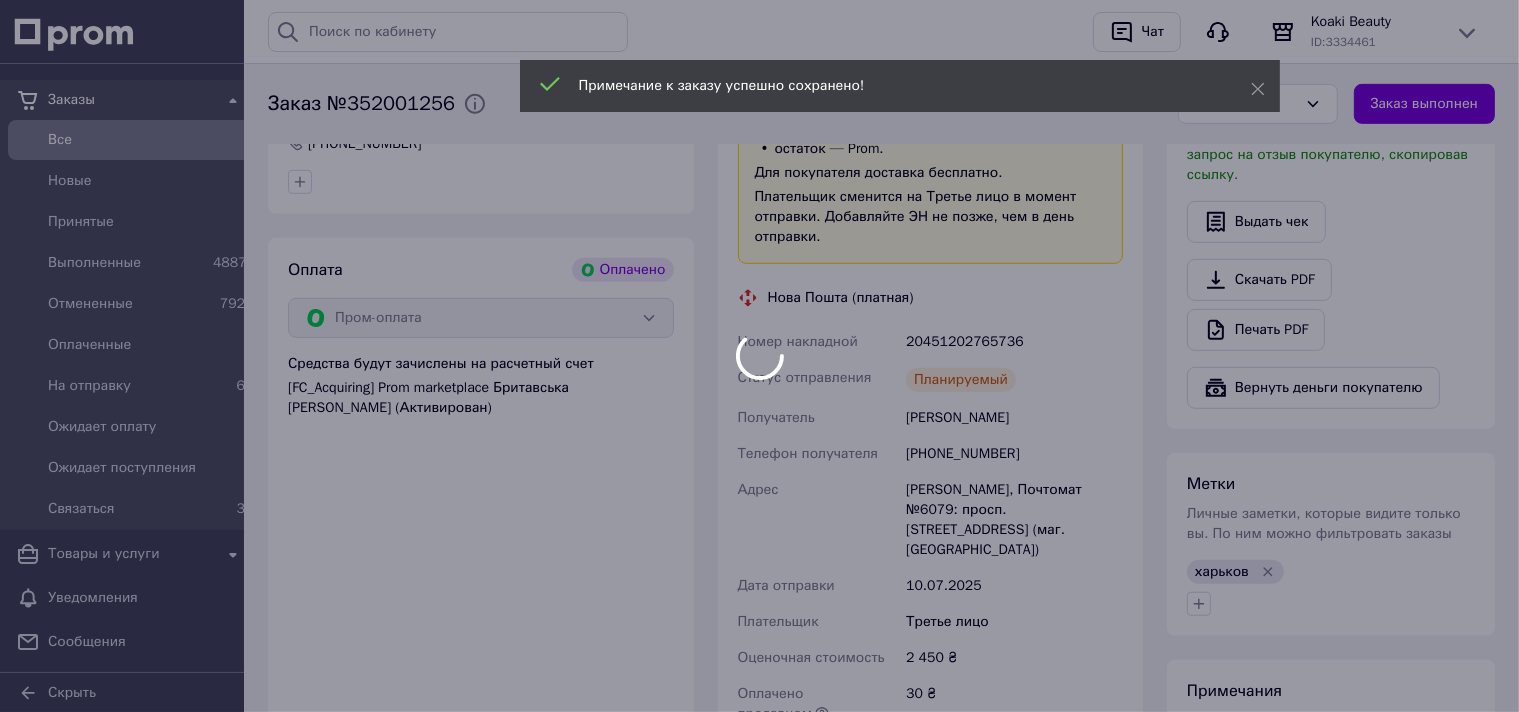 scroll, scrollTop: 844, scrollLeft: 0, axis: vertical 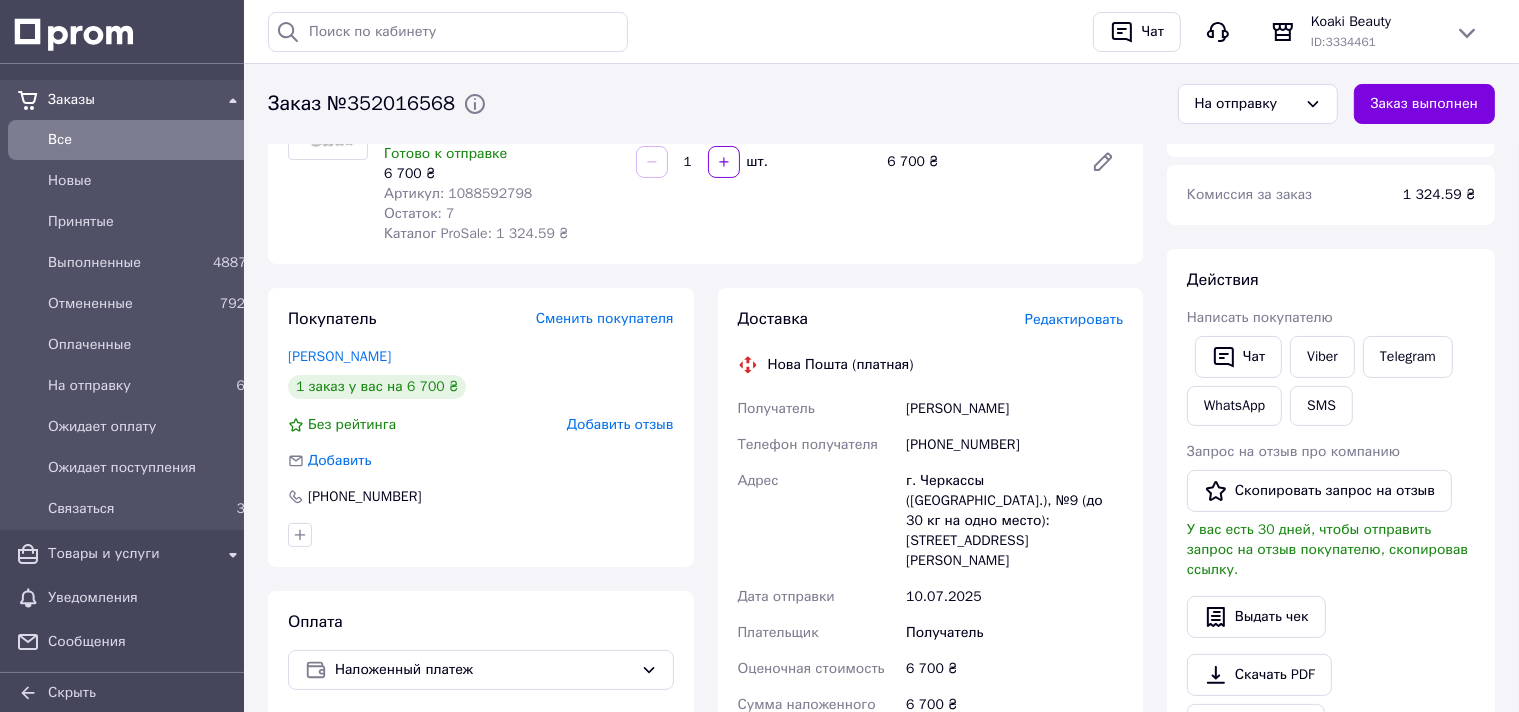click on "Редактировать" at bounding box center [1074, 319] 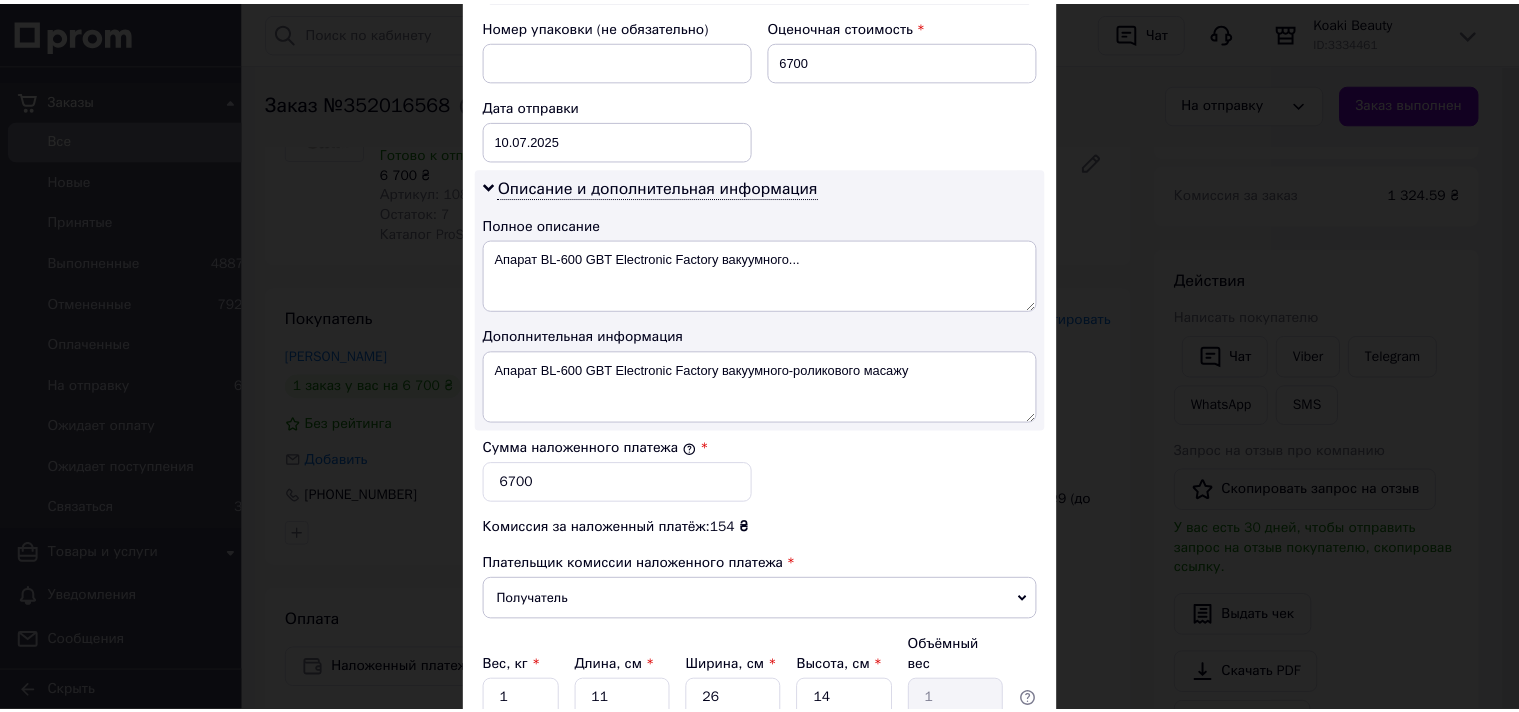 scroll, scrollTop: 994, scrollLeft: 0, axis: vertical 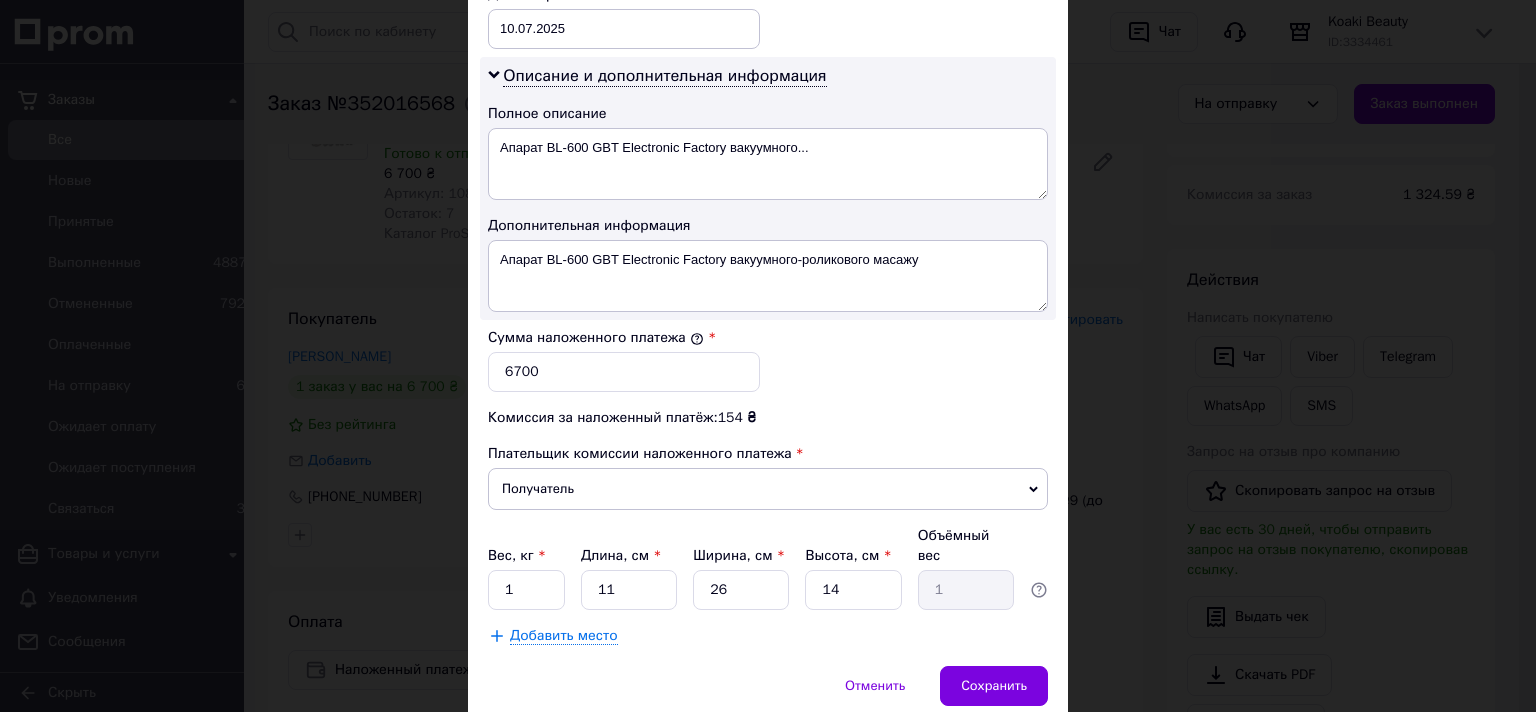 click on "× Редактирование доставки Способ доставки Нова Пошта (платная) Плательщик Получатель Отправитель Фамилия получателя Слабенко Имя получателя Мария Отчество получателя Телефон получателя +380932528860 Тип доставки В отделении Курьером В почтомате Город г. Черкассы (Черкасская обл.) Отделение №9 (до 30 кг на одно место): ул. Остафия Дашкевича, 34 Место отправки Харків: №96 (до 30 кг на одне місце): вул. Леся Курбаса, 9, прим. А-5 Нет совпадений. Попробуйте изменить условия поиска Добавить еще место отправки Тип посылки Груз Документы Номер упаковки (не обязательно) 6700 < 2025" at bounding box center [768, 356] 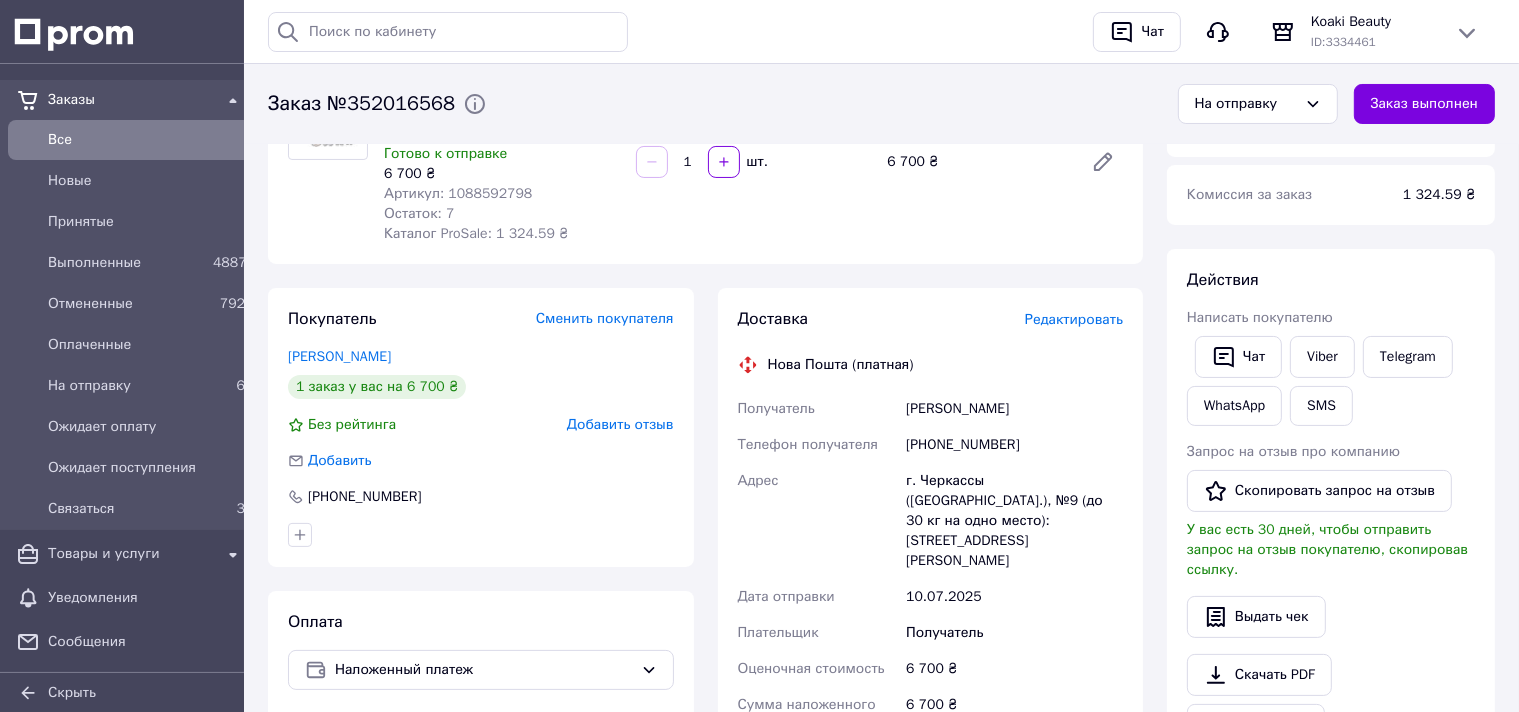 scroll, scrollTop: 844, scrollLeft: 0, axis: vertical 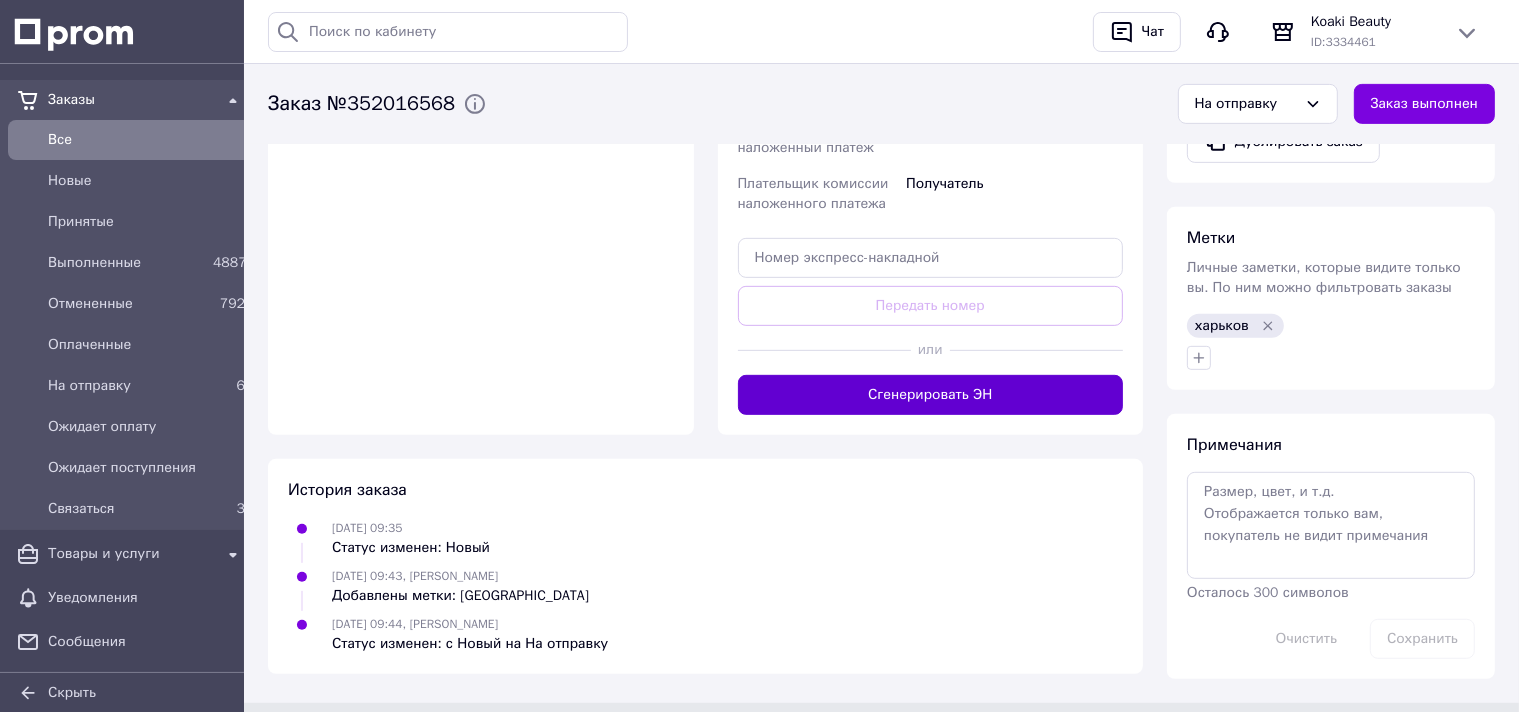 click on "Сгенерировать ЭН" at bounding box center (931, 395) 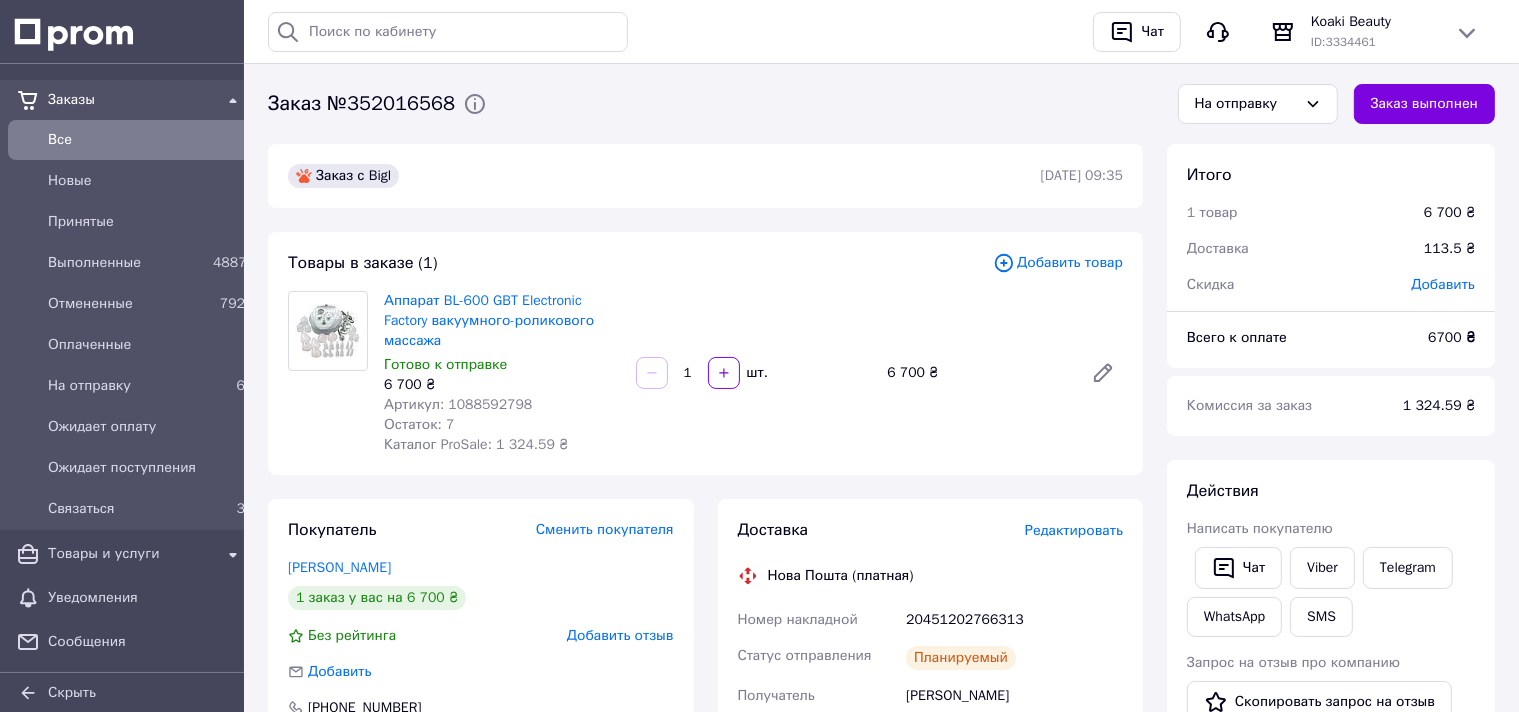 scroll, scrollTop: 316, scrollLeft: 0, axis: vertical 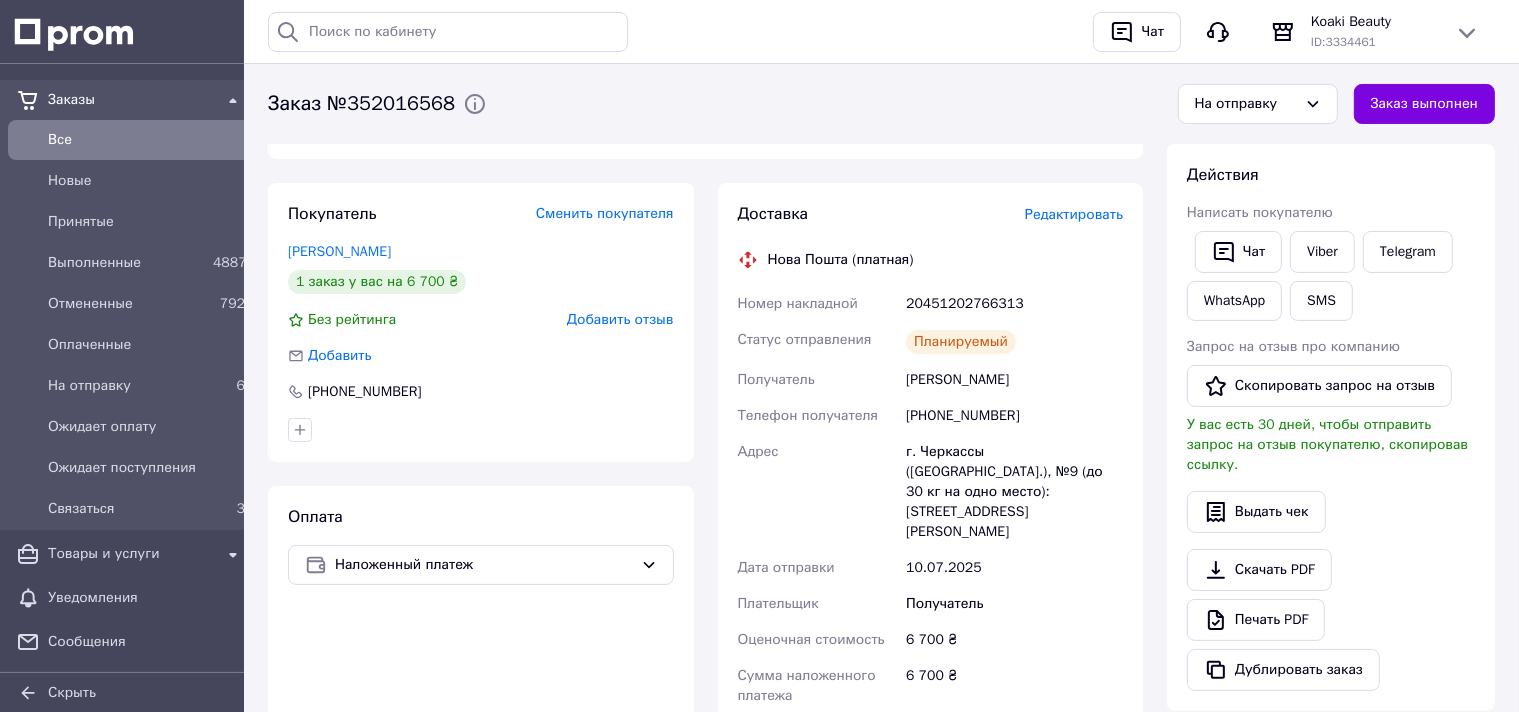 click on "20451202766313" at bounding box center [1014, 304] 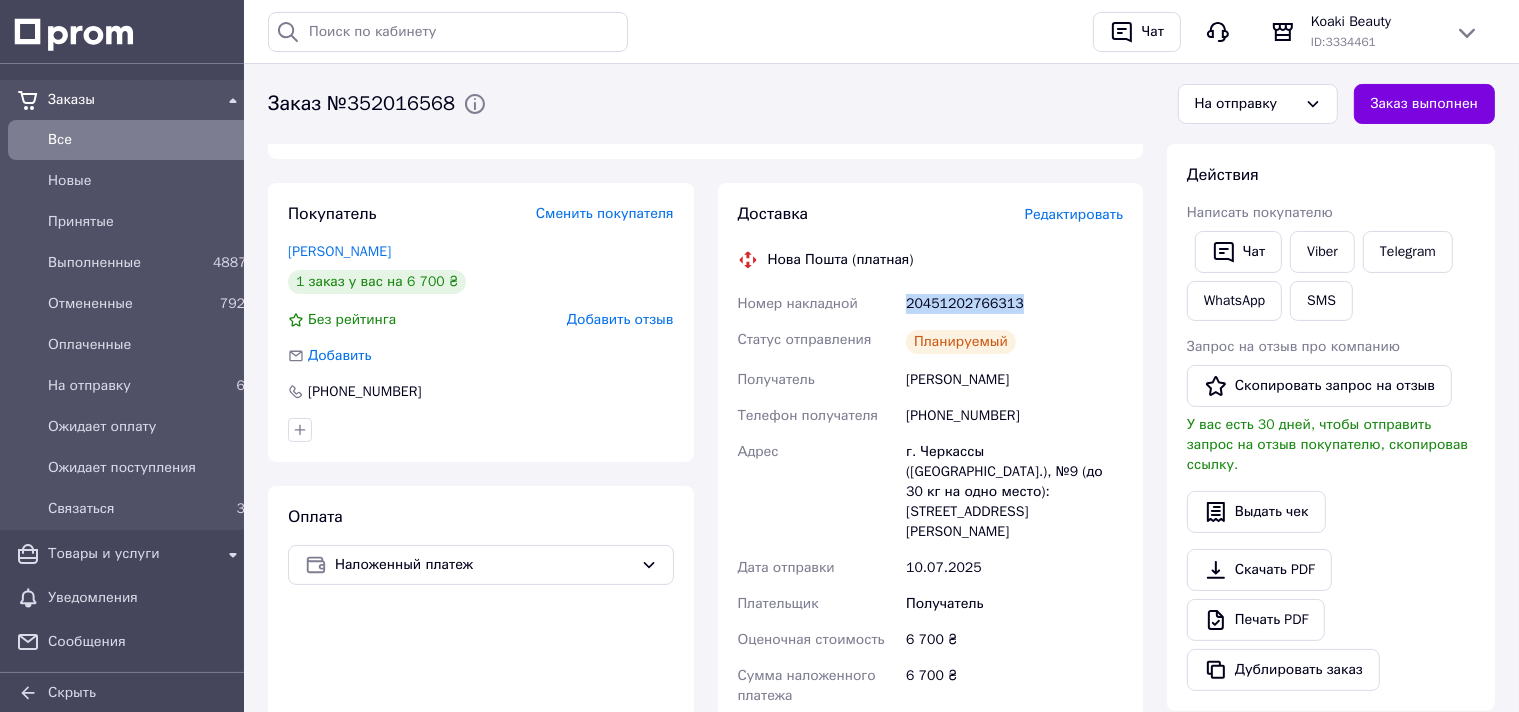 click on "20451202766313" at bounding box center (1014, 304) 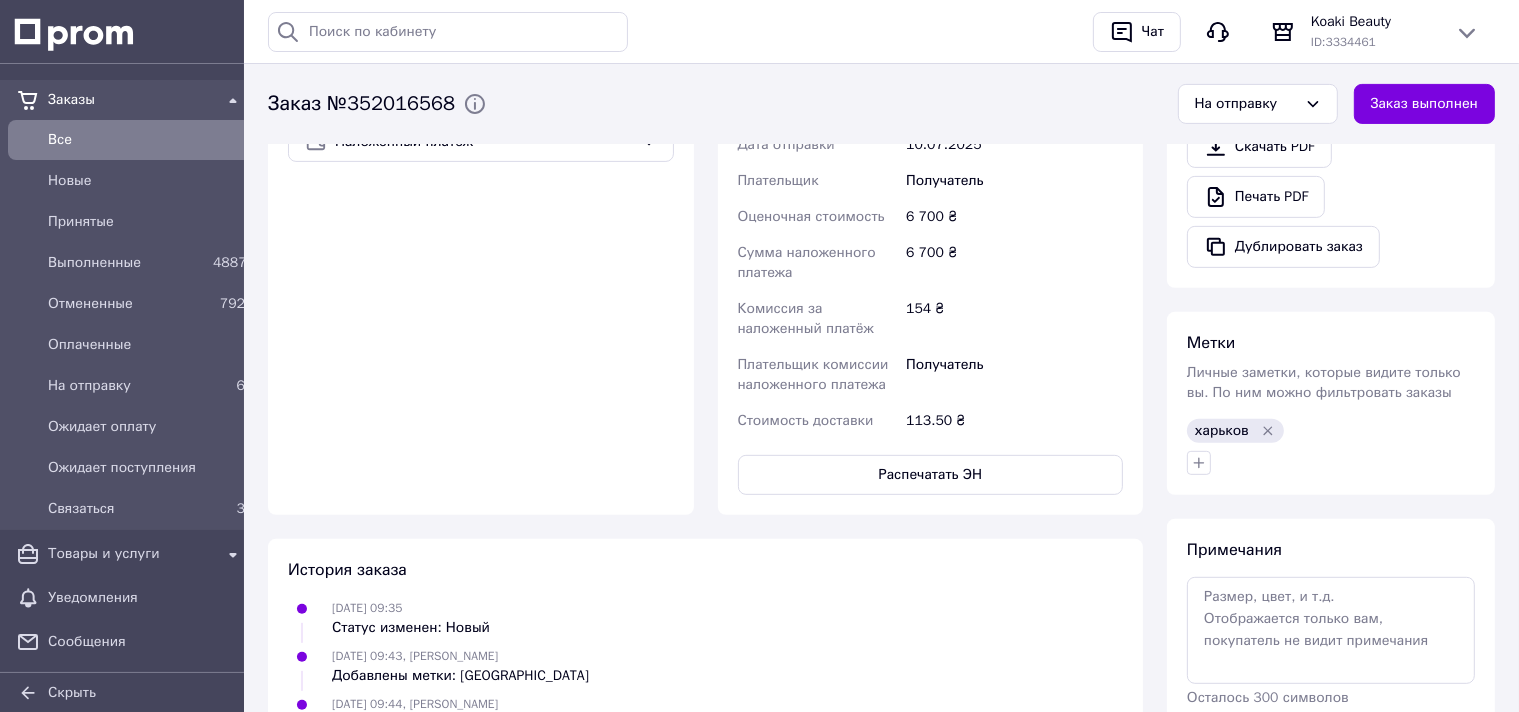 scroll, scrollTop: 921, scrollLeft: 0, axis: vertical 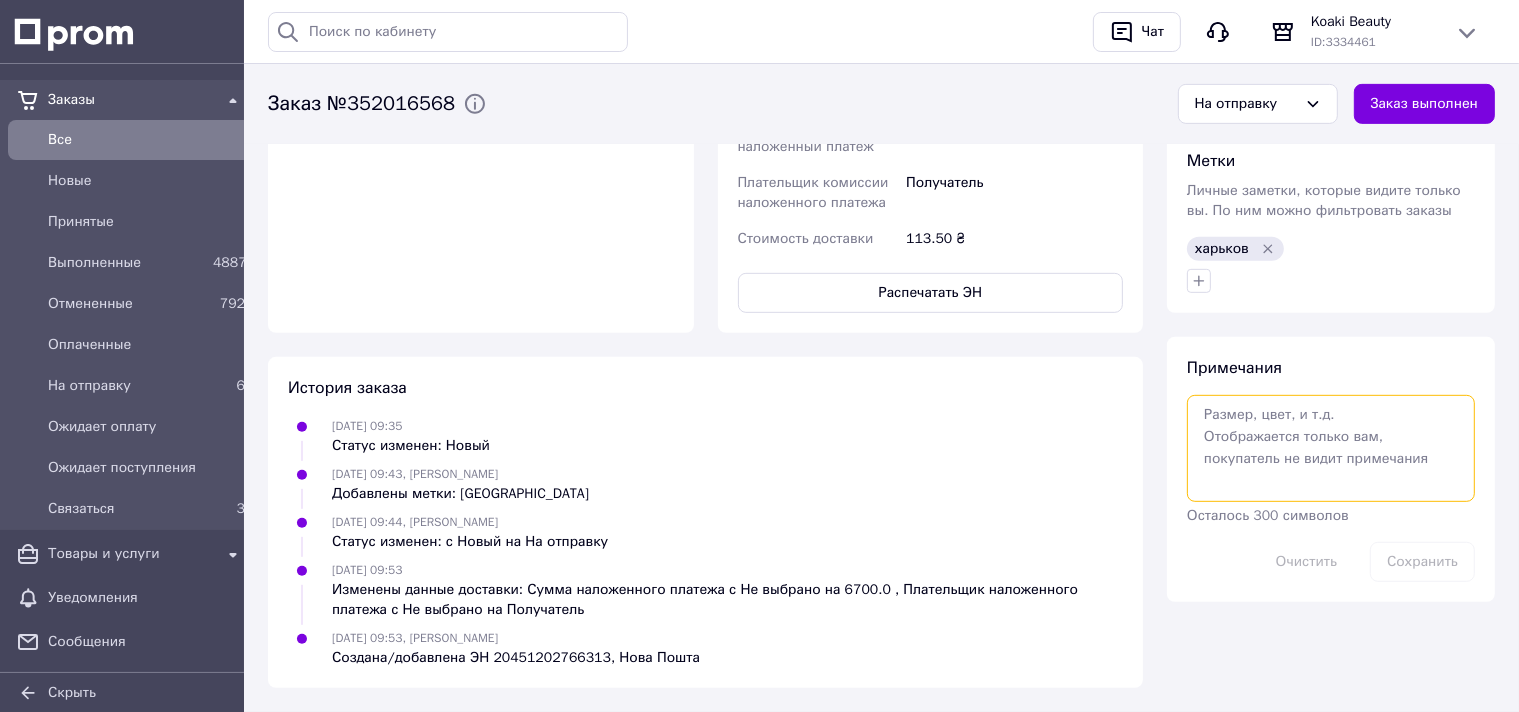 paste on "20451202766313" 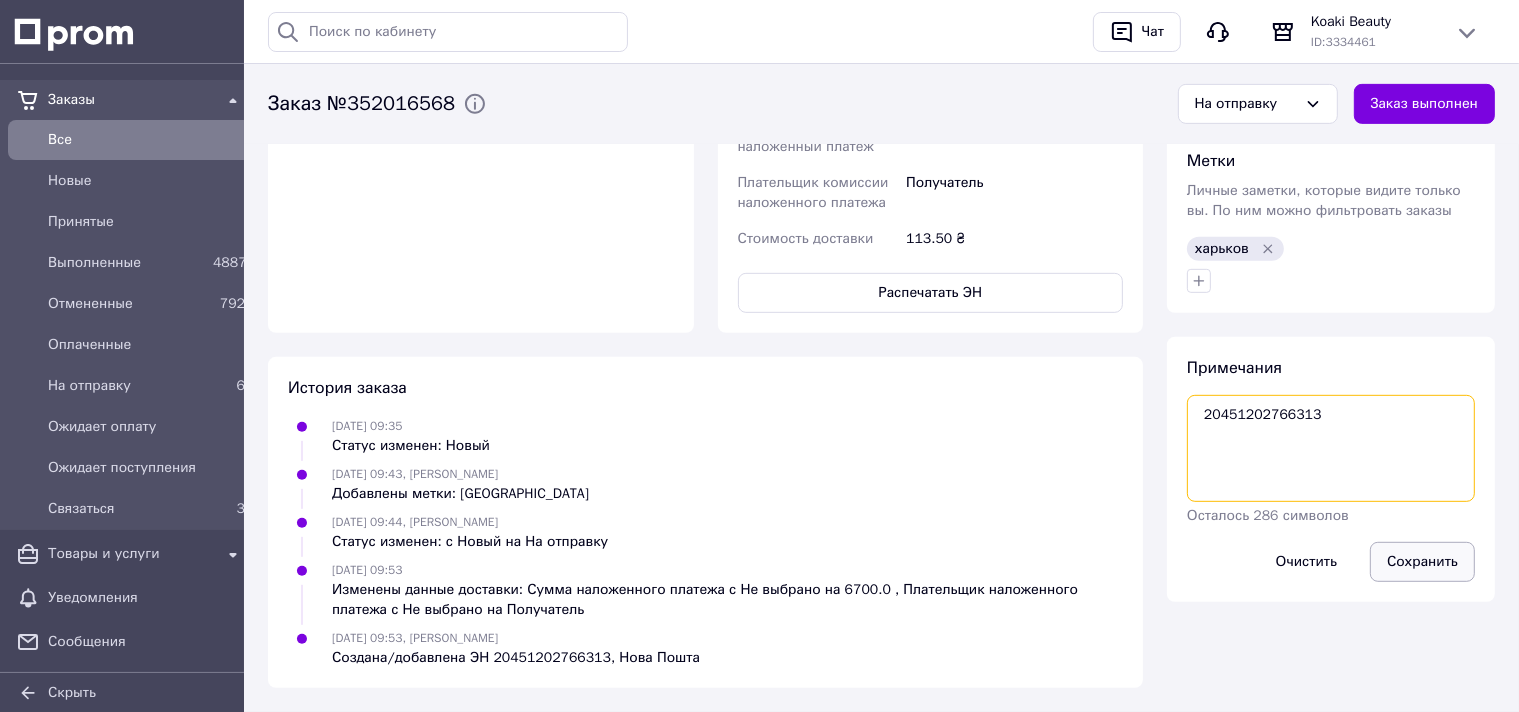 type on "20451202766313" 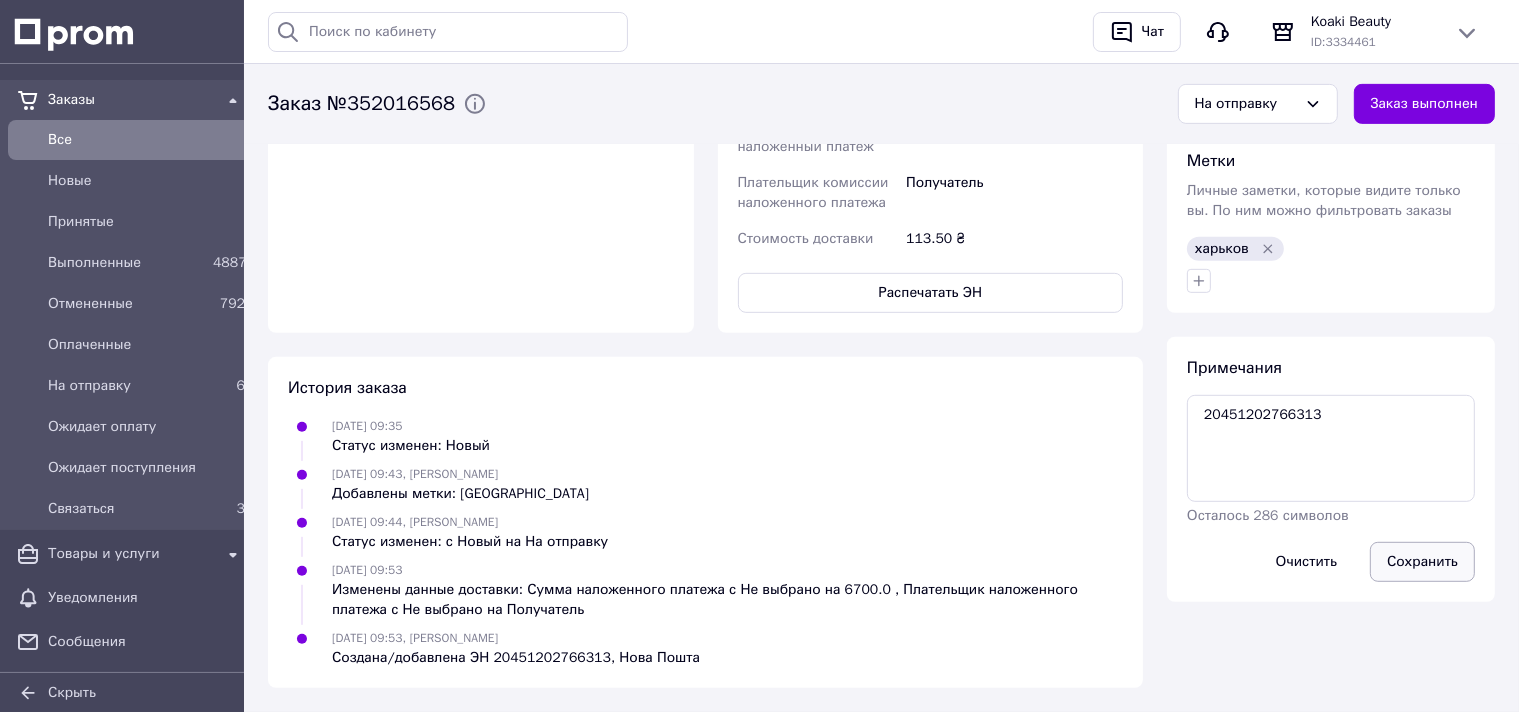 click on "Сохранить" at bounding box center [1422, 562] 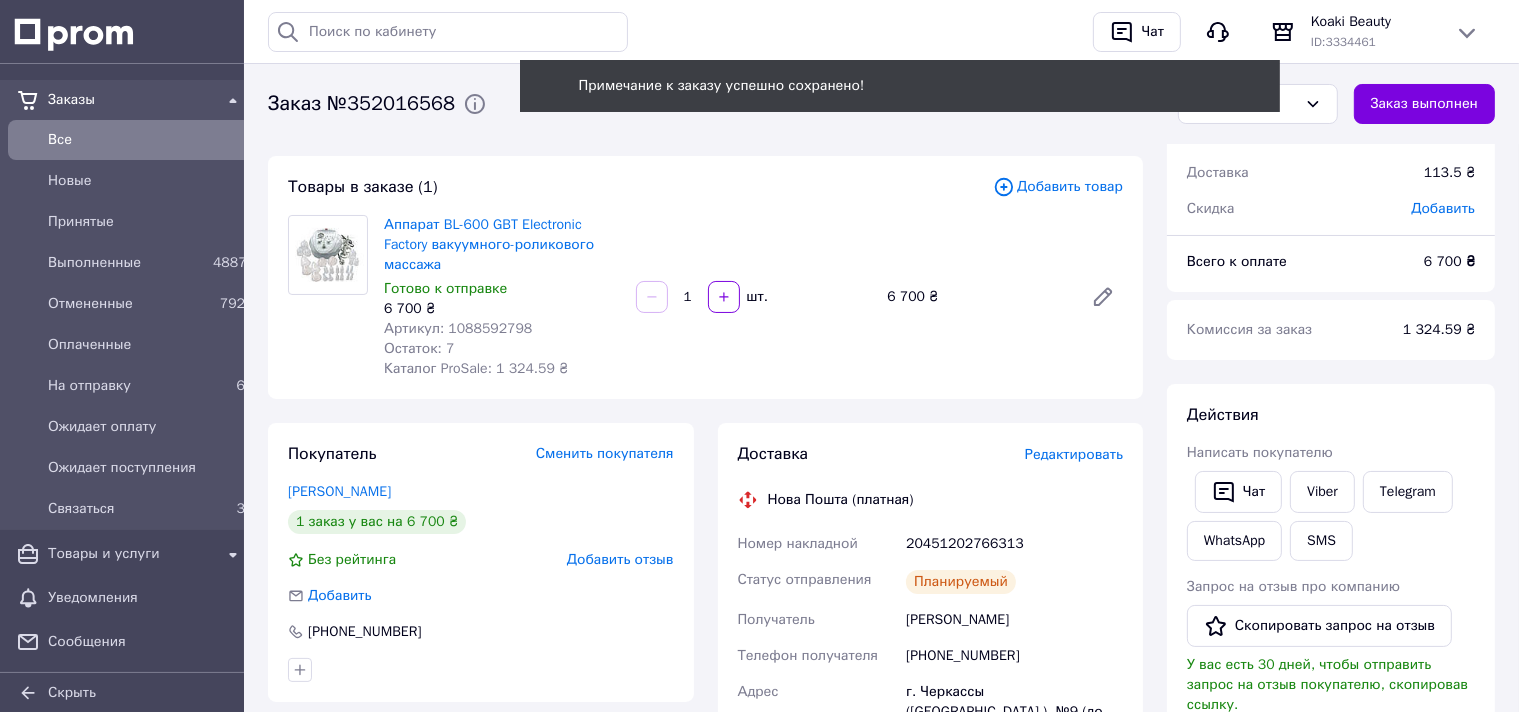 scroll, scrollTop: 0, scrollLeft: 0, axis: both 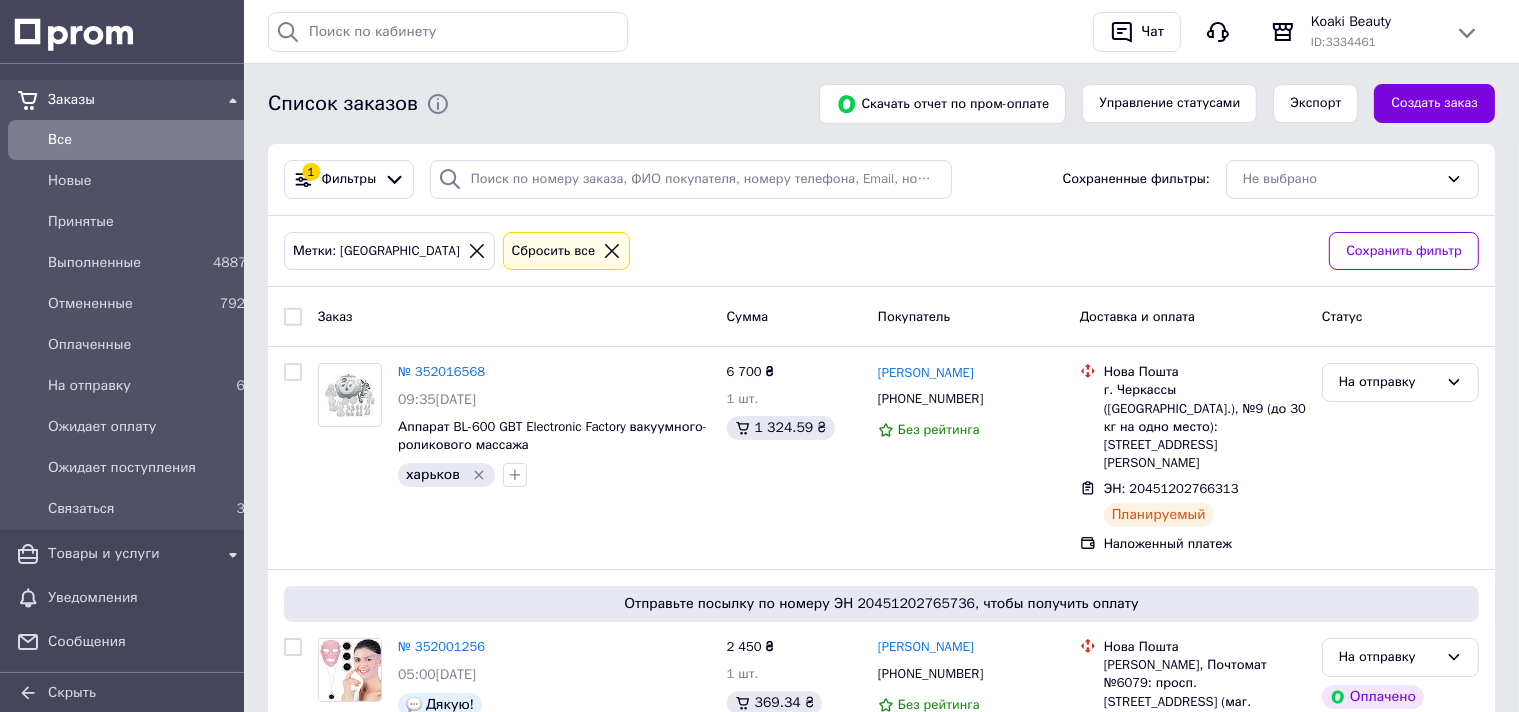 click at bounding box center [293, 317] 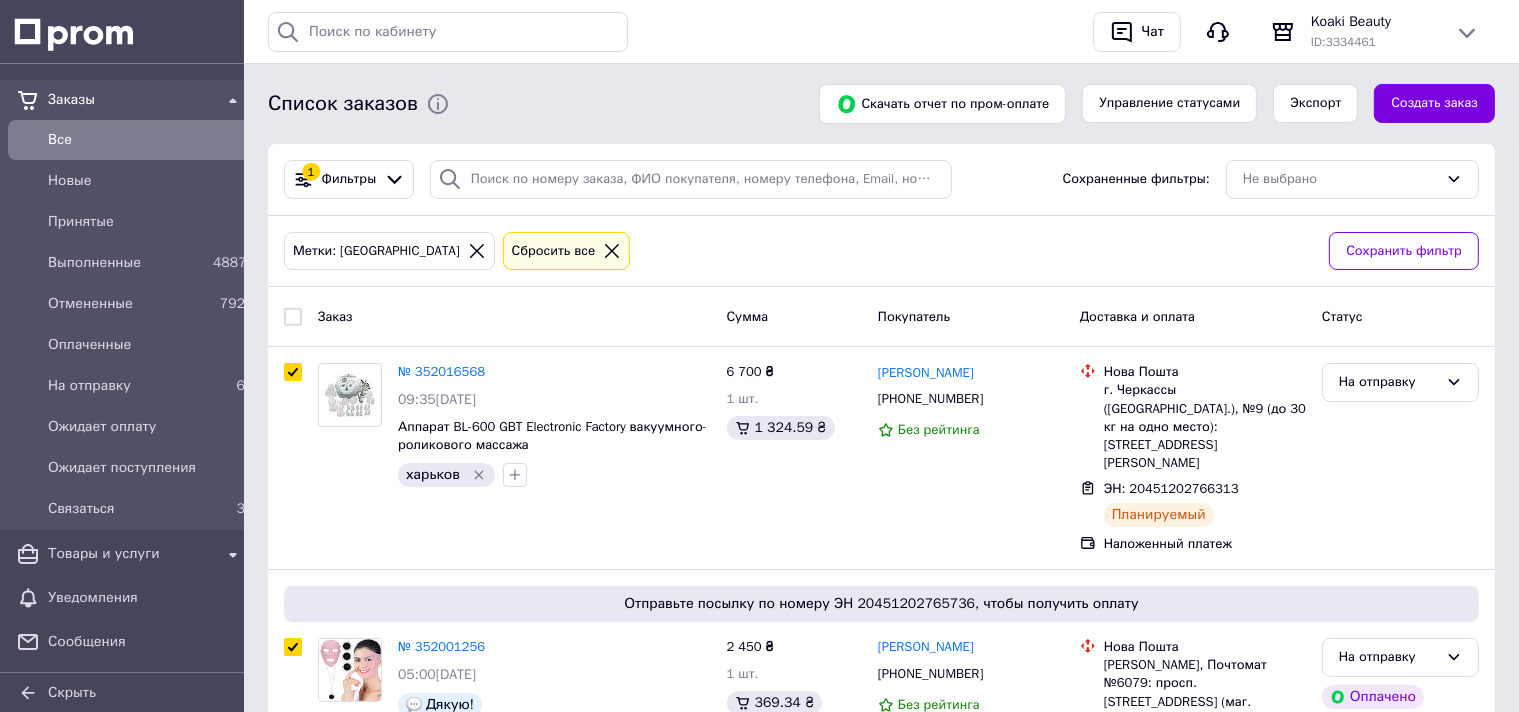 checkbox on "true" 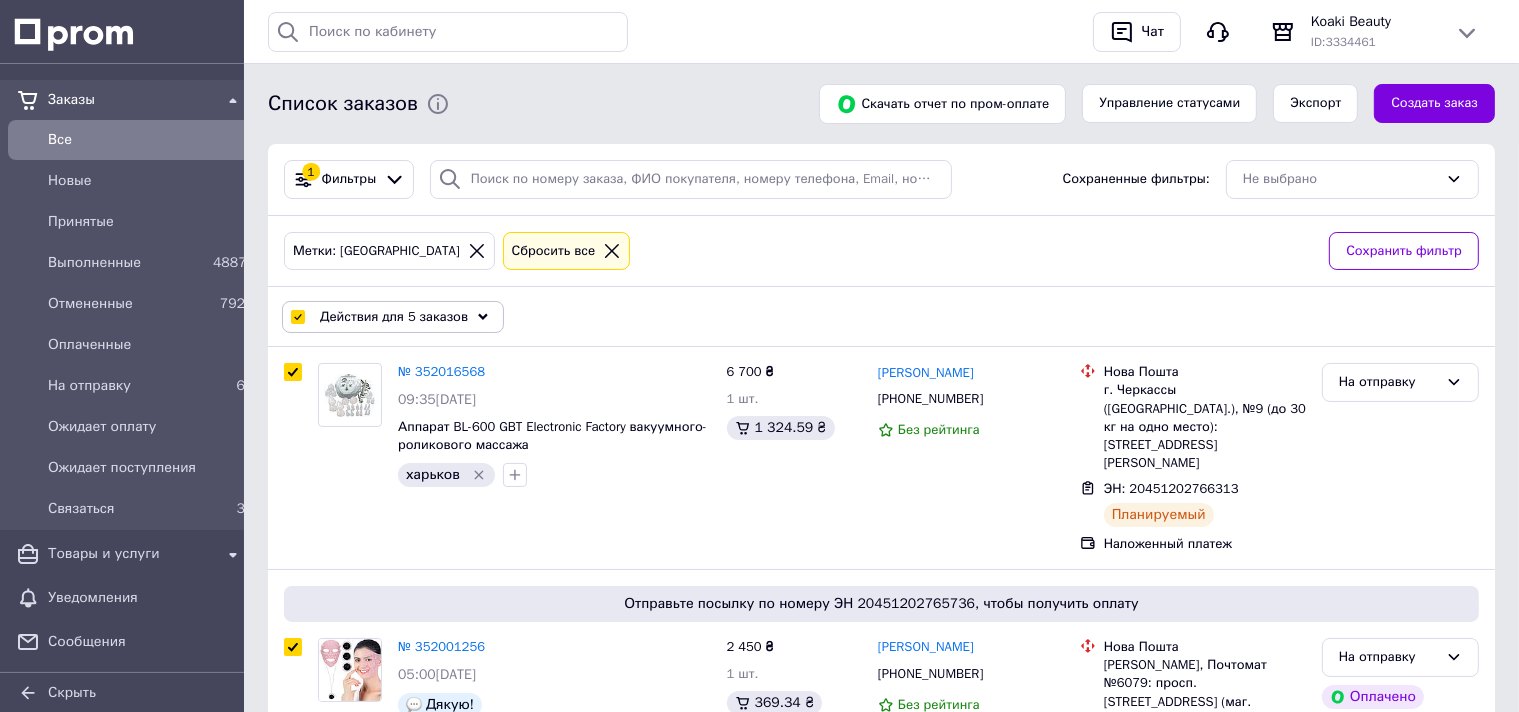 click at bounding box center (297, 317) 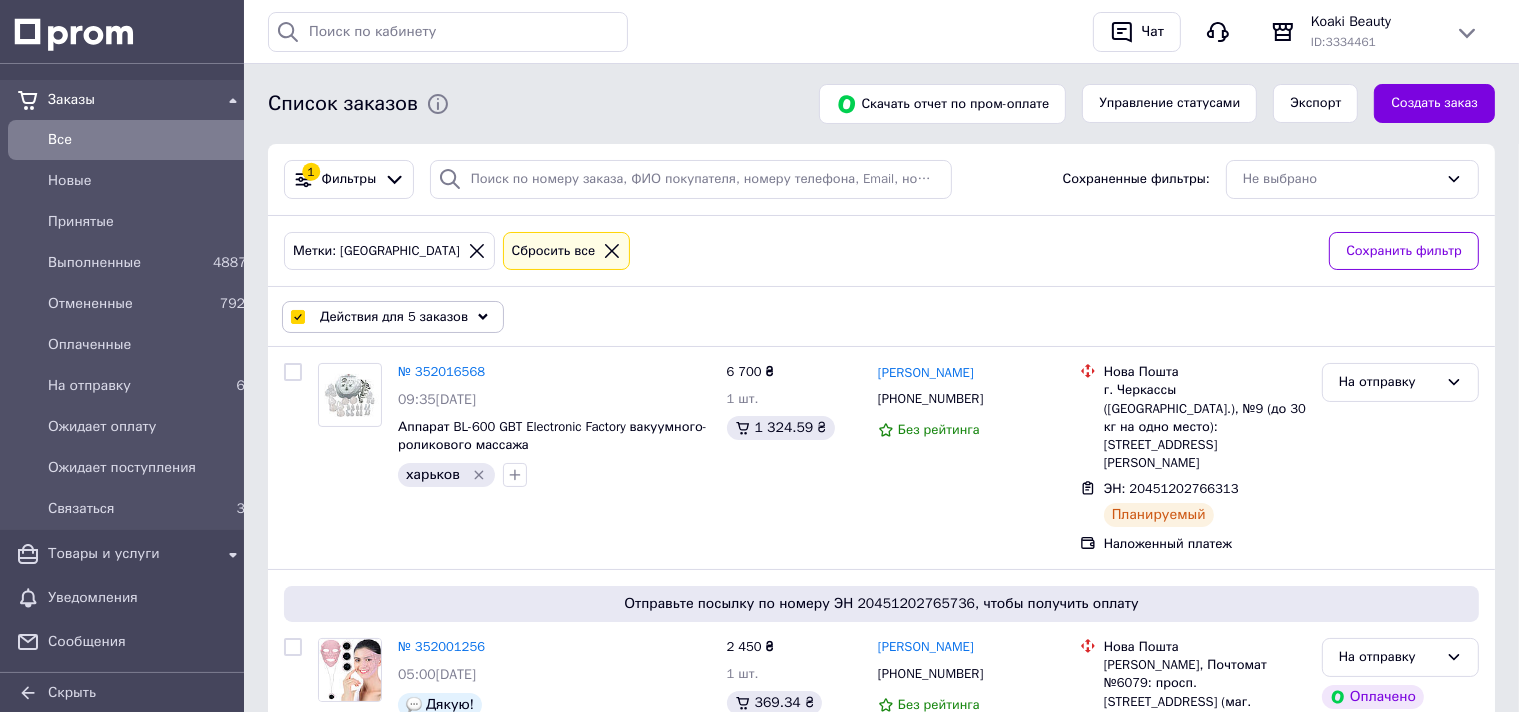 checkbox on "false" 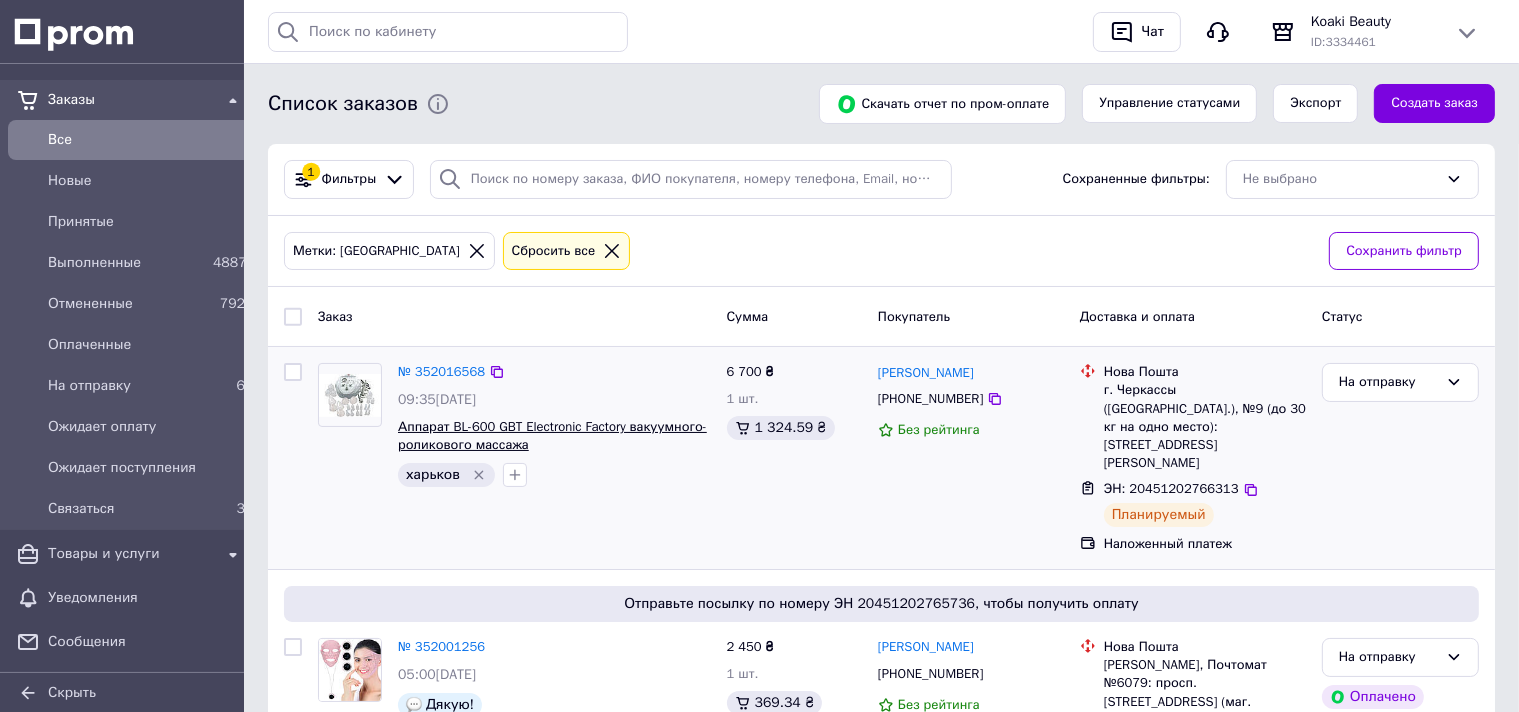 scroll, scrollTop: 211, scrollLeft: 0, axis: vertical 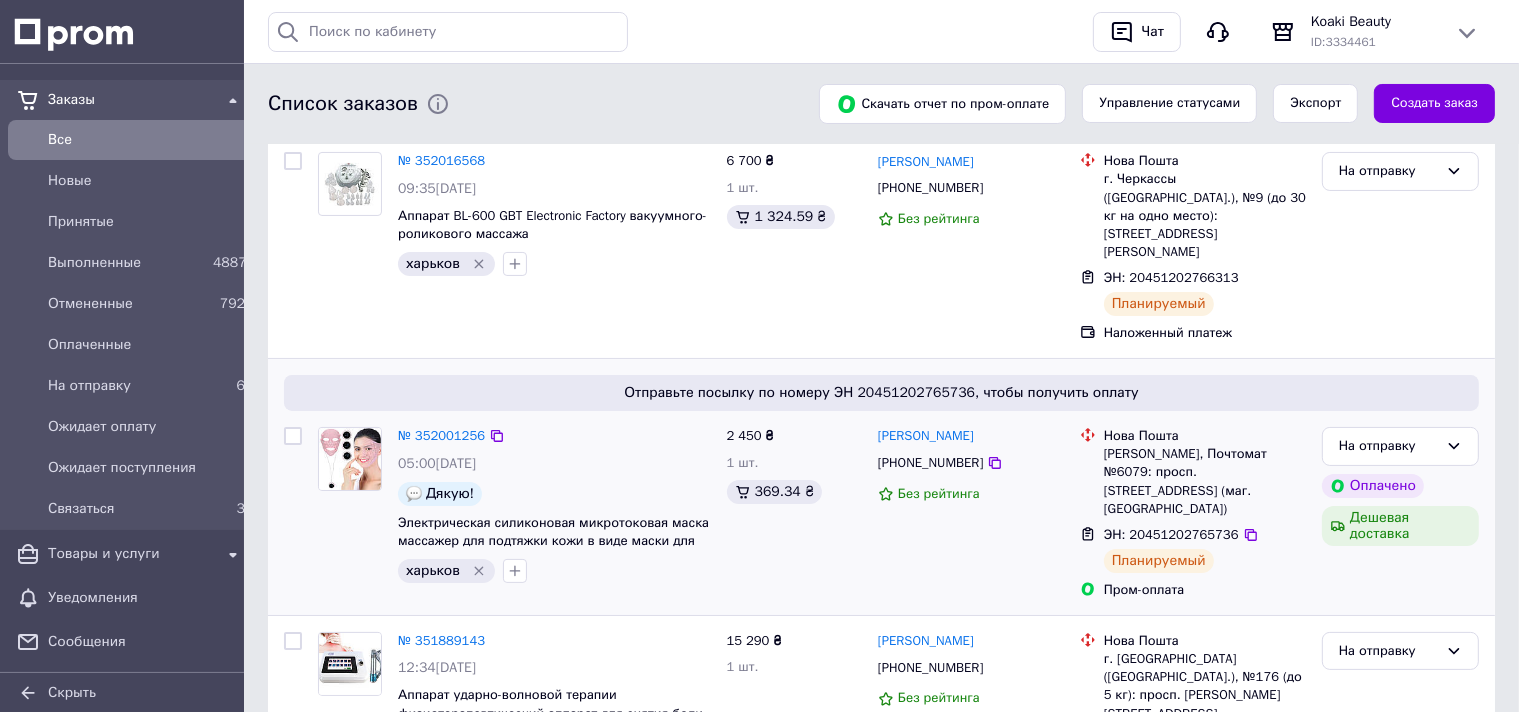 click at bounding box center (293, 436) 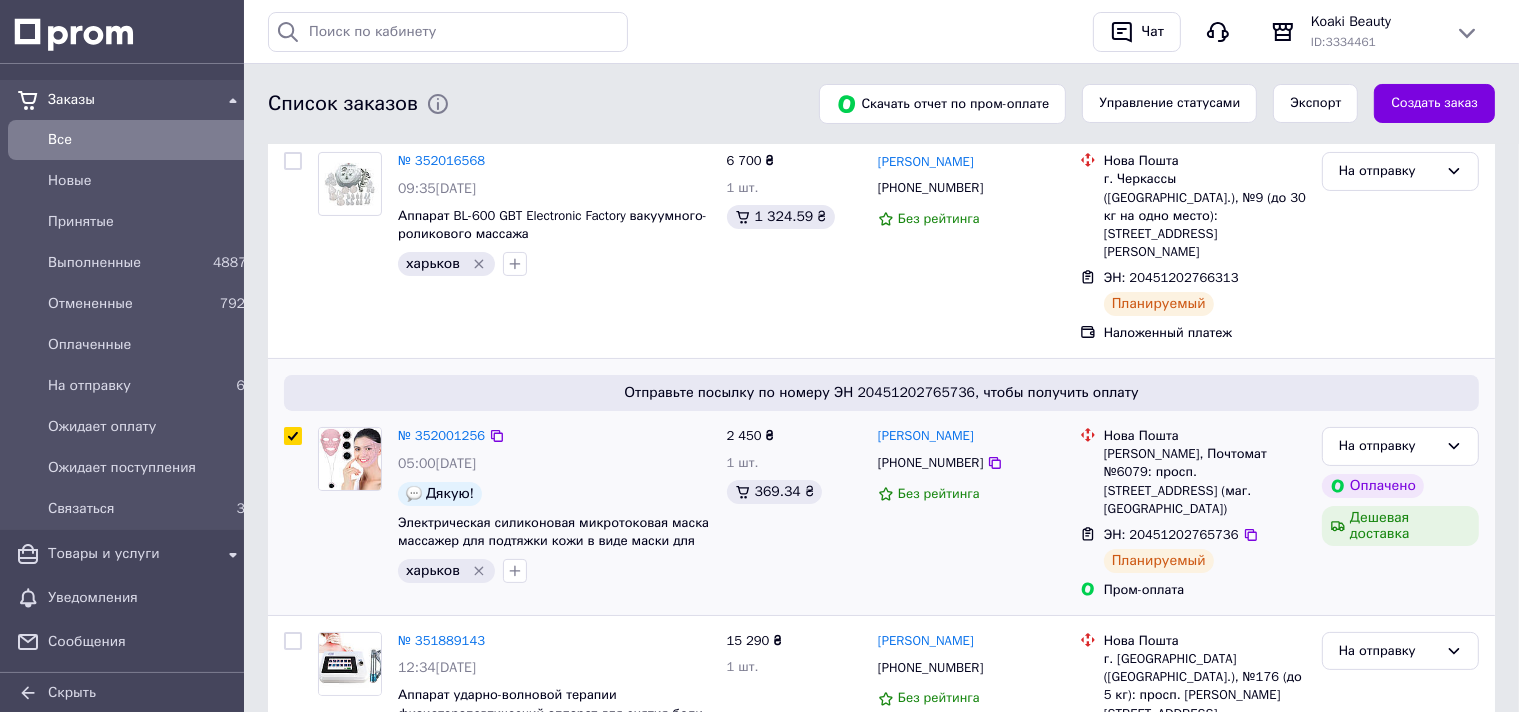 checkbox on "true" 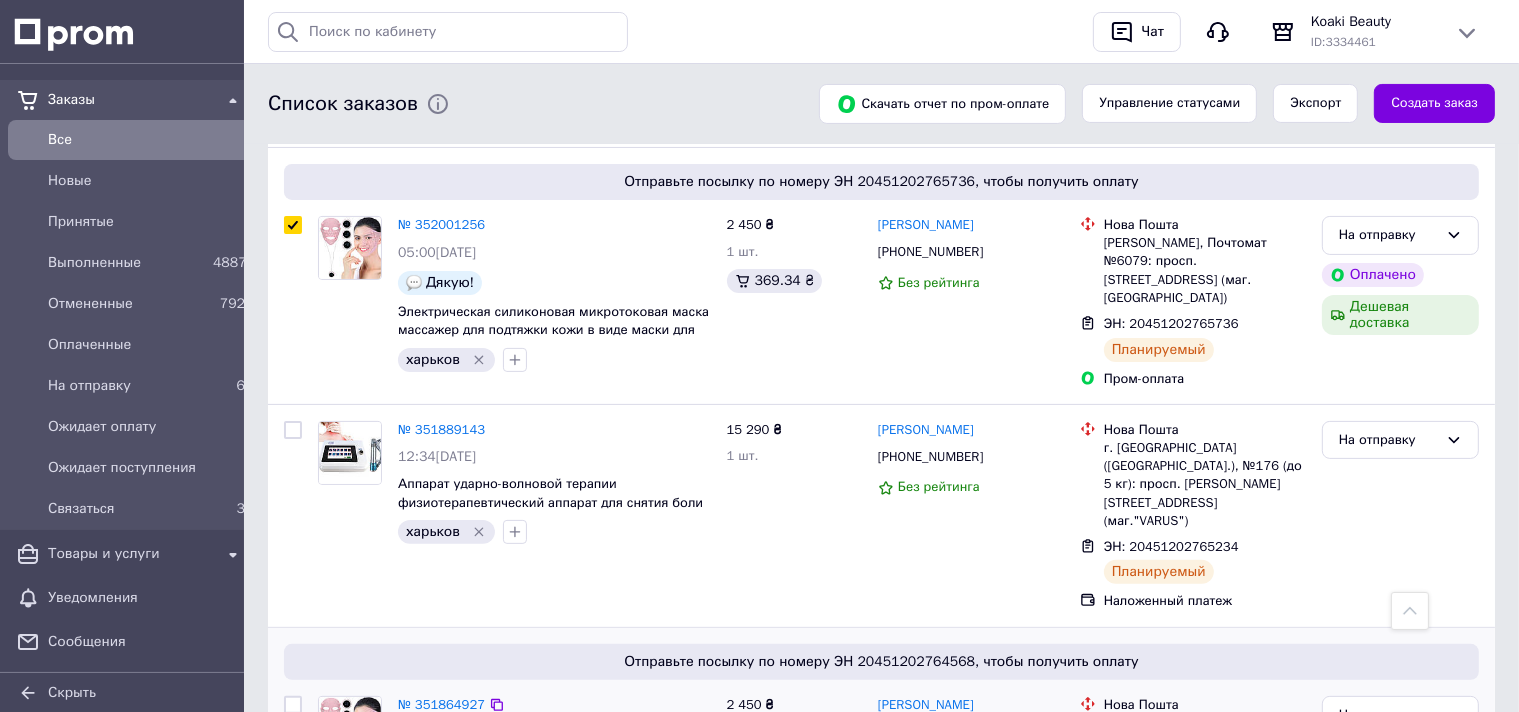 scroll, scrollTop: 633, scrollLeft: 0, axis: vertical 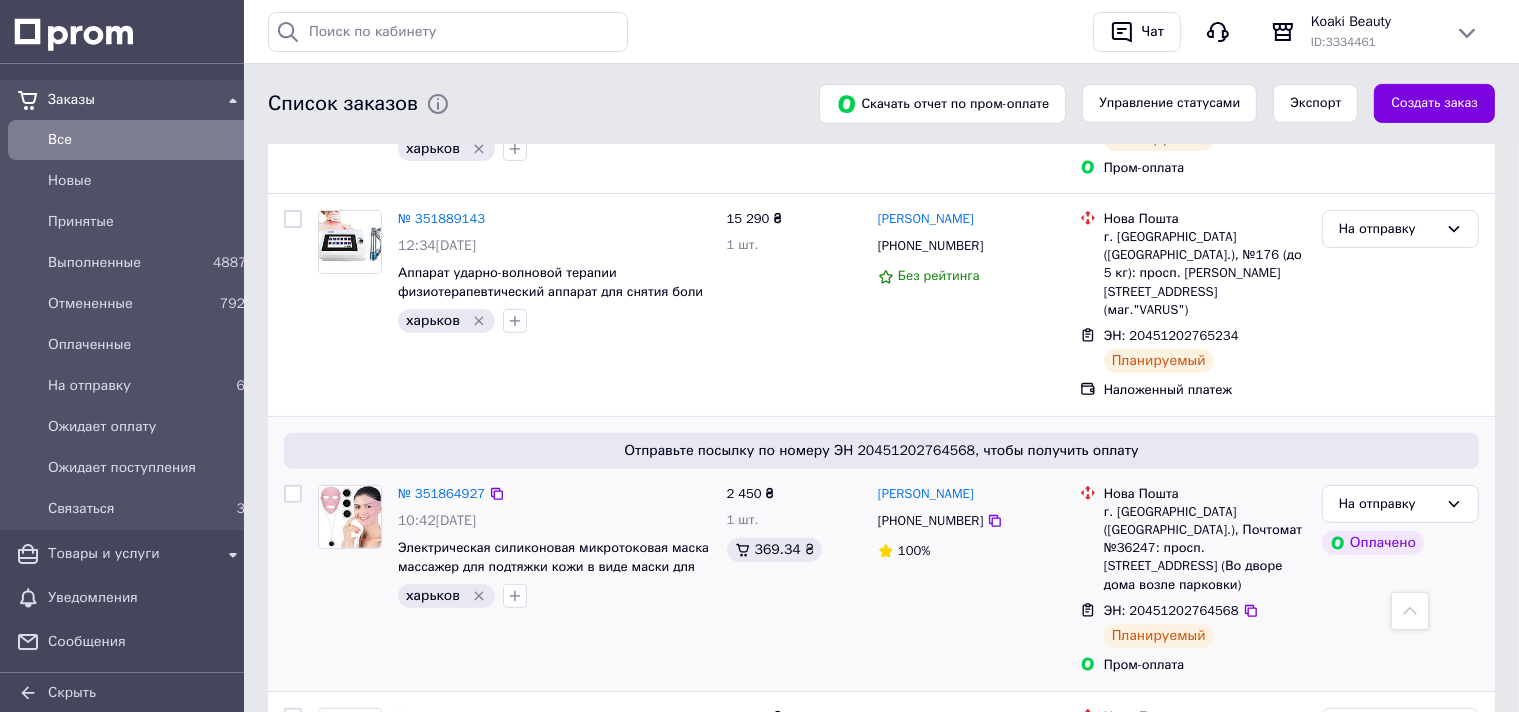drag, startPoint x: 294, startPoint y: 397, endPoint x: 307, endPoint y: 402, distance: 13.928389 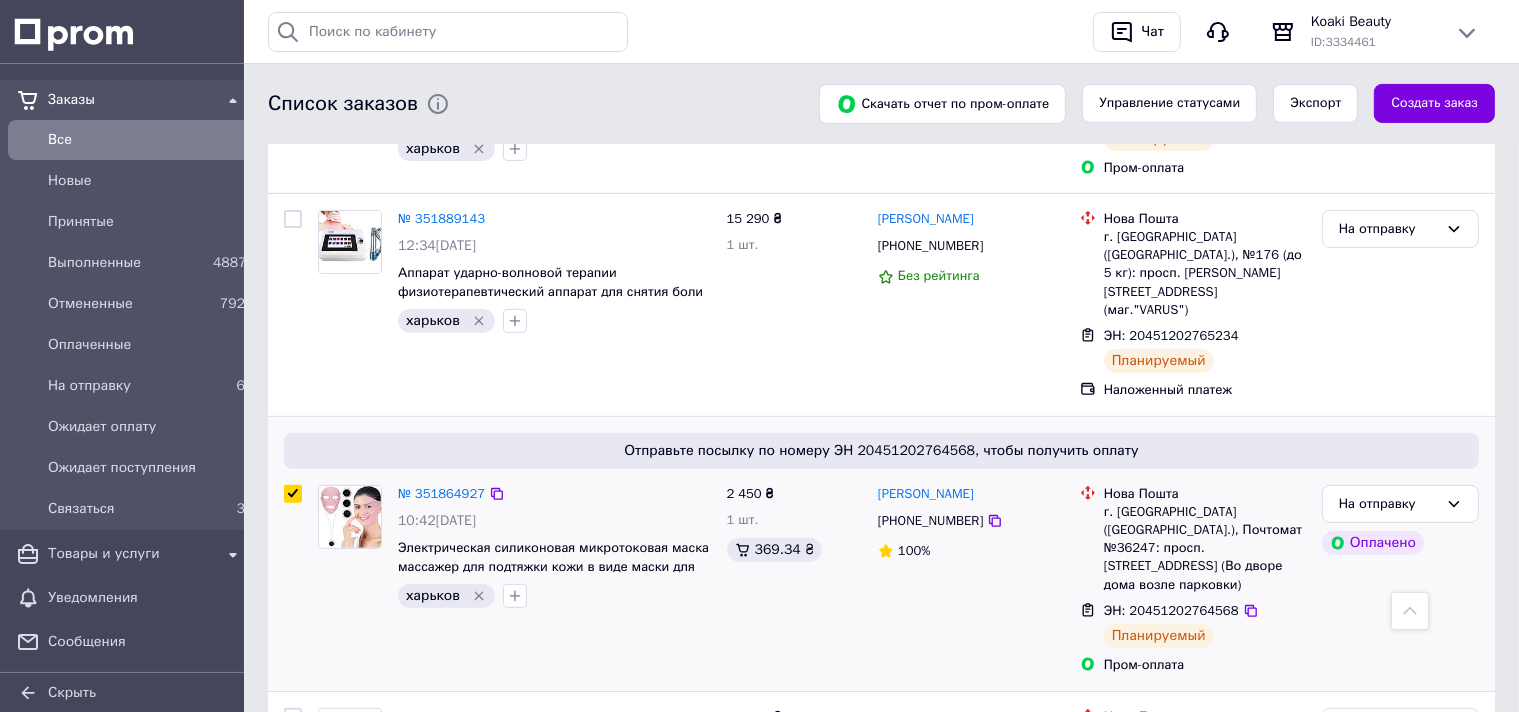 checkbox on "true" 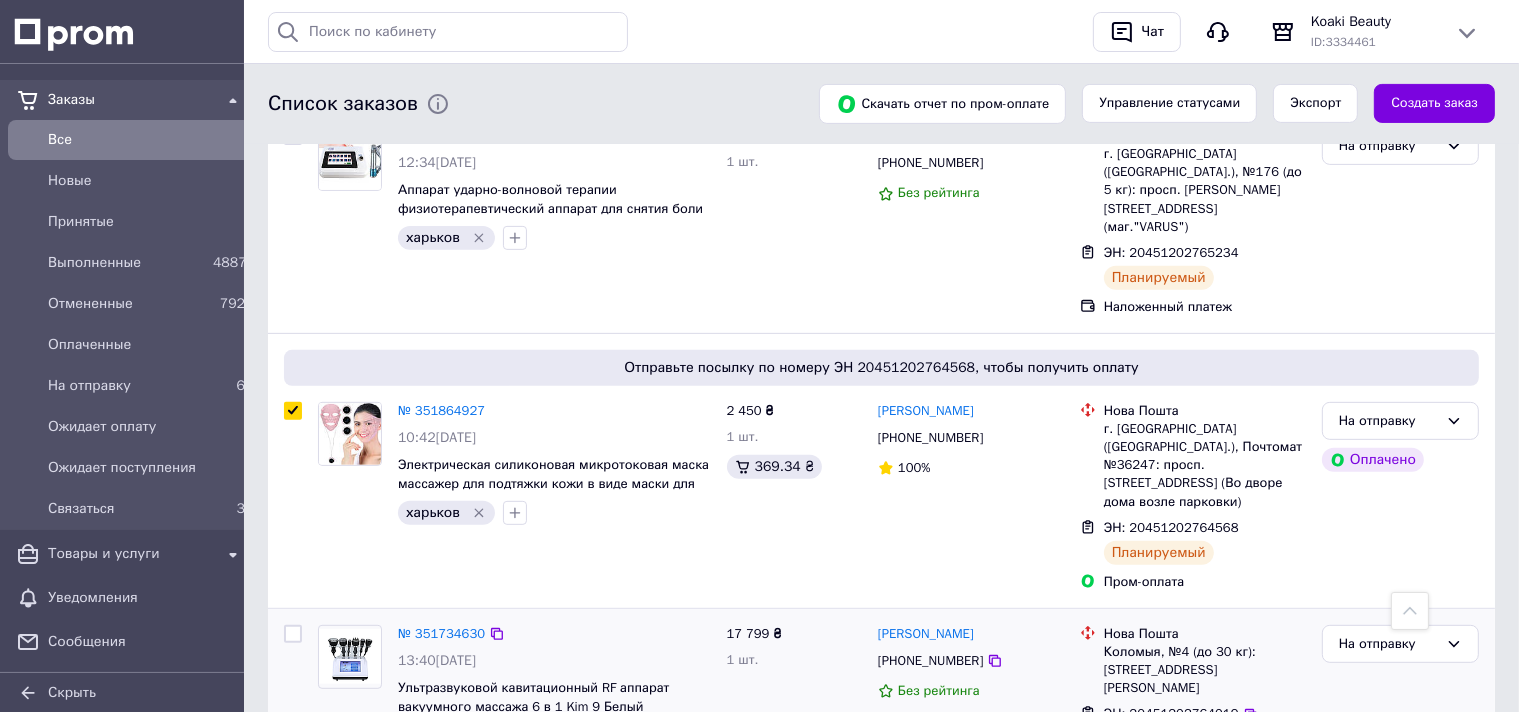 click at bounding box center [293, 634] 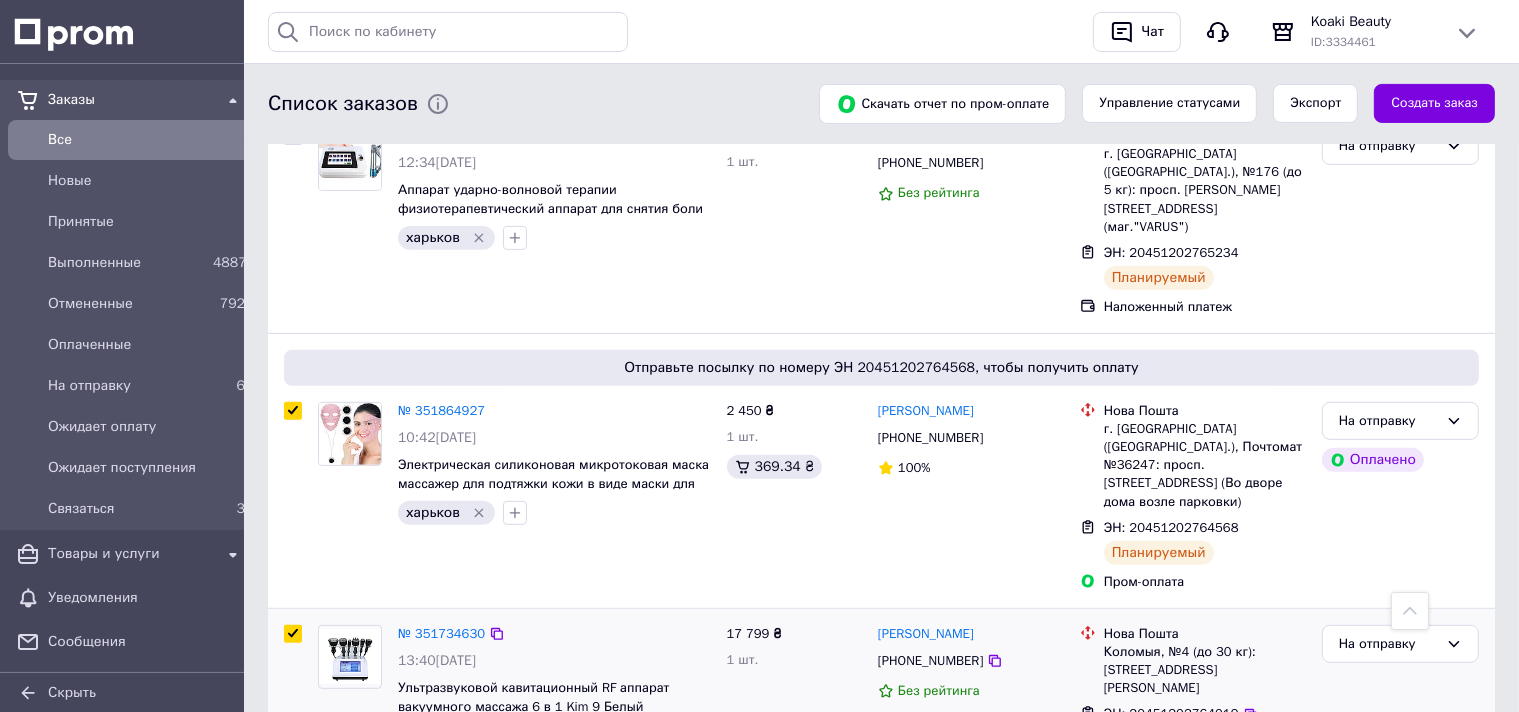 checkbox on "true" 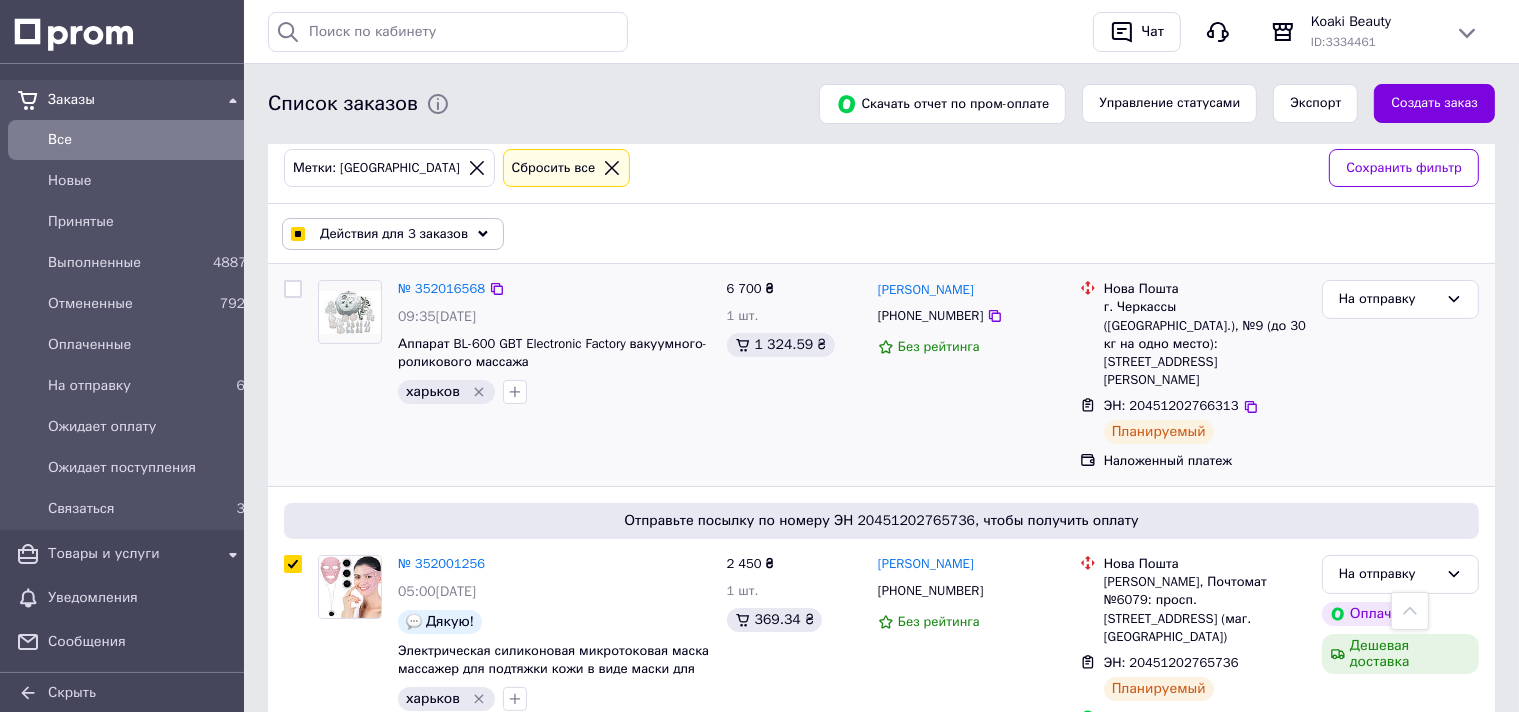 scroll, scrollTop: 0, scrollLeft: 0, axis: both 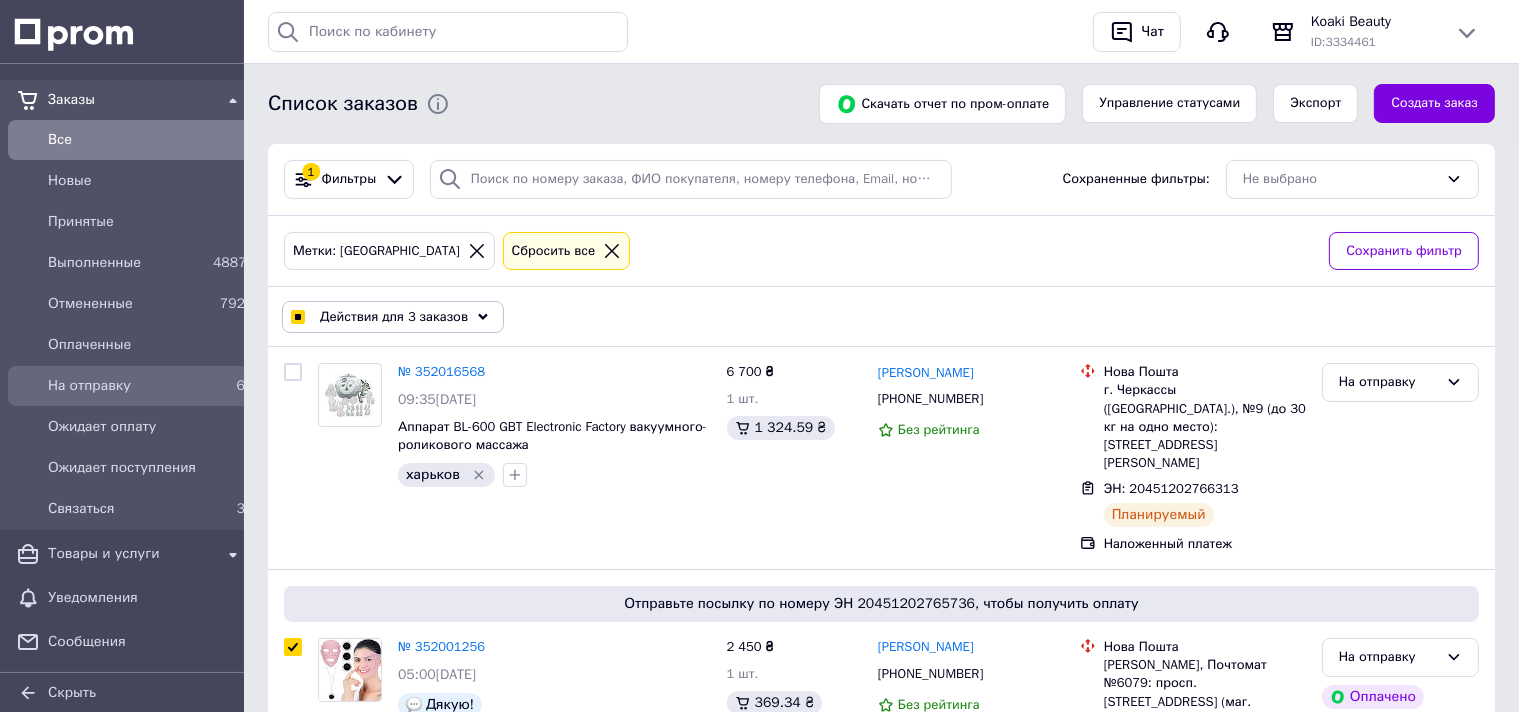 click on "На отправку" at bounding box center (126, 386) 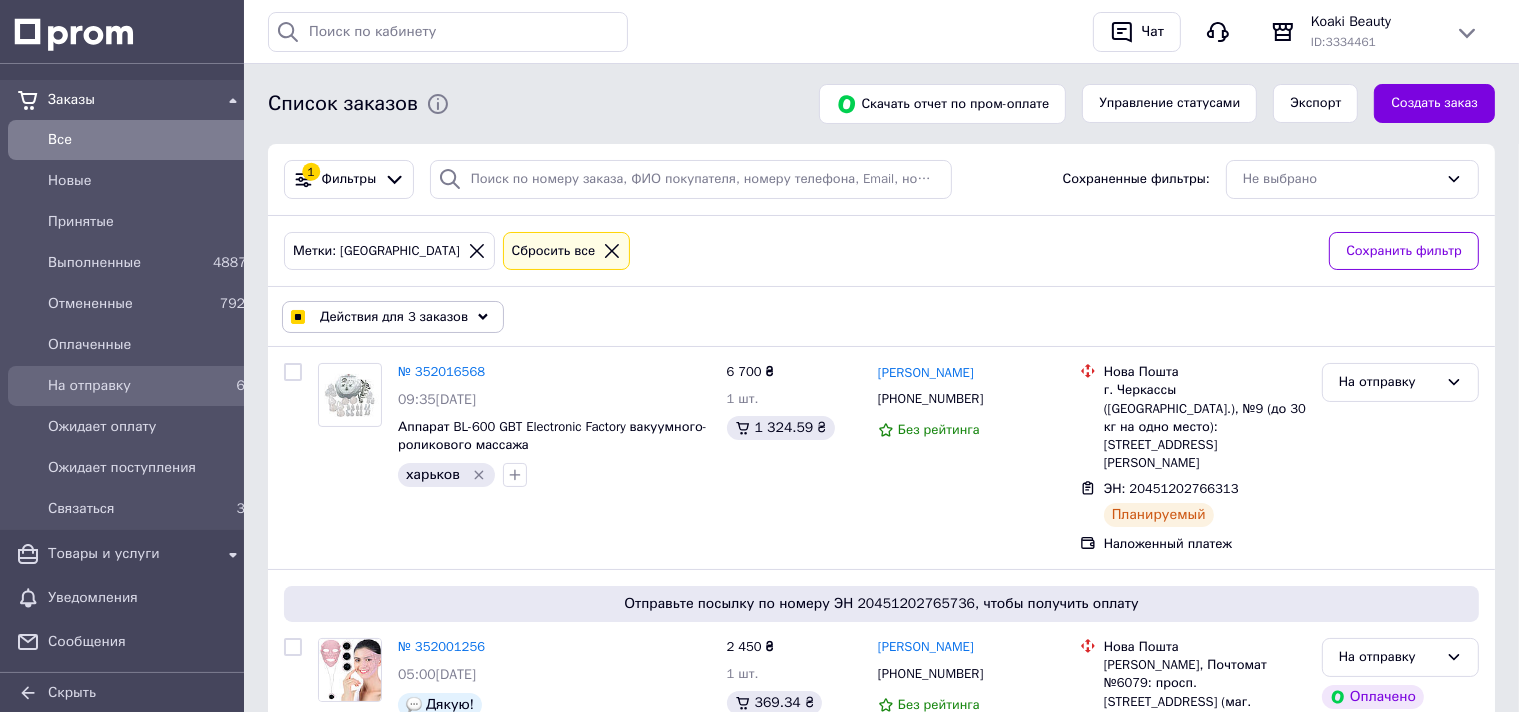 checkbox on "false" 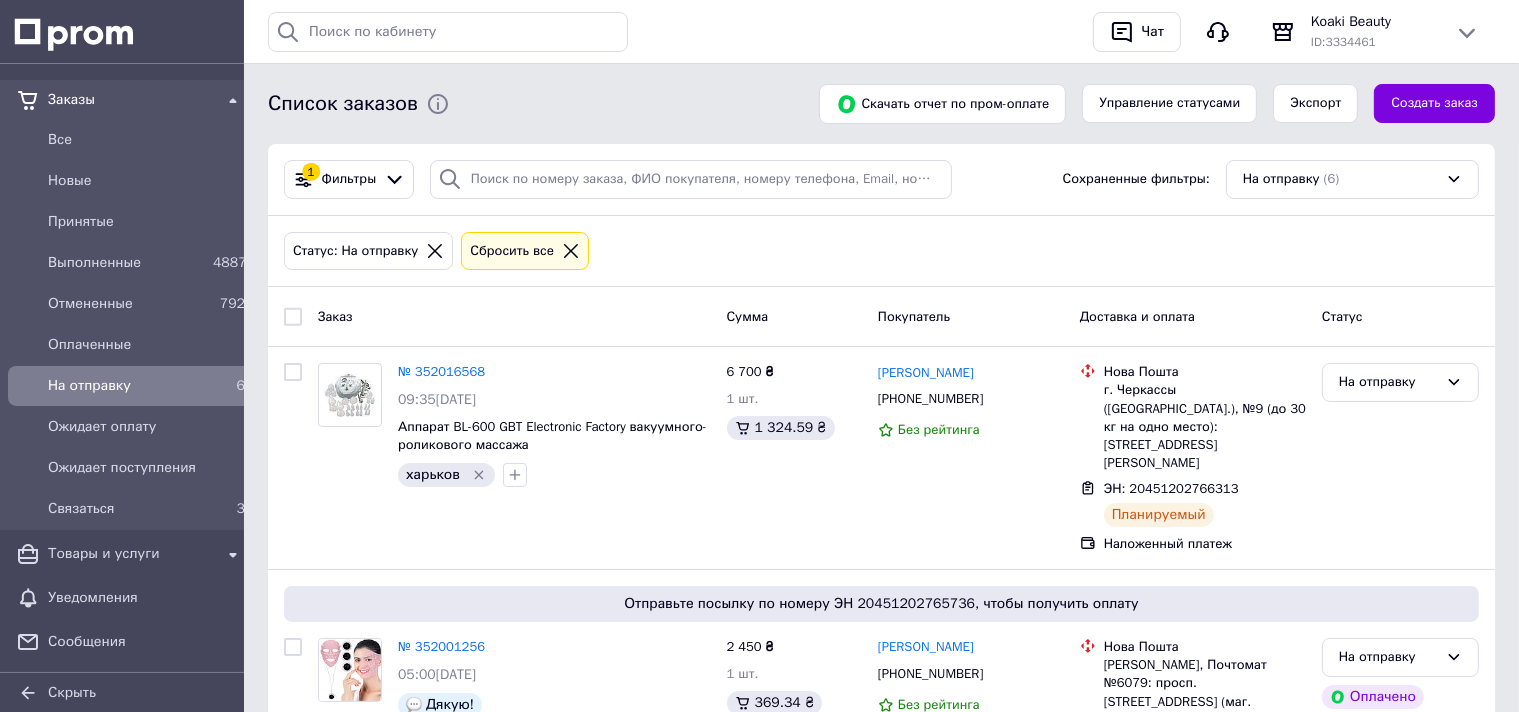 click at bounding box center (293, 317) 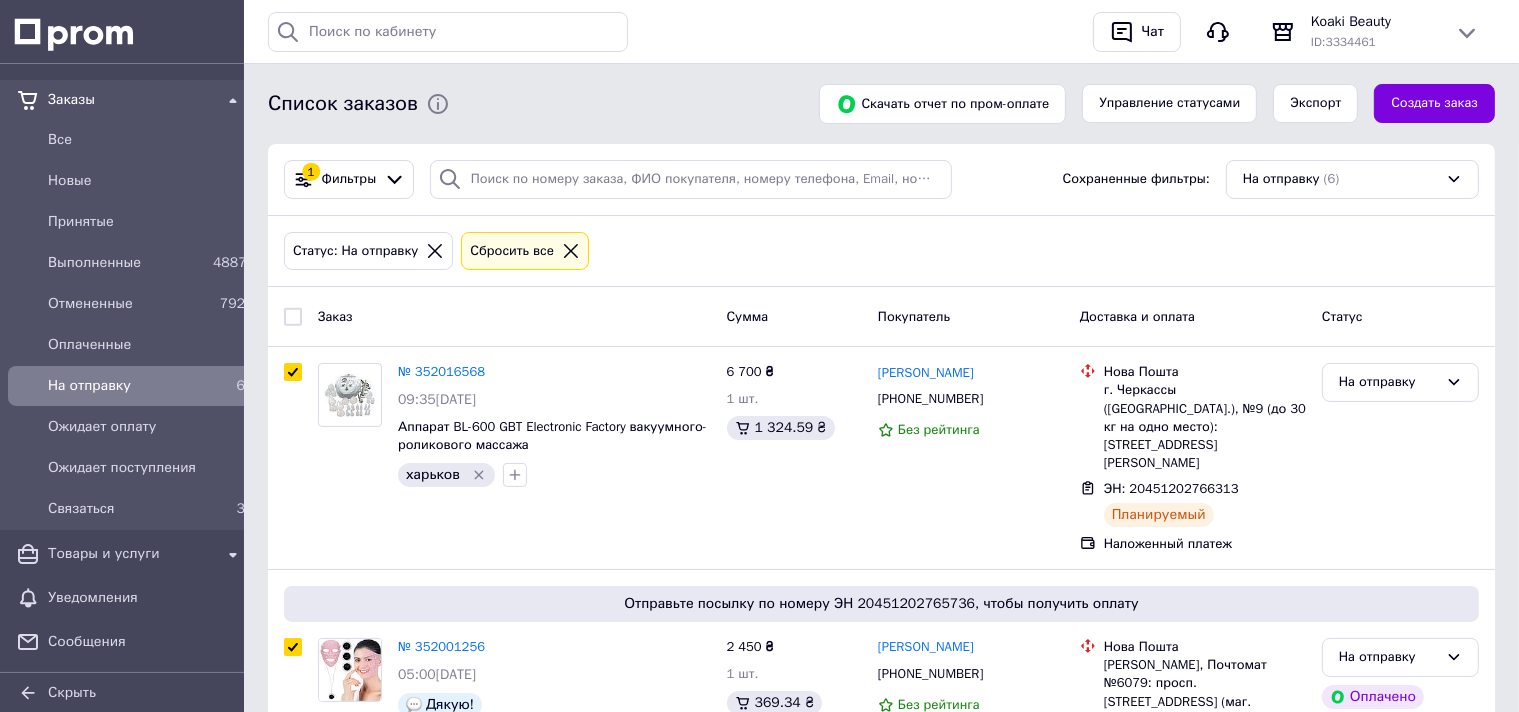 checkbox on "true" 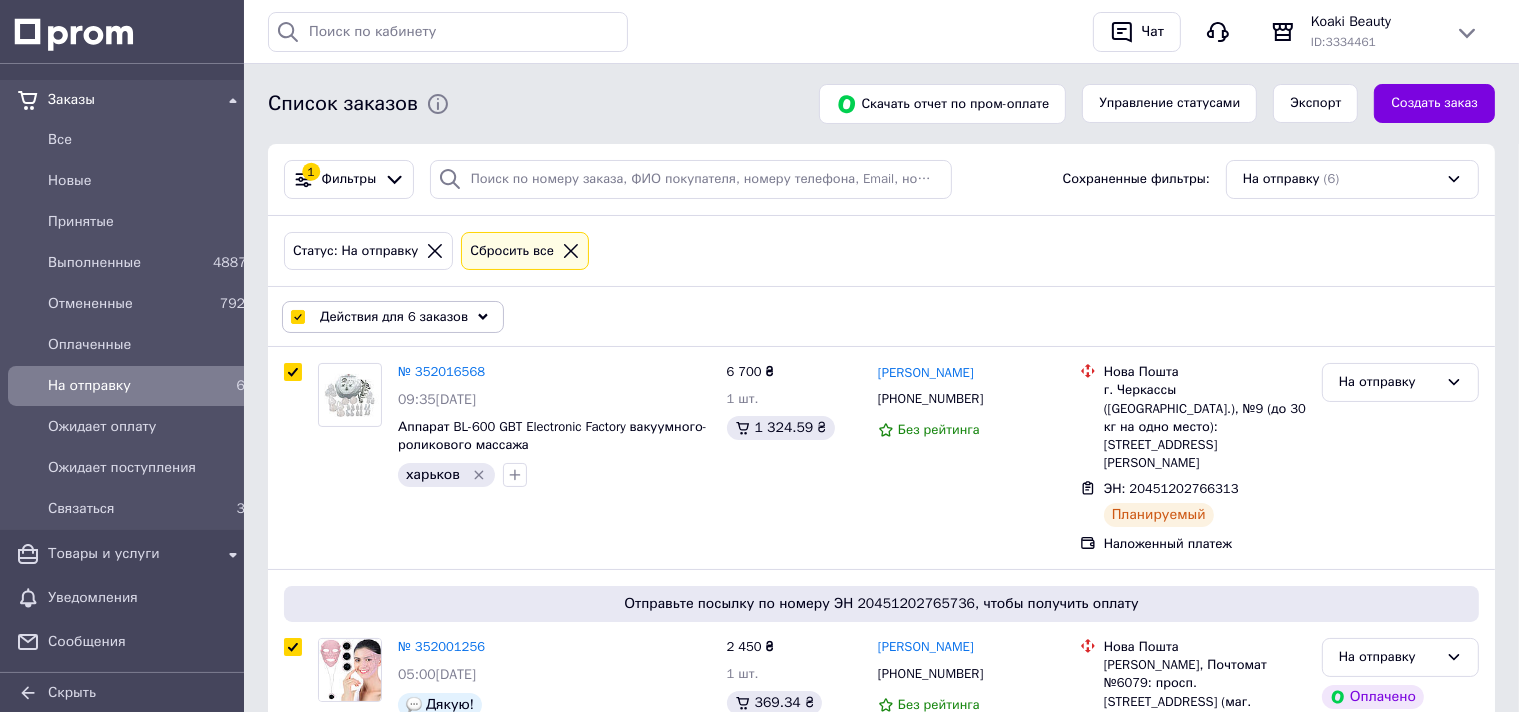 click 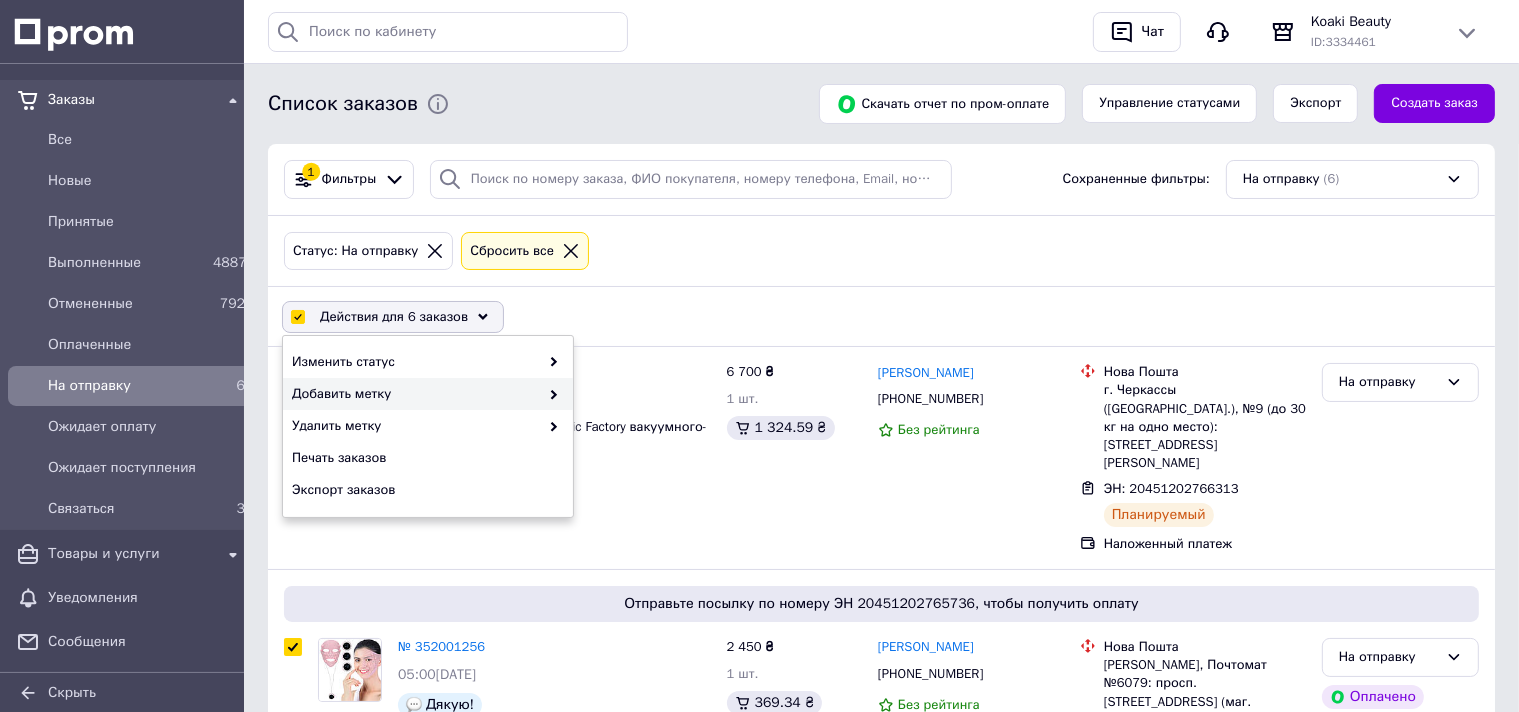 click at bounding box center (549, 394) 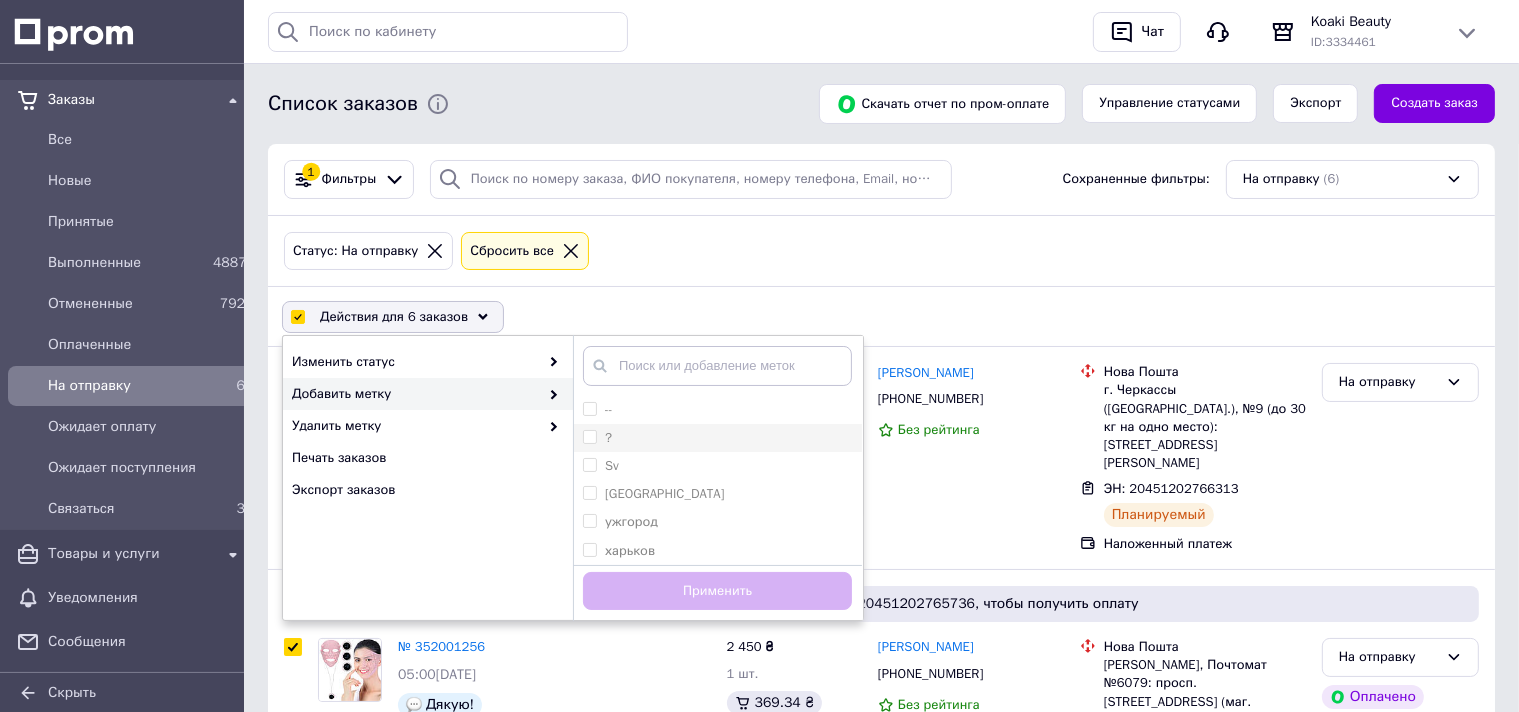 click on "?" at bounding box center (589, 436) 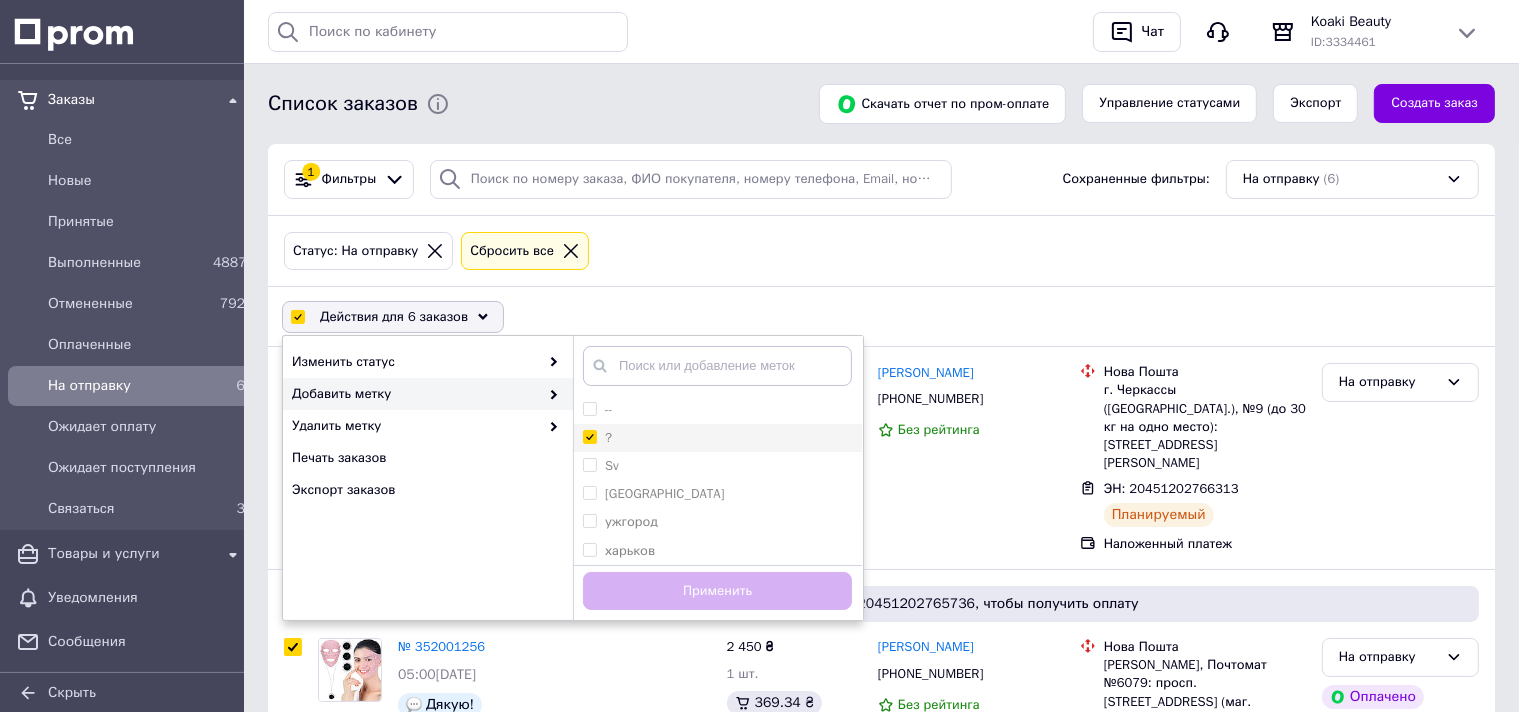 checkbox on "true" 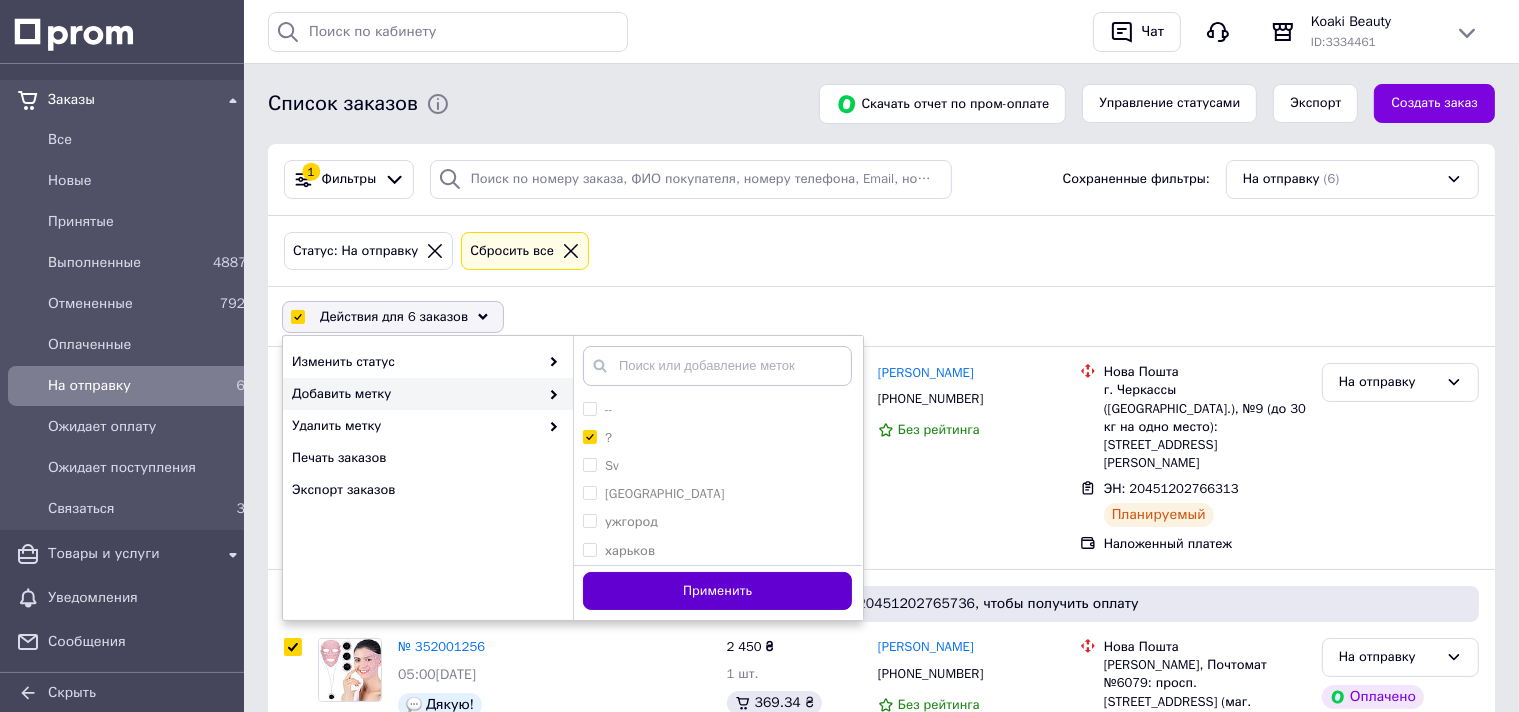 click on "Применить" at bounding box center (717, 591) 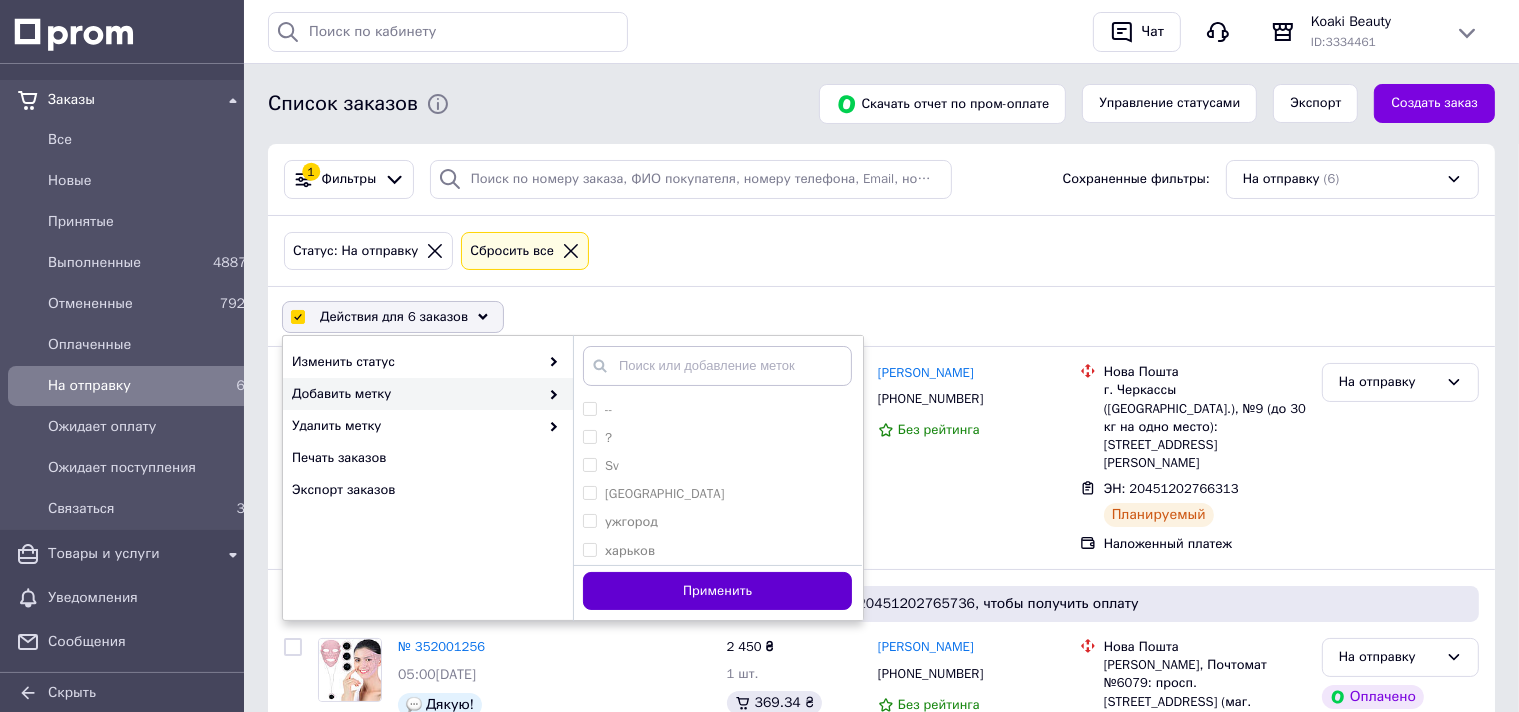 checkbox on "false" 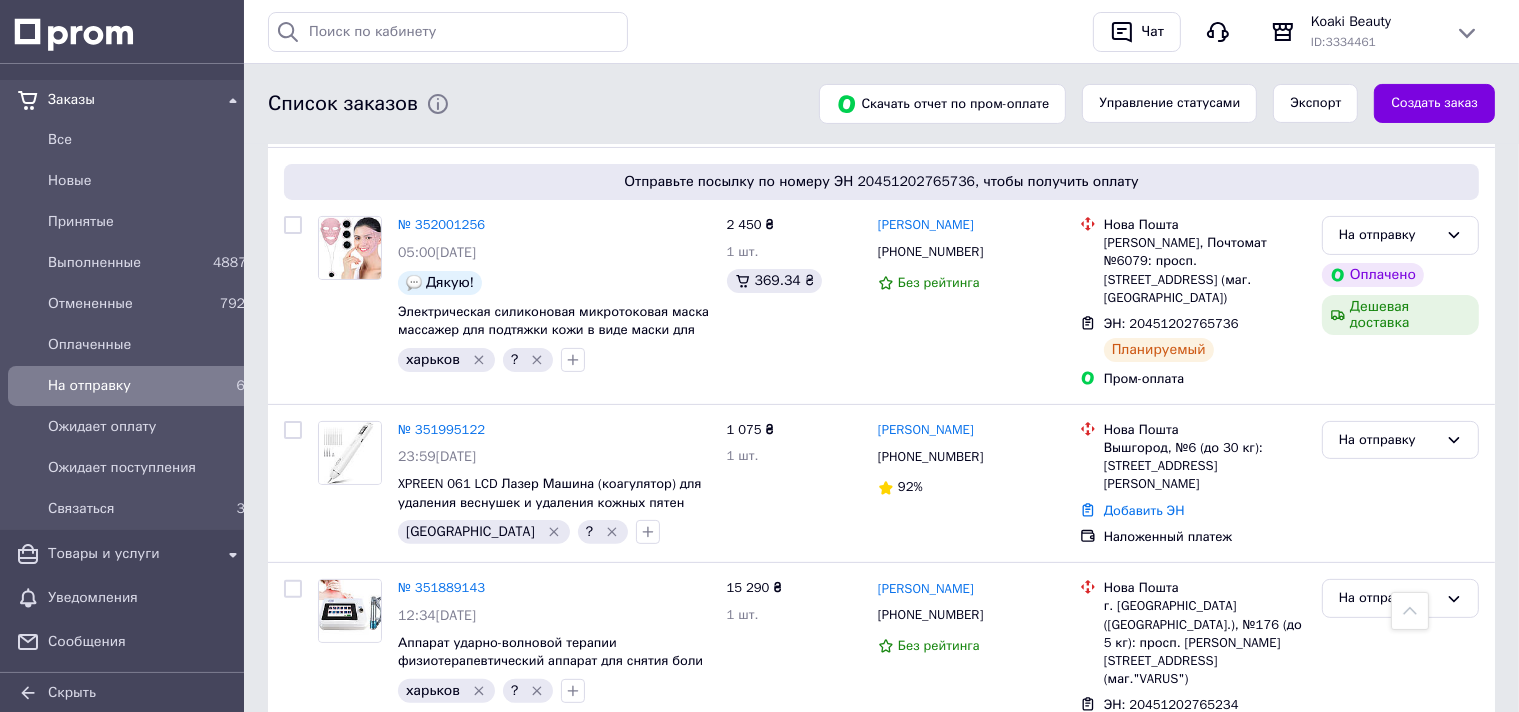 scroll, scrollTop: 739, scrollLeft: 0, axis: vertical 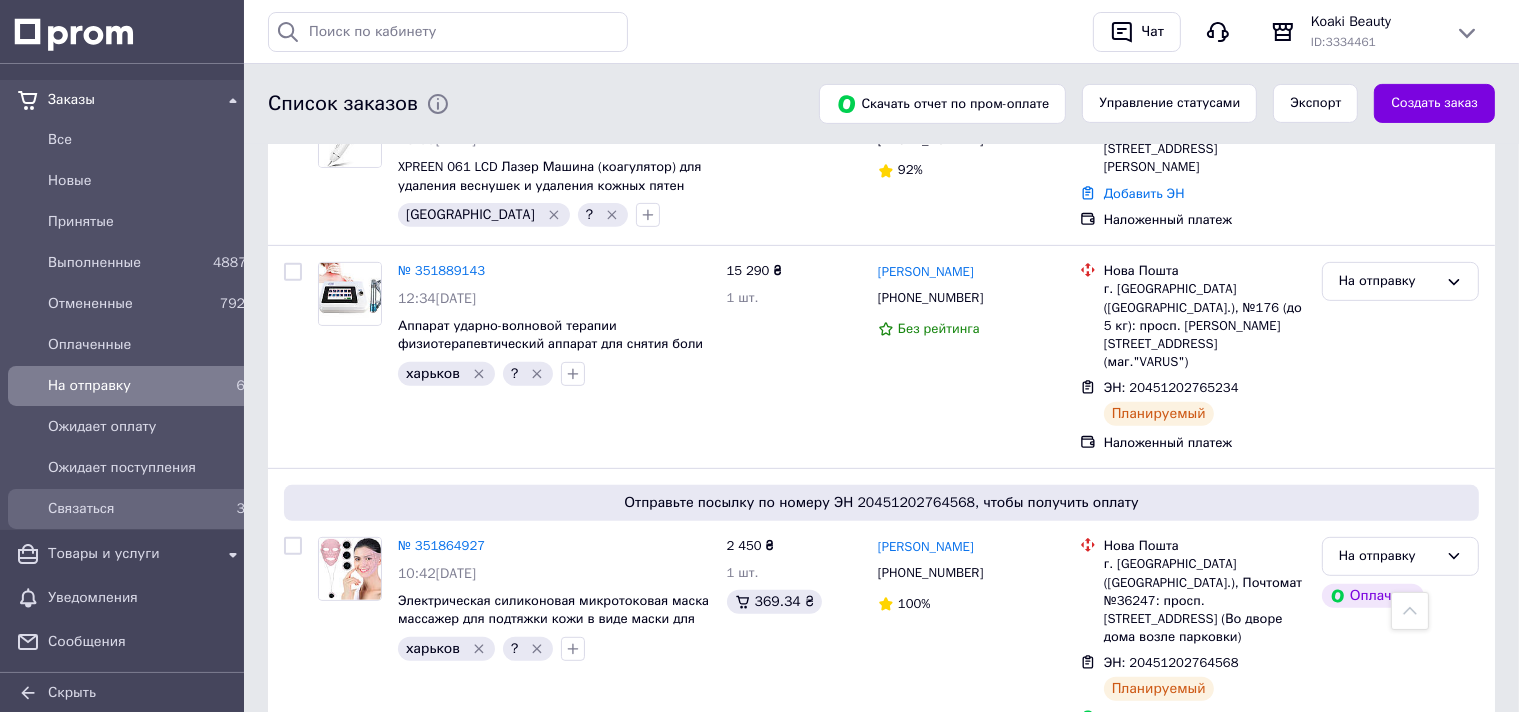 click on "Связаться" at bounding box center (126, 509) 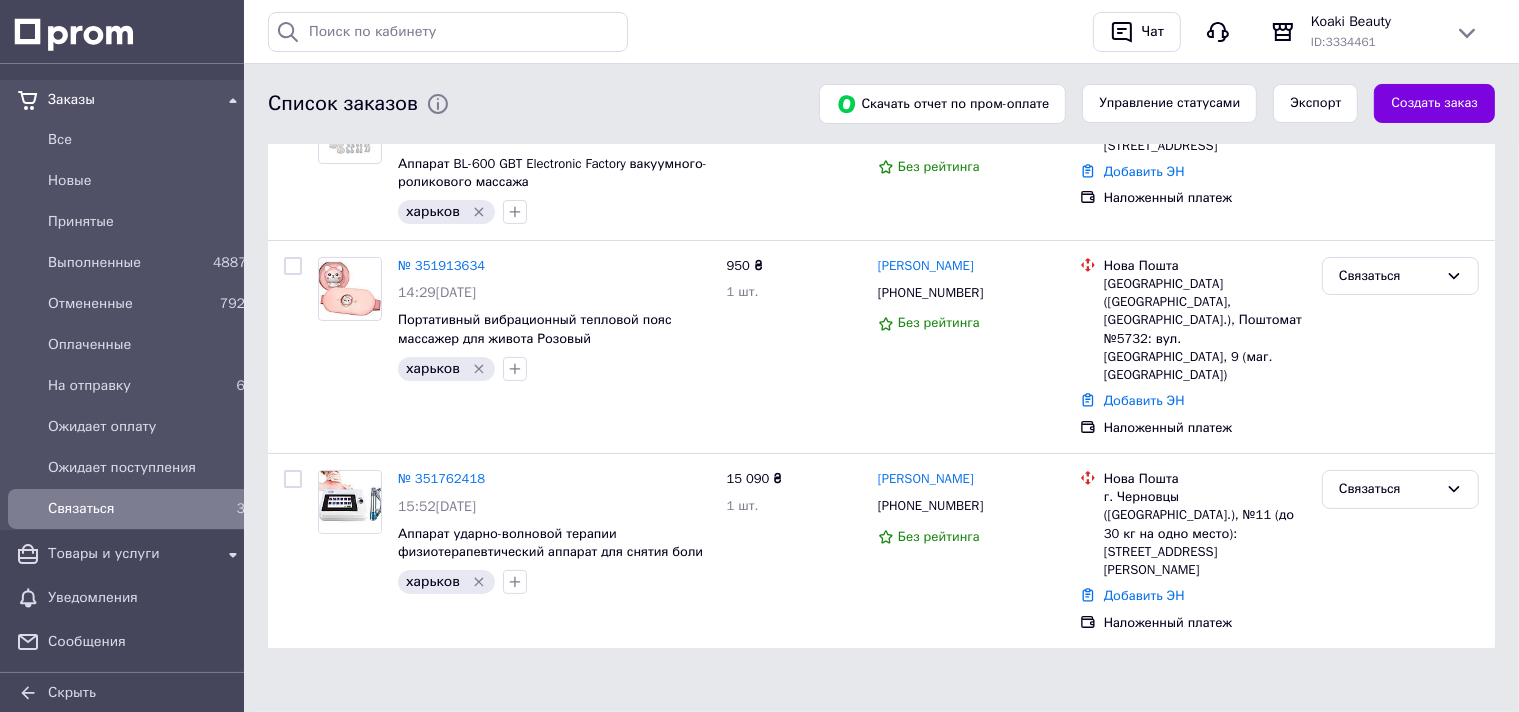 scroll, scrollTop: 0, scrollLeft: 0, axis: both 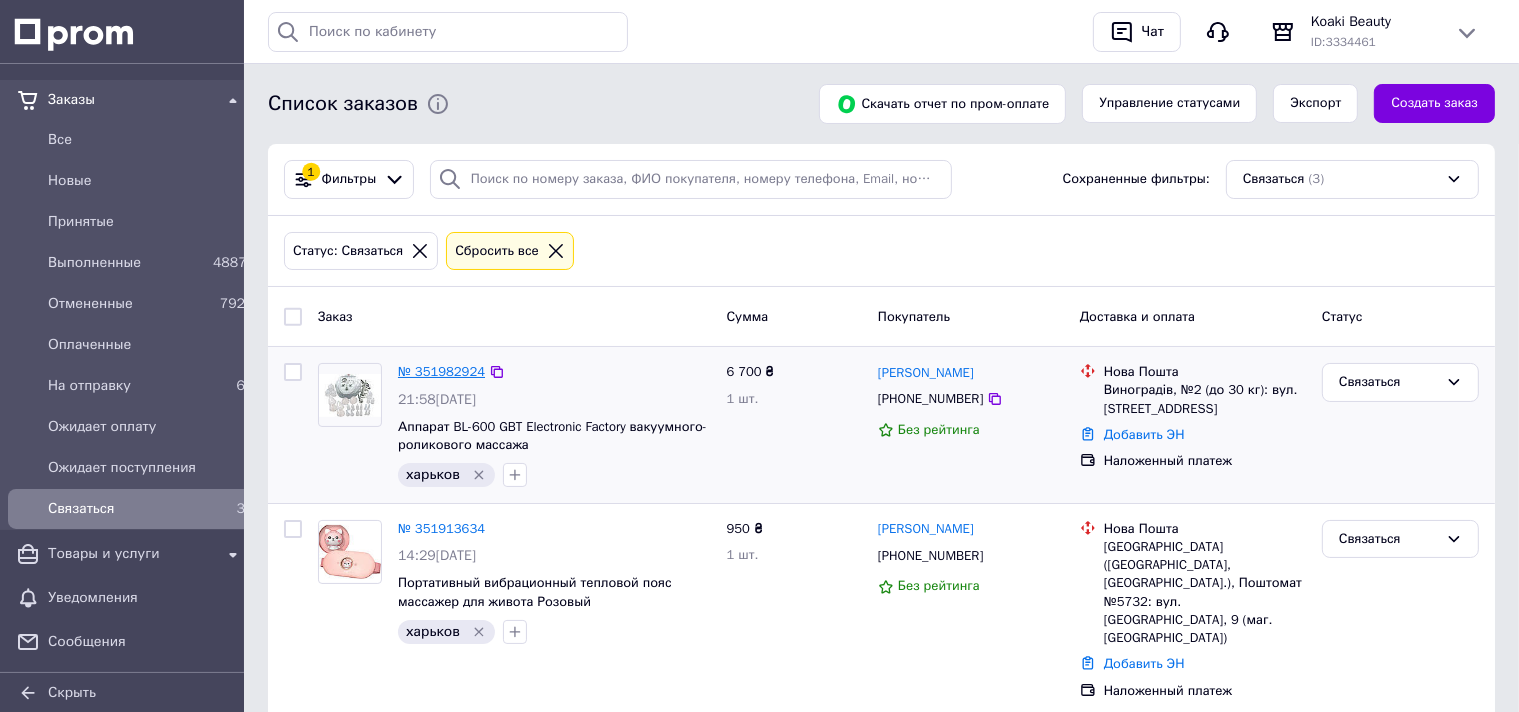 click on "№ 351982924" at bounding box center [441, 371] 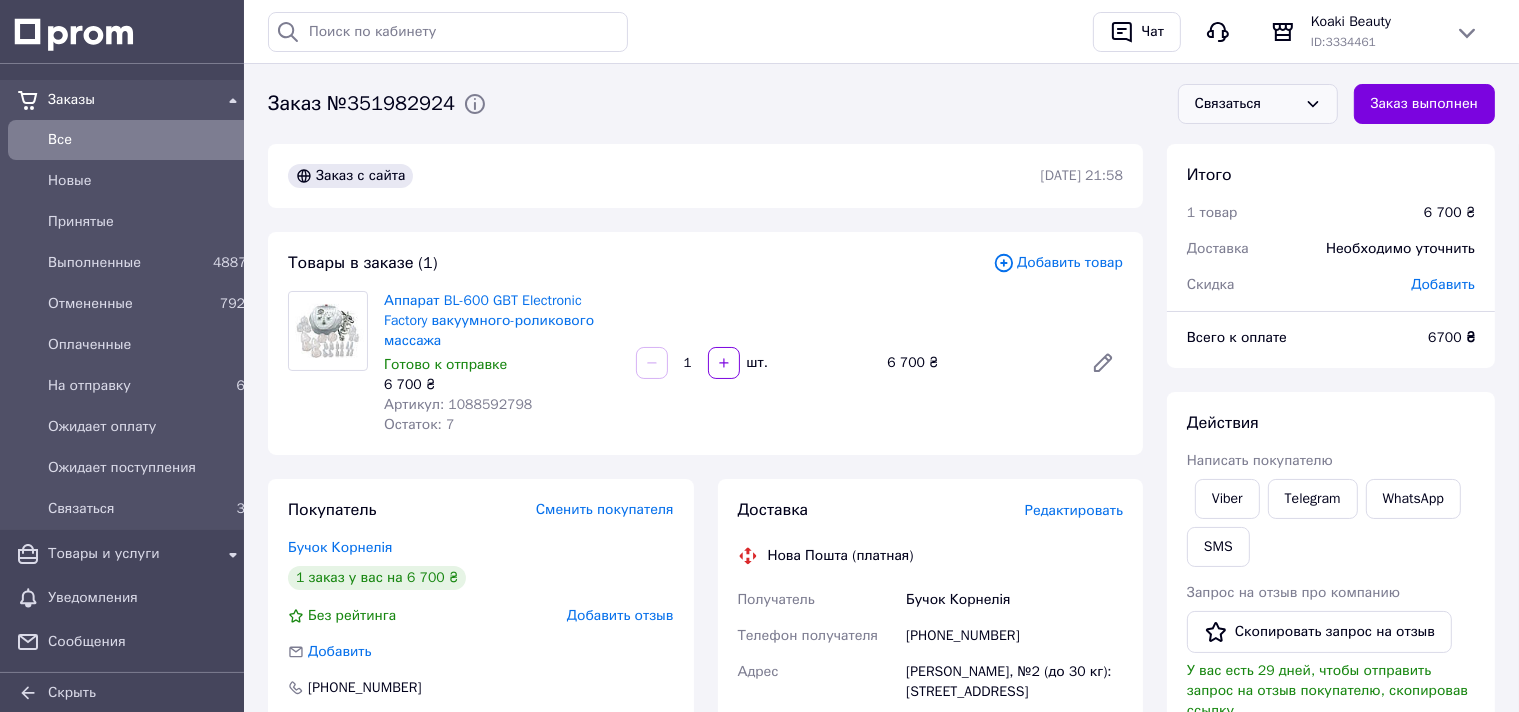 click on "Связаться" at bounding box center (1246, 104) 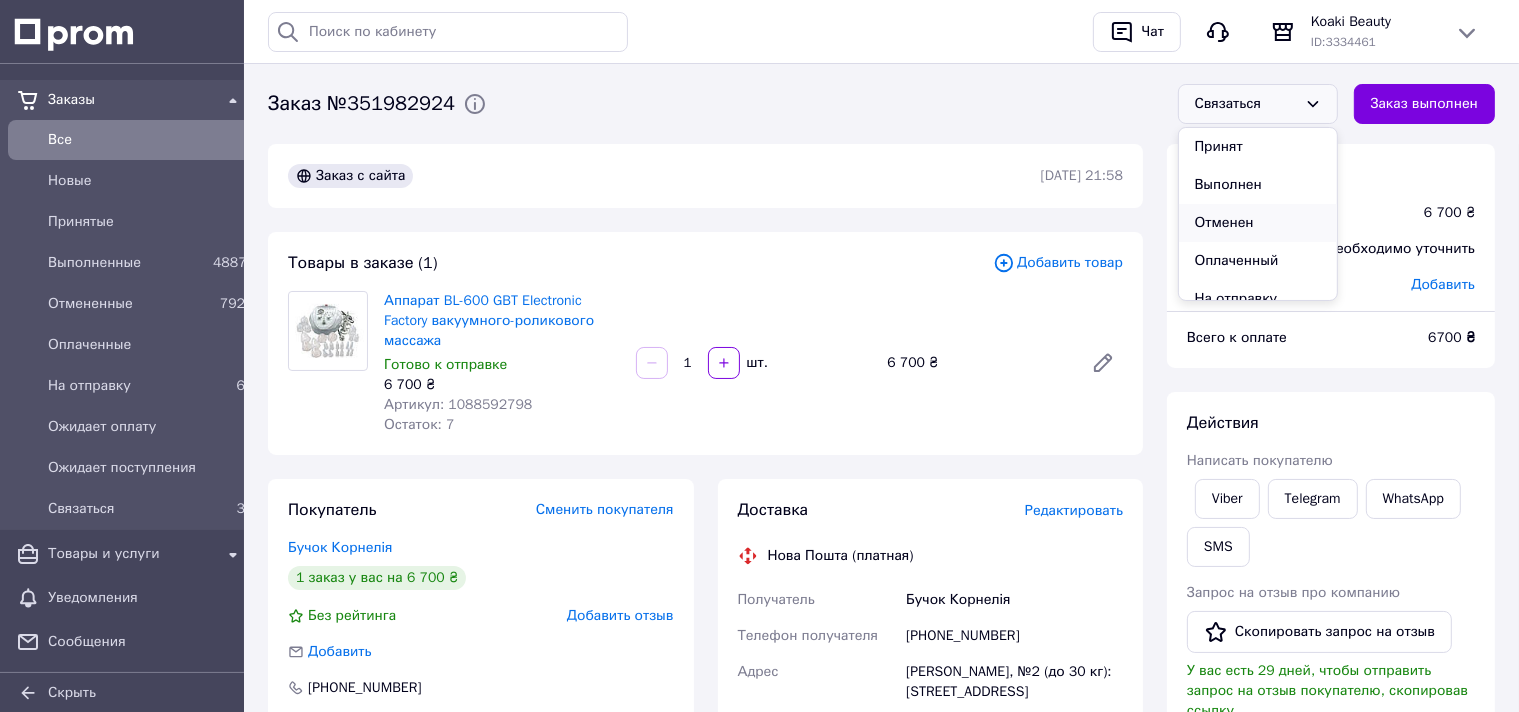 scroll, scrollTop: 110, scrollLeft: 0, axis: vertical 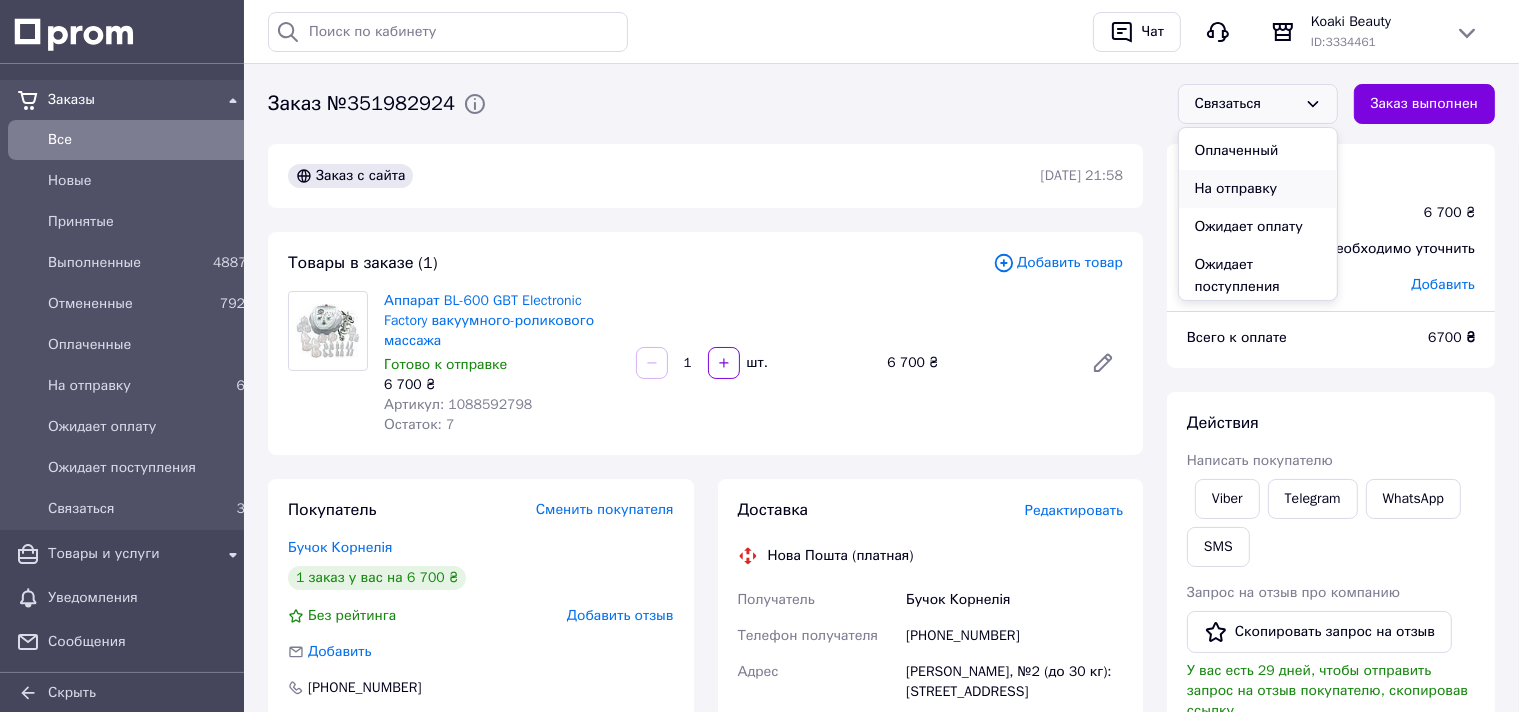 click on "На отправку" at bounding box center (1258, 189) 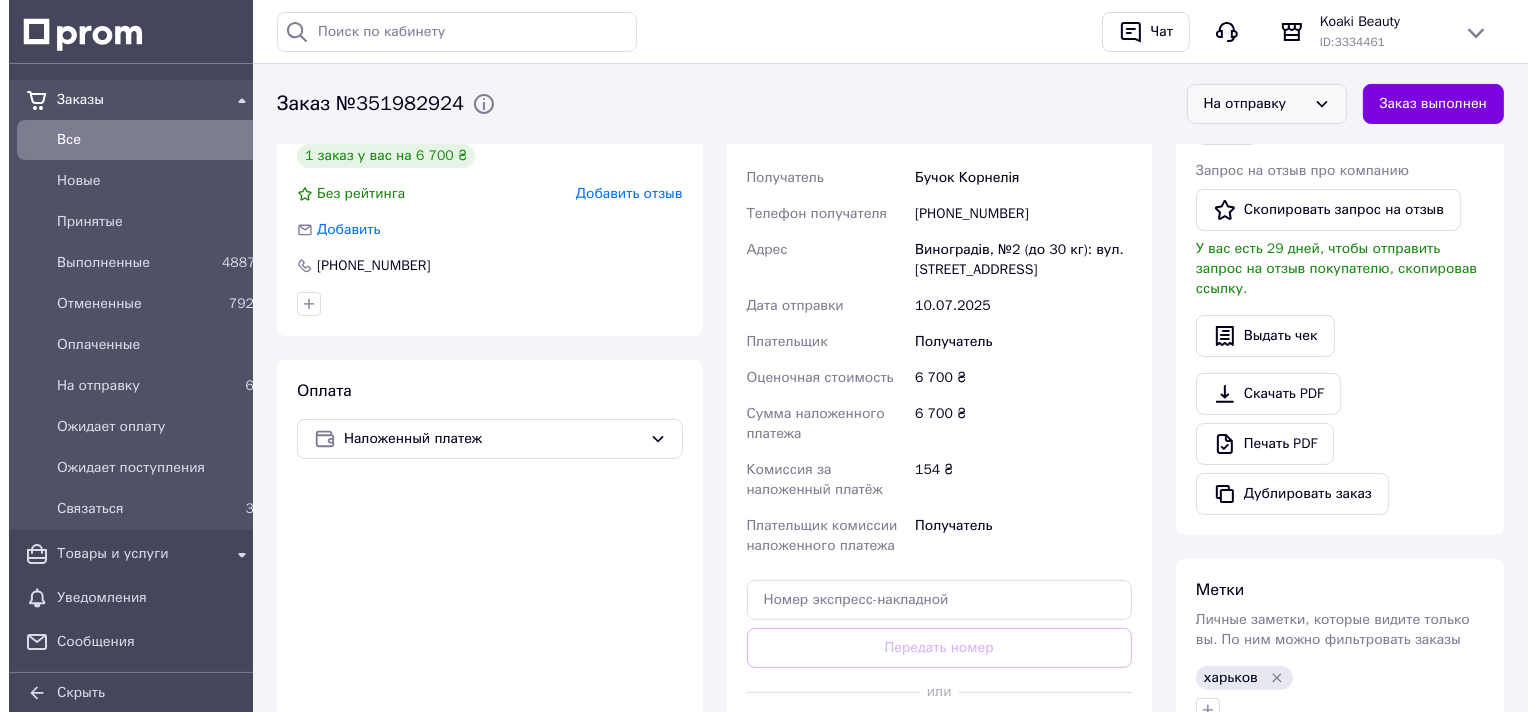 scroll, scrollTop: 211, scrollLeft: 0, axis: vertical 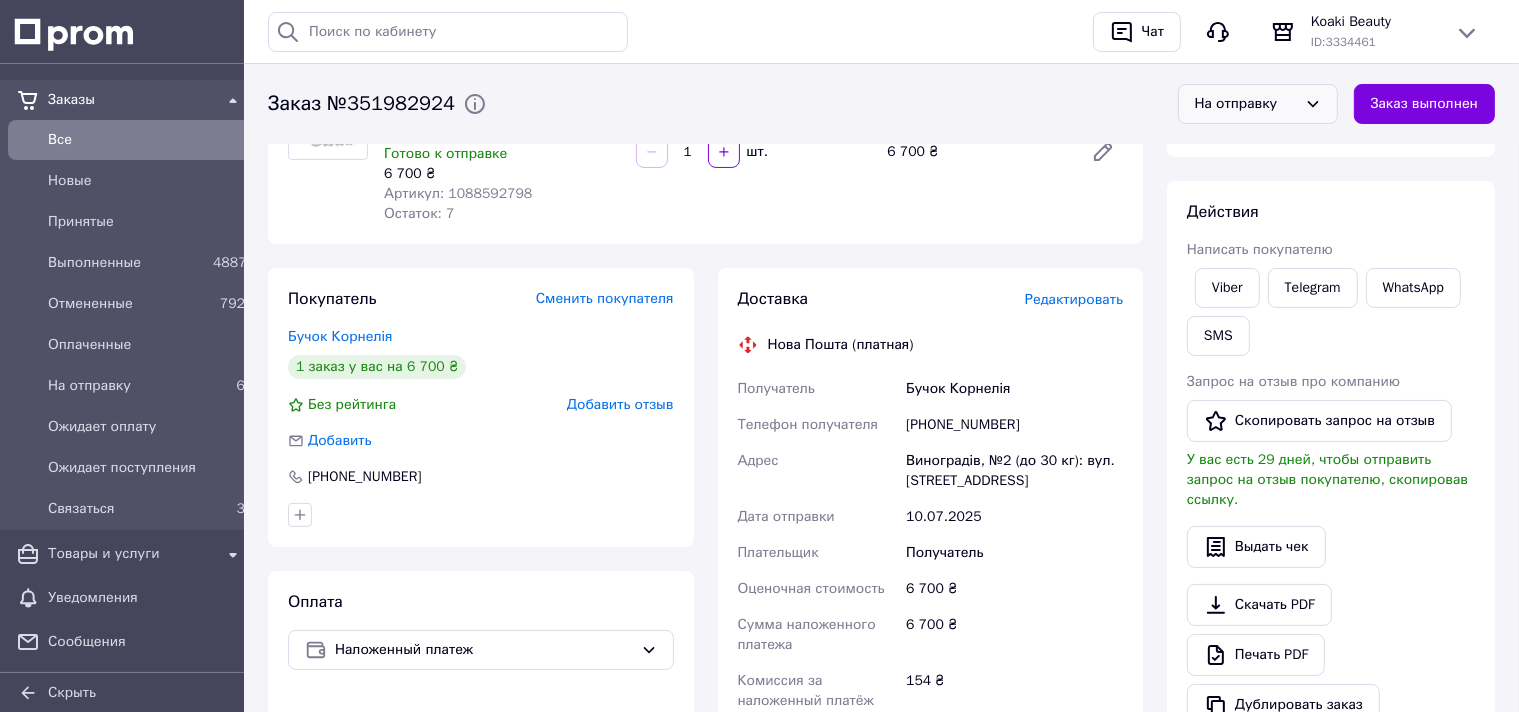 click on "Редактировать" at bounding box center [1074, 299] 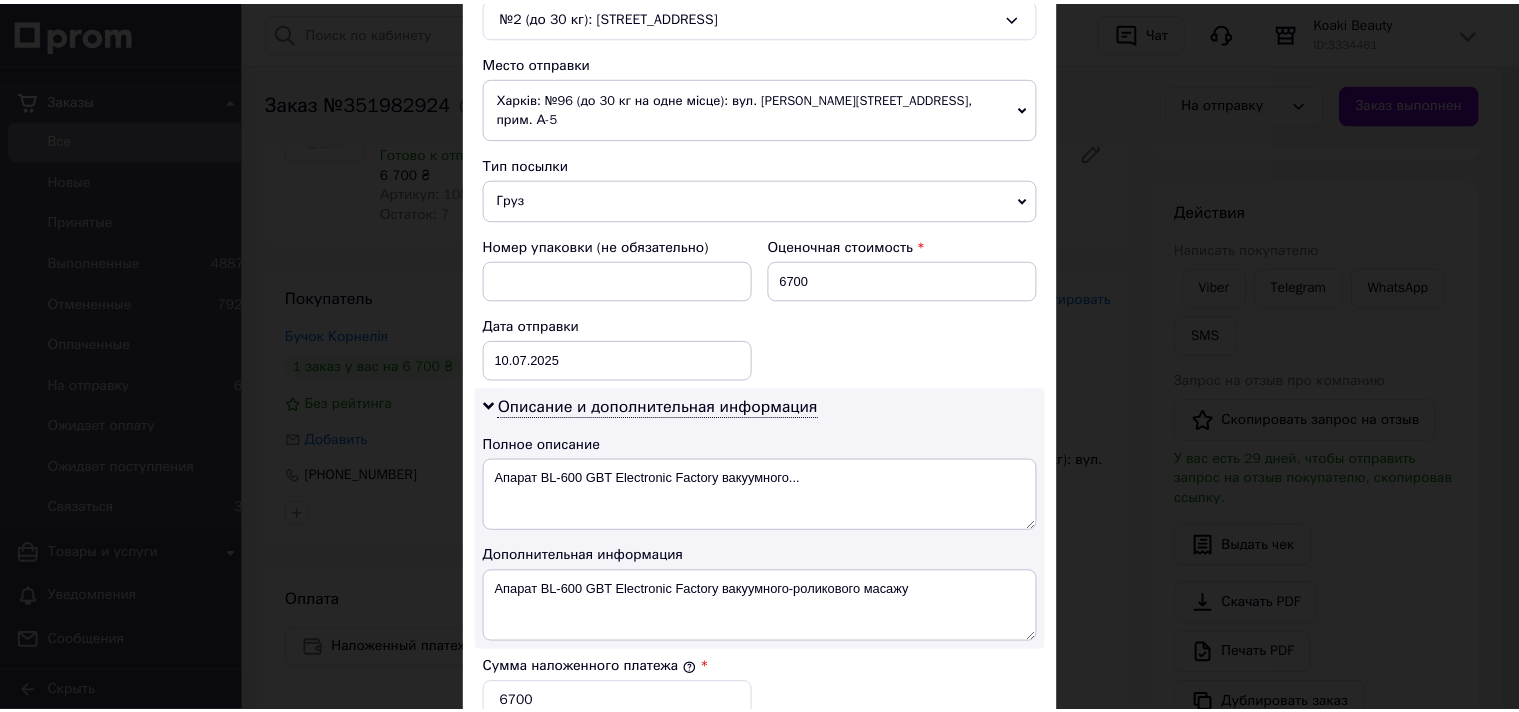 scroll, scrollTop: 994, scrollLeft: 0, axis: vertical 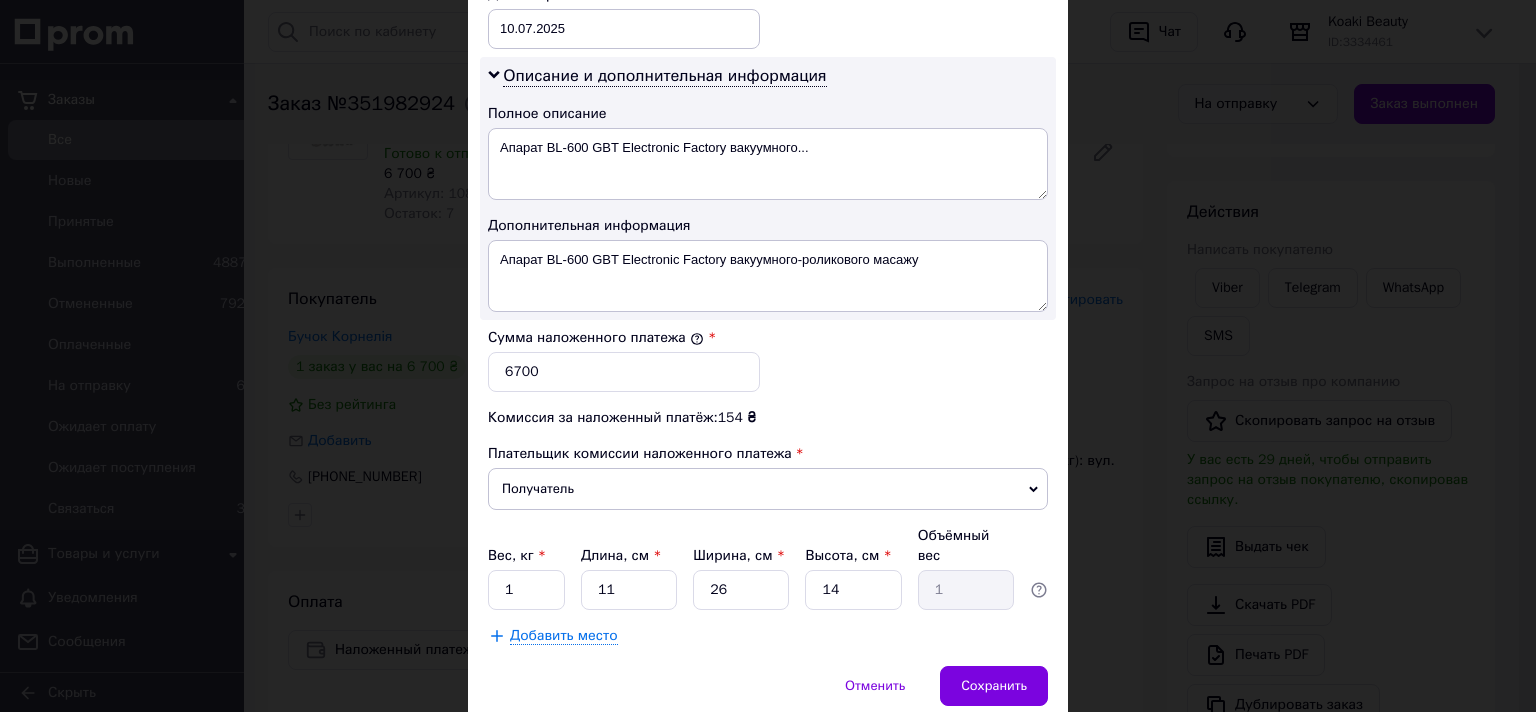 click on "× Редактирование доставки Способ доставки Нова Пошта (платная) Плательщик Получатель Отправитель Фамилия получателя Бучок Имя получателя Корнелія Отчество получателя Телефон получателя [PHONE_NUMBER] Тип доставки В отделении Курьером В почтомате Город [PERSON_NAME] Отделение №2 (до 30 кг): [STREET_ADDRESS] Место отправки [GEOGRAPHIC_DATA]: №96 (до 30 кг на одне місце): вул. [PERSON_NAME][STREET_ADDRESS], прим. А-5 Нет совпадений. Попробуйте изменить условия поиска Добавить еще место отправки Тип посылки Груз Документы Номер упаковки (не обязательно) Оценочная стоимость 6700 Дата отправки [DATE] < > <" at bounding box center (768, 356) 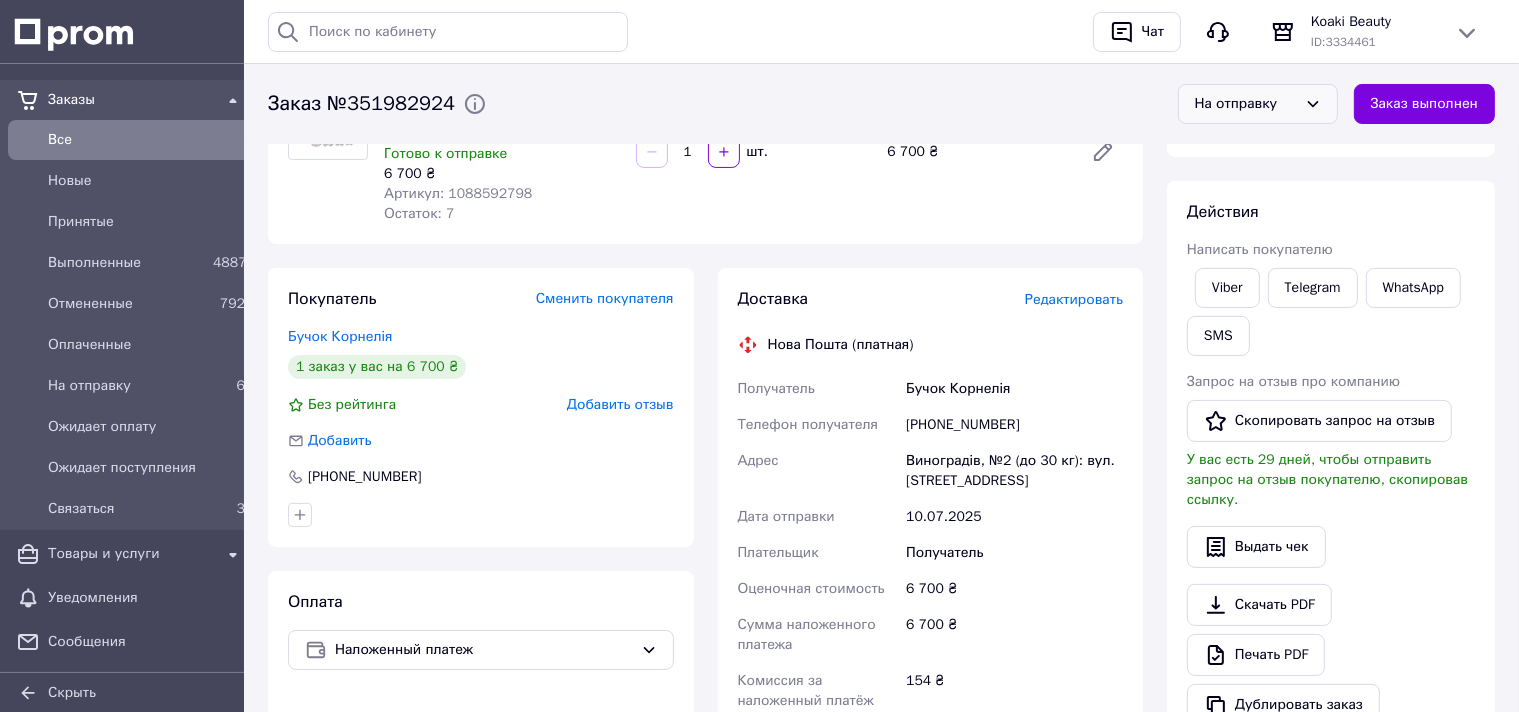 scroll, scrollTop: 788, scrollLeft: 0, axis: vertical 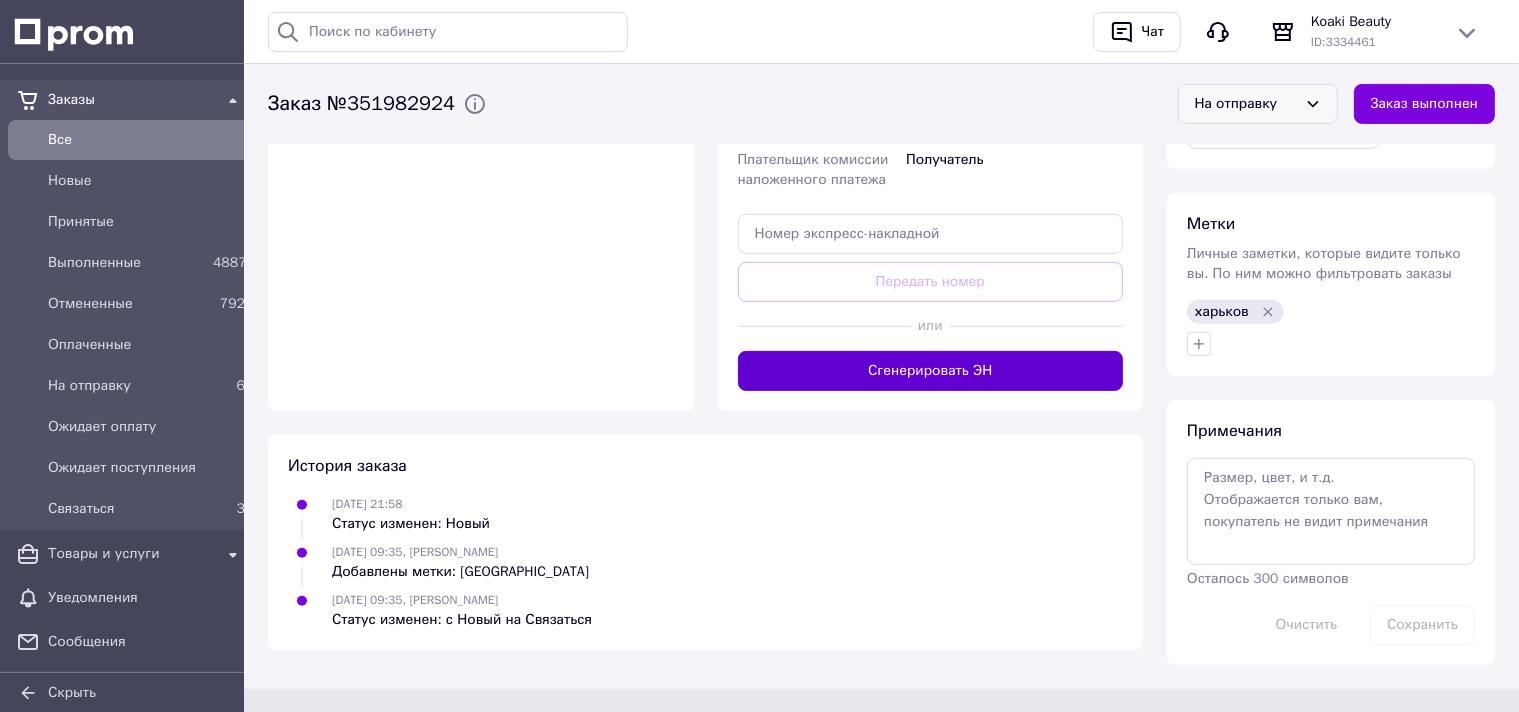 click on "Сгенерировать ЭН" at bounding box center (931, 371) 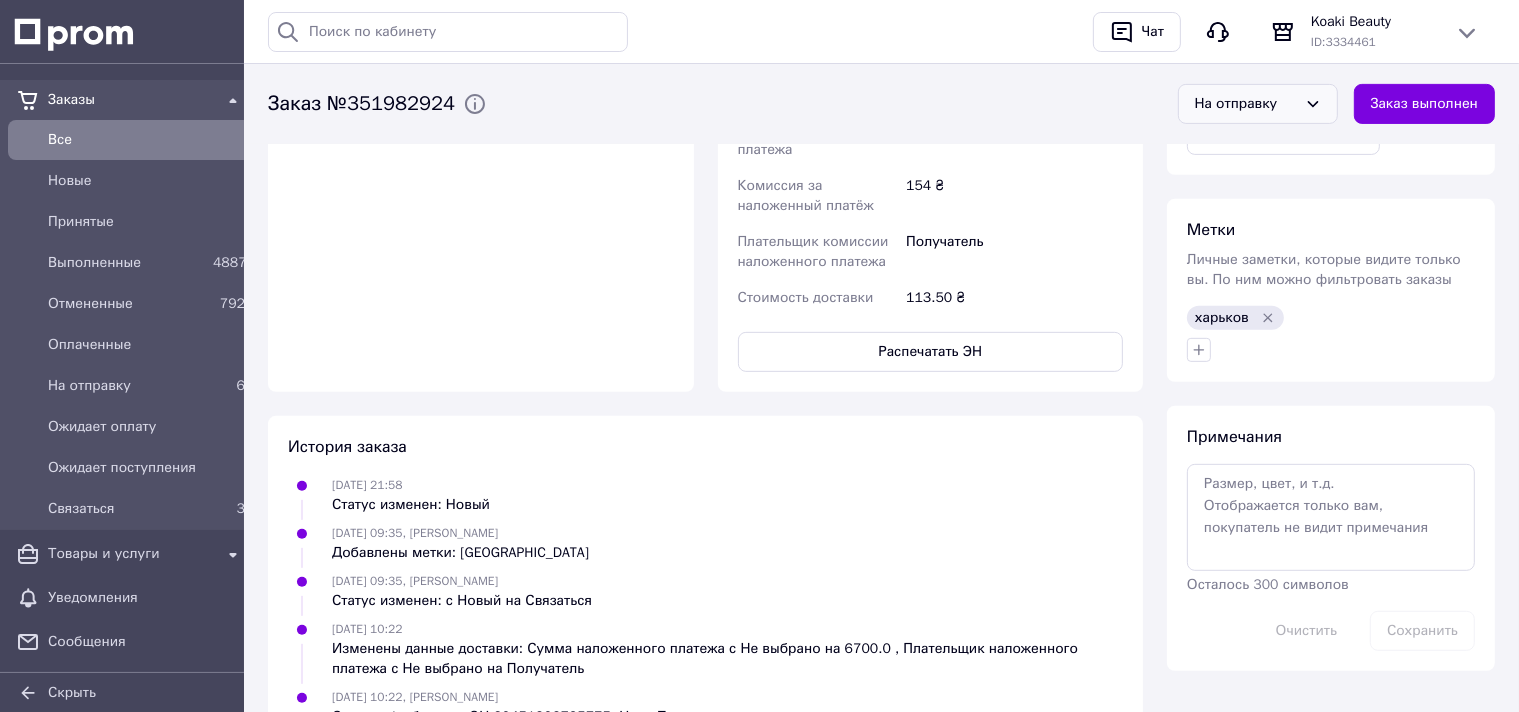 scroll, scrollTop: 254, scrollLeft: 0, axis: vertical 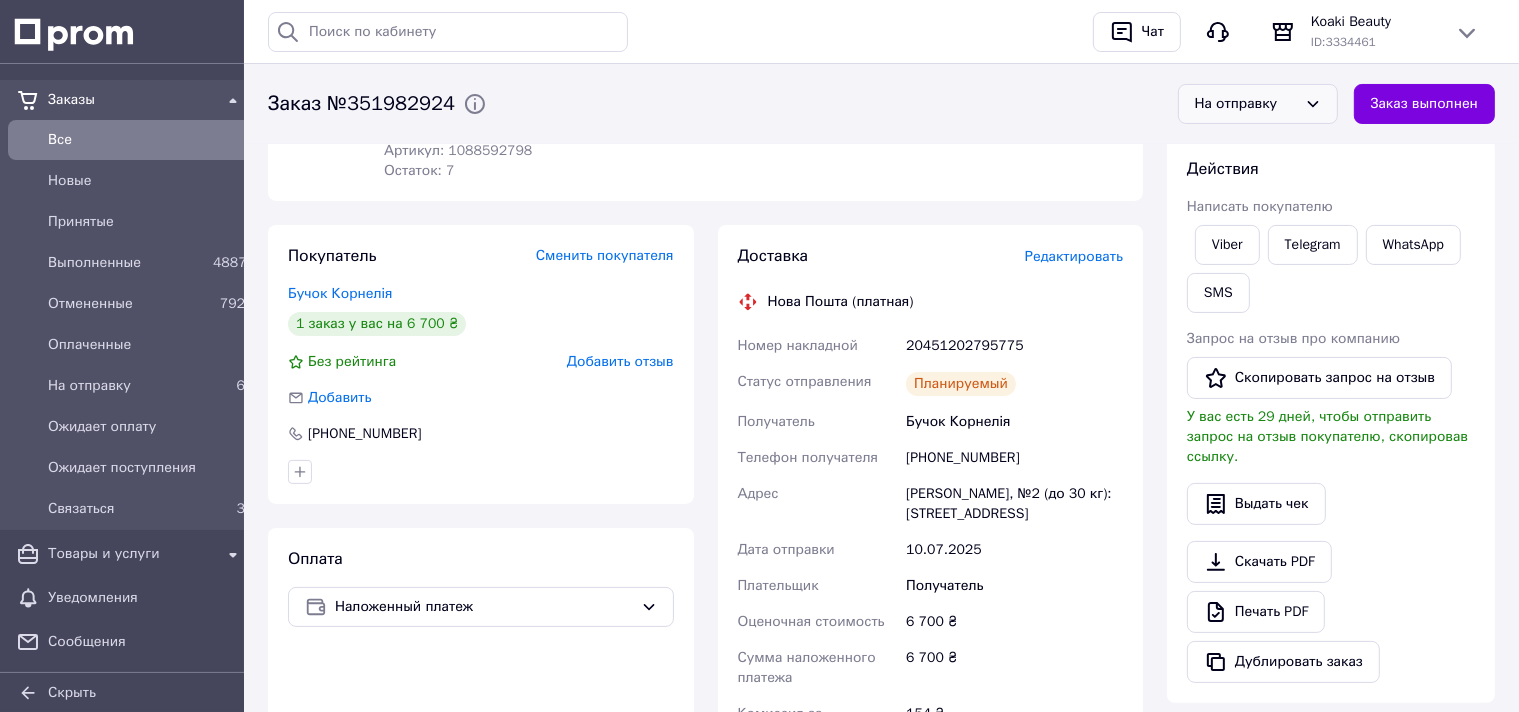 click on "20451202795775" at bounding box center [1014, 346] 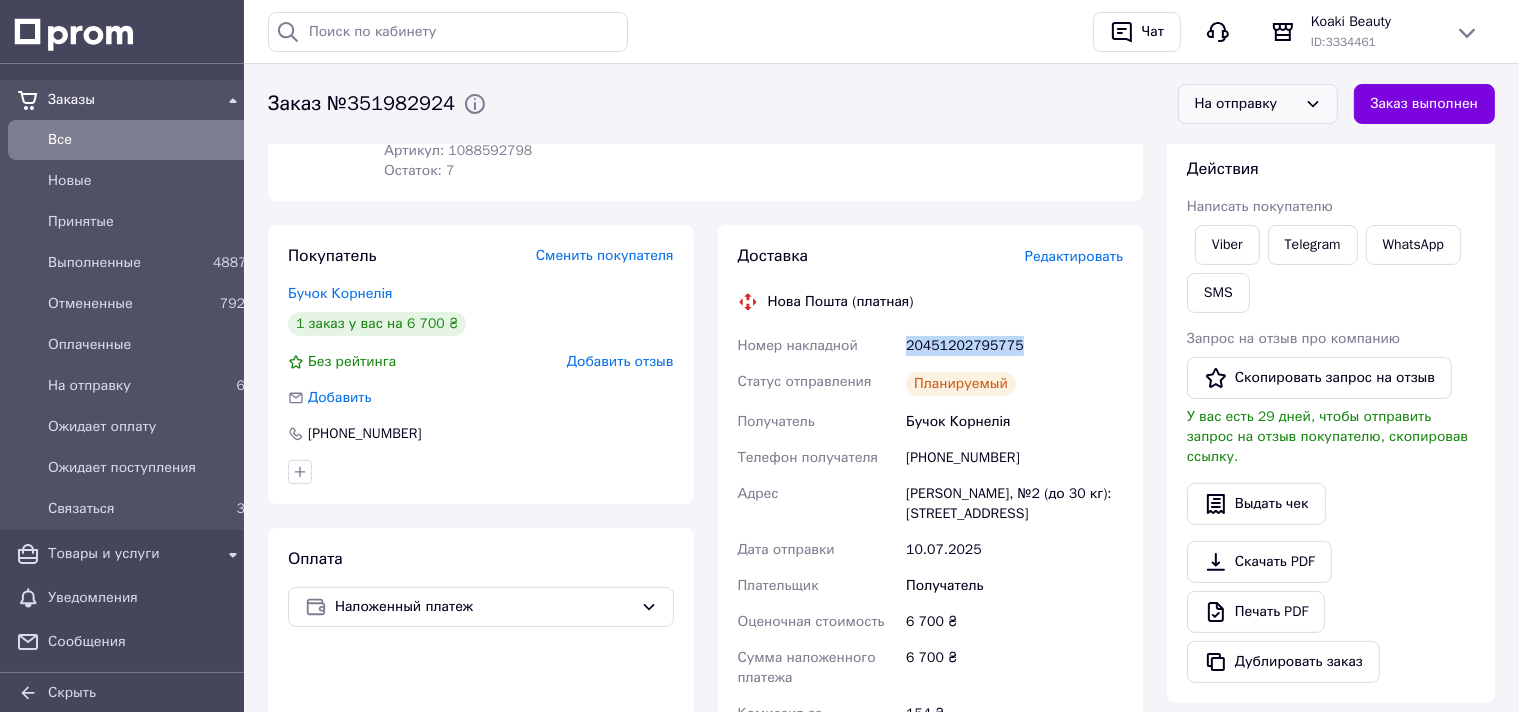 click on "20451202795775" at bounding box center [1014, 346] 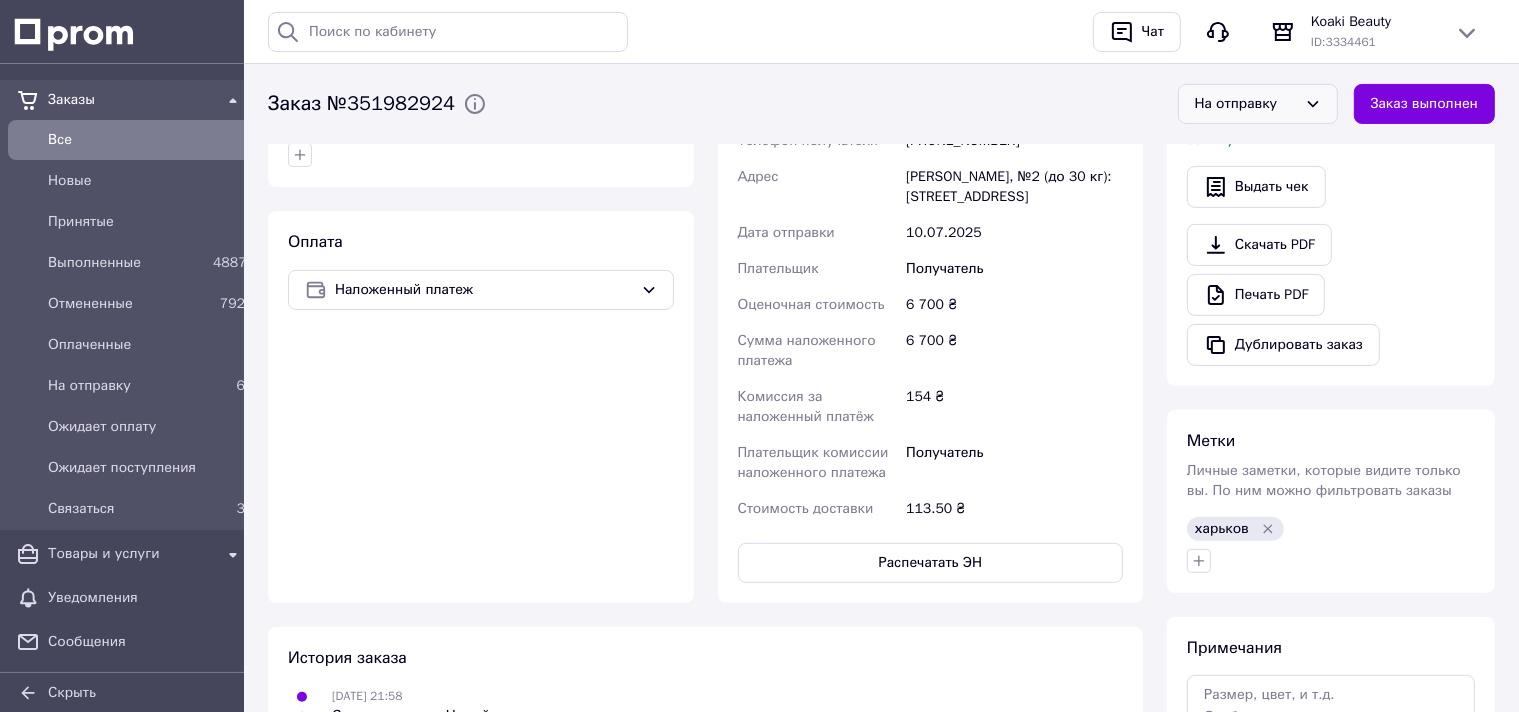 scroll, scrollTop: 881, scrollLeft: 0, axis: vertical 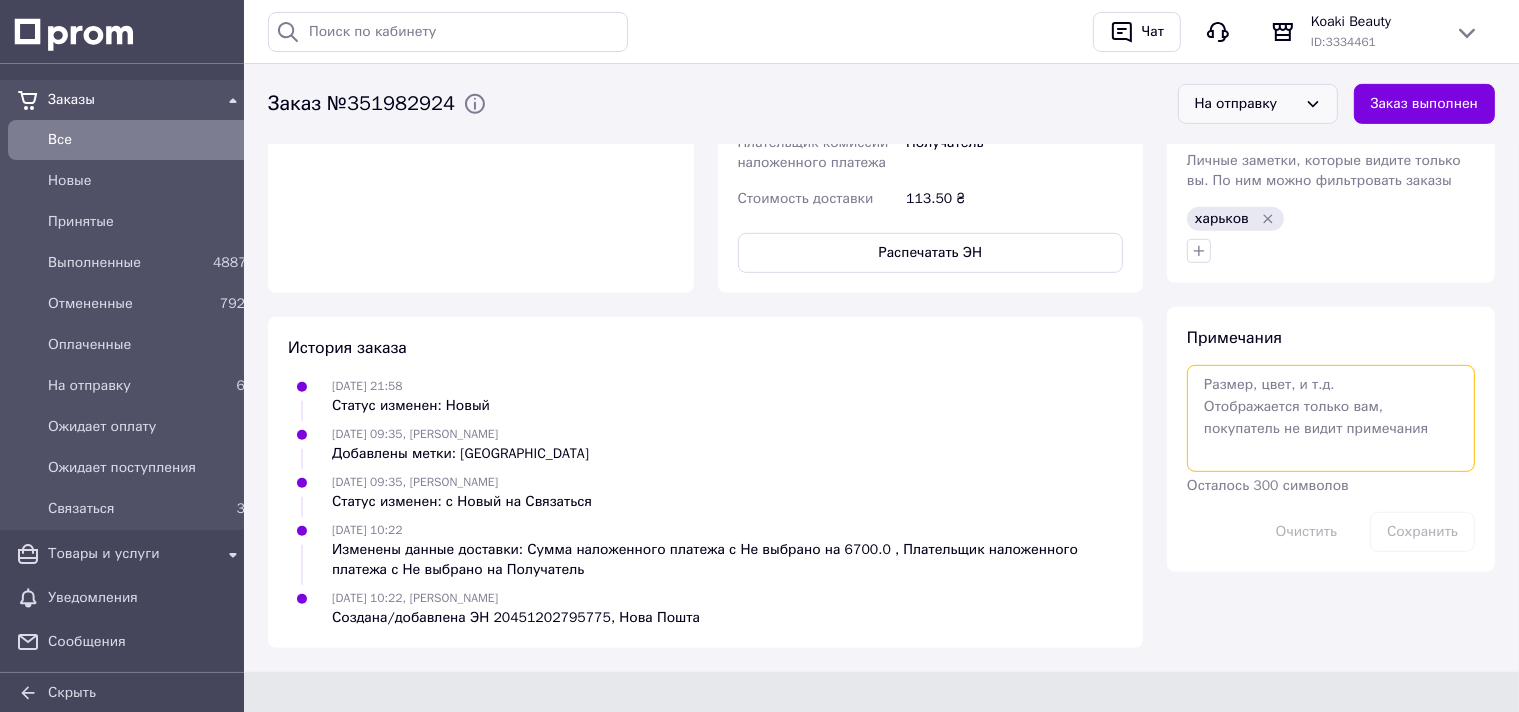 paste on "20451202795775" 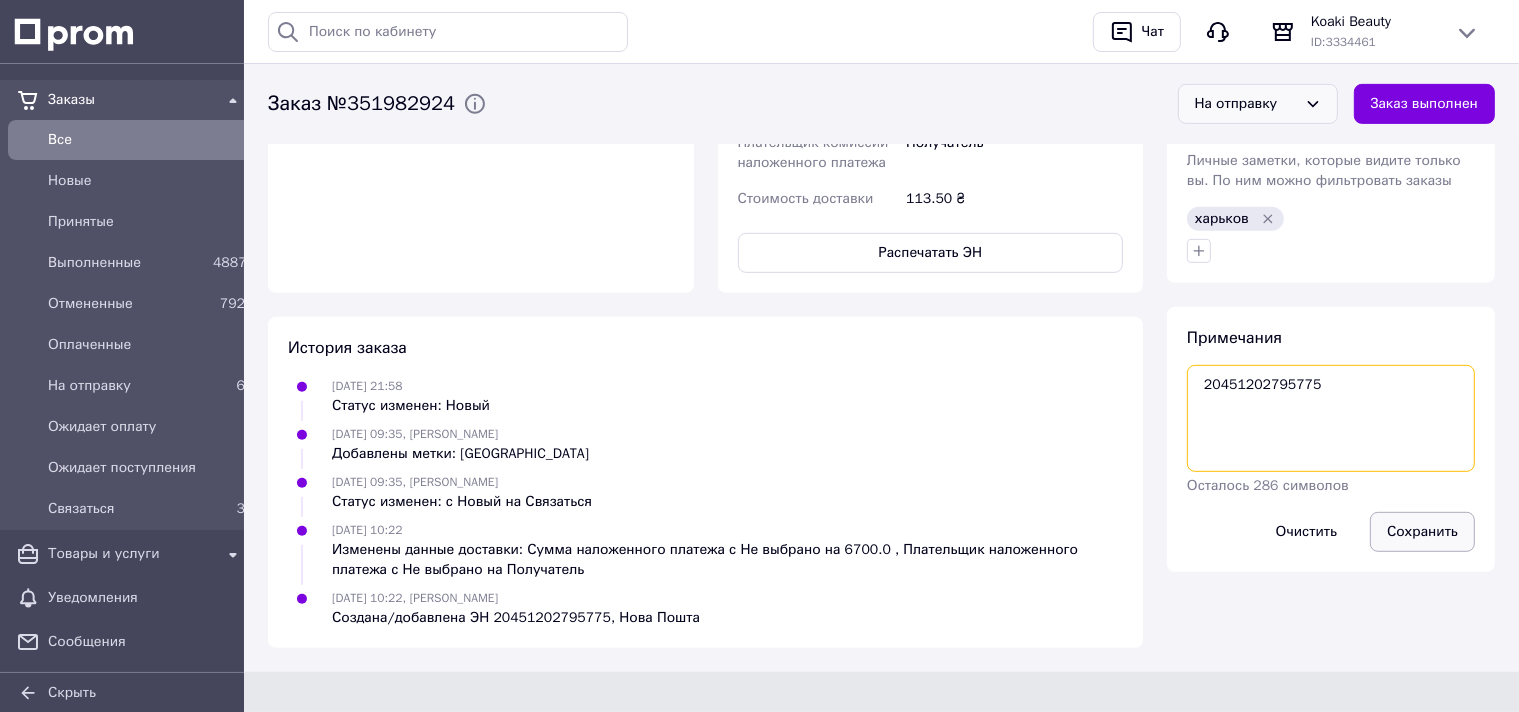 type on "20451202795775" 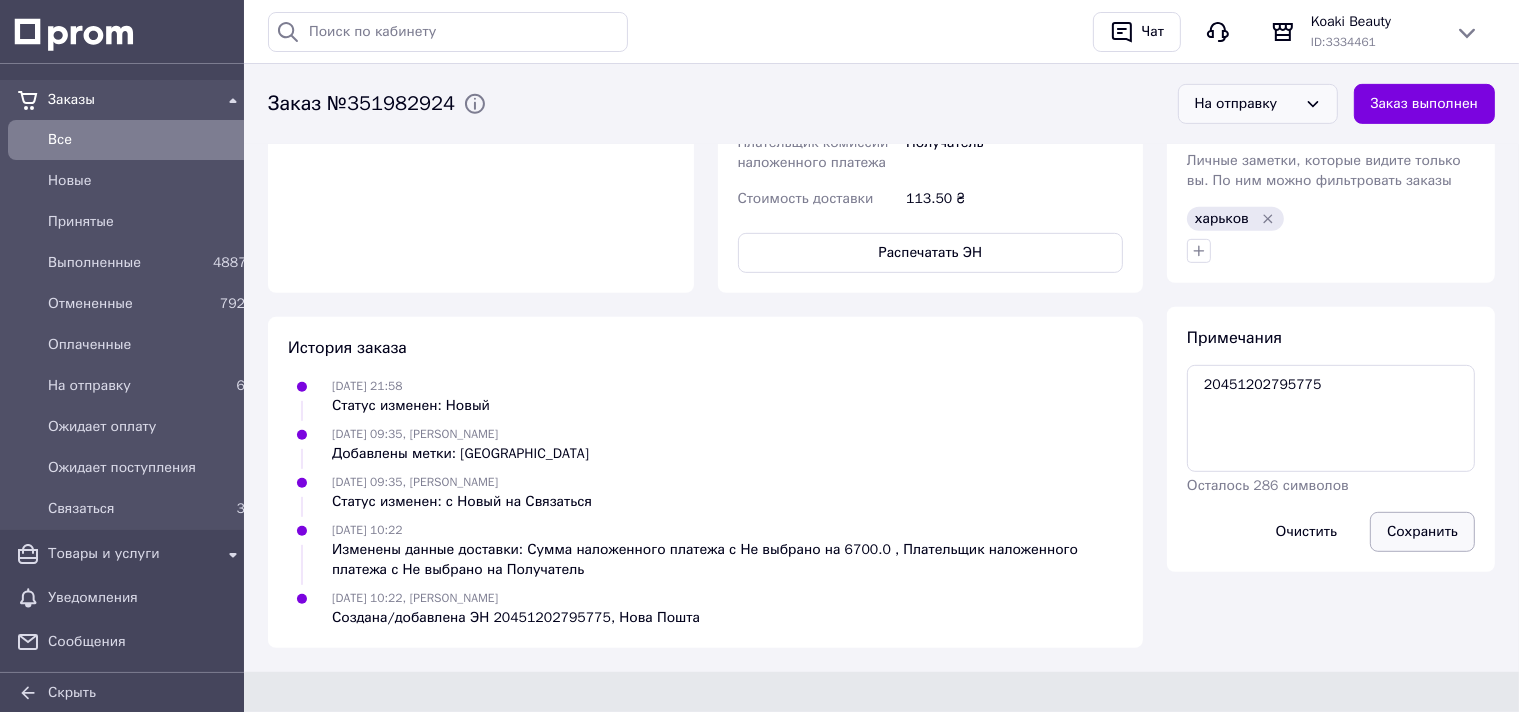 click on "Сохранить" at bounding box center [1422, 532] 